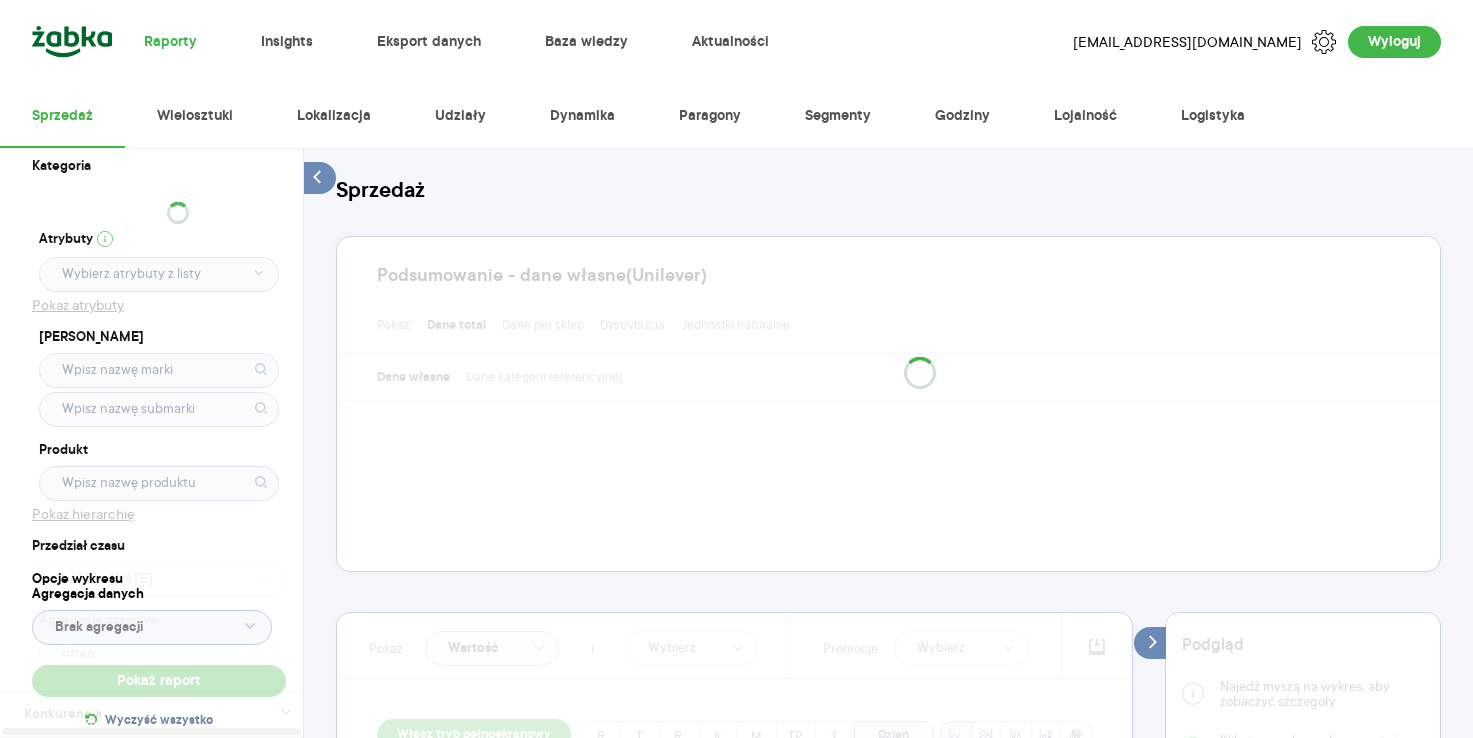 scroll, scrollTop: 0, scrollLeft: 0, axis: both 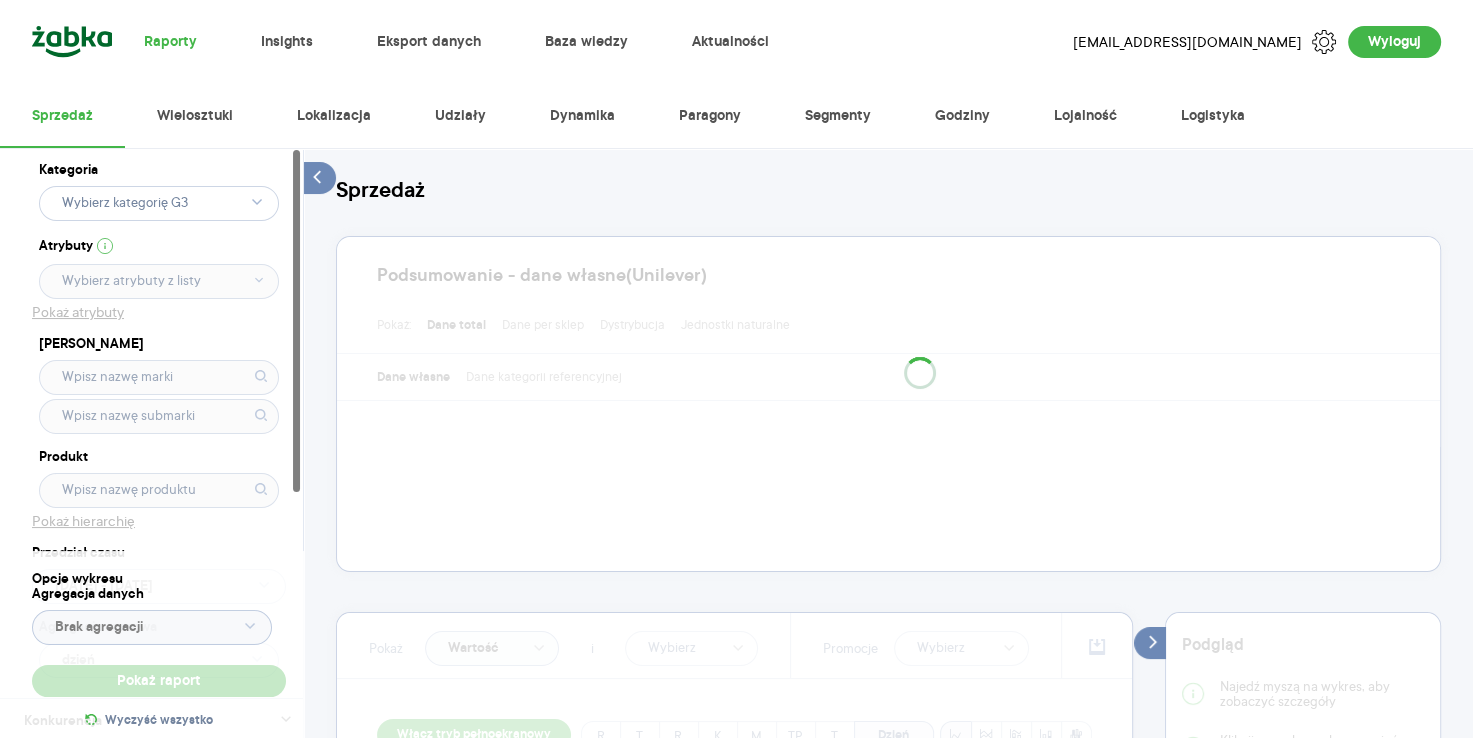 click 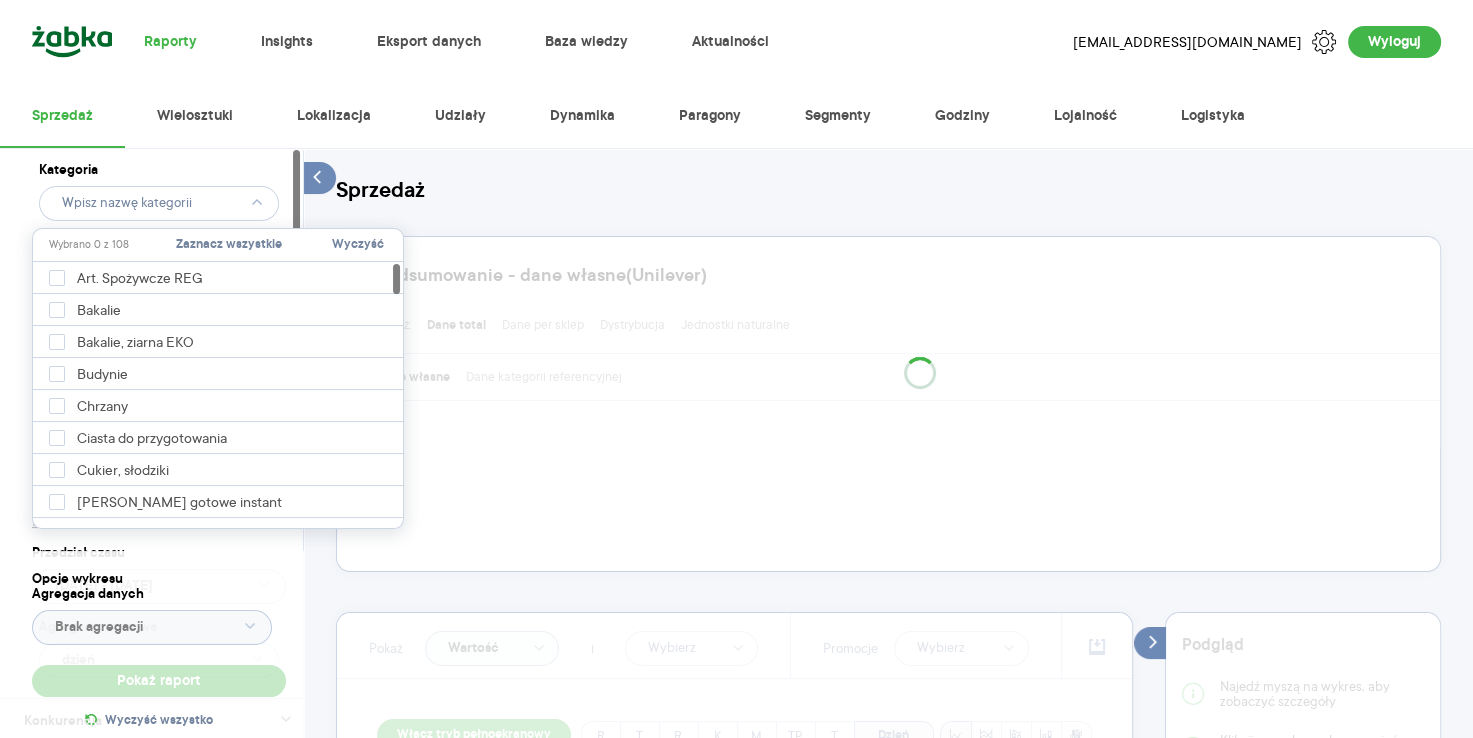 click 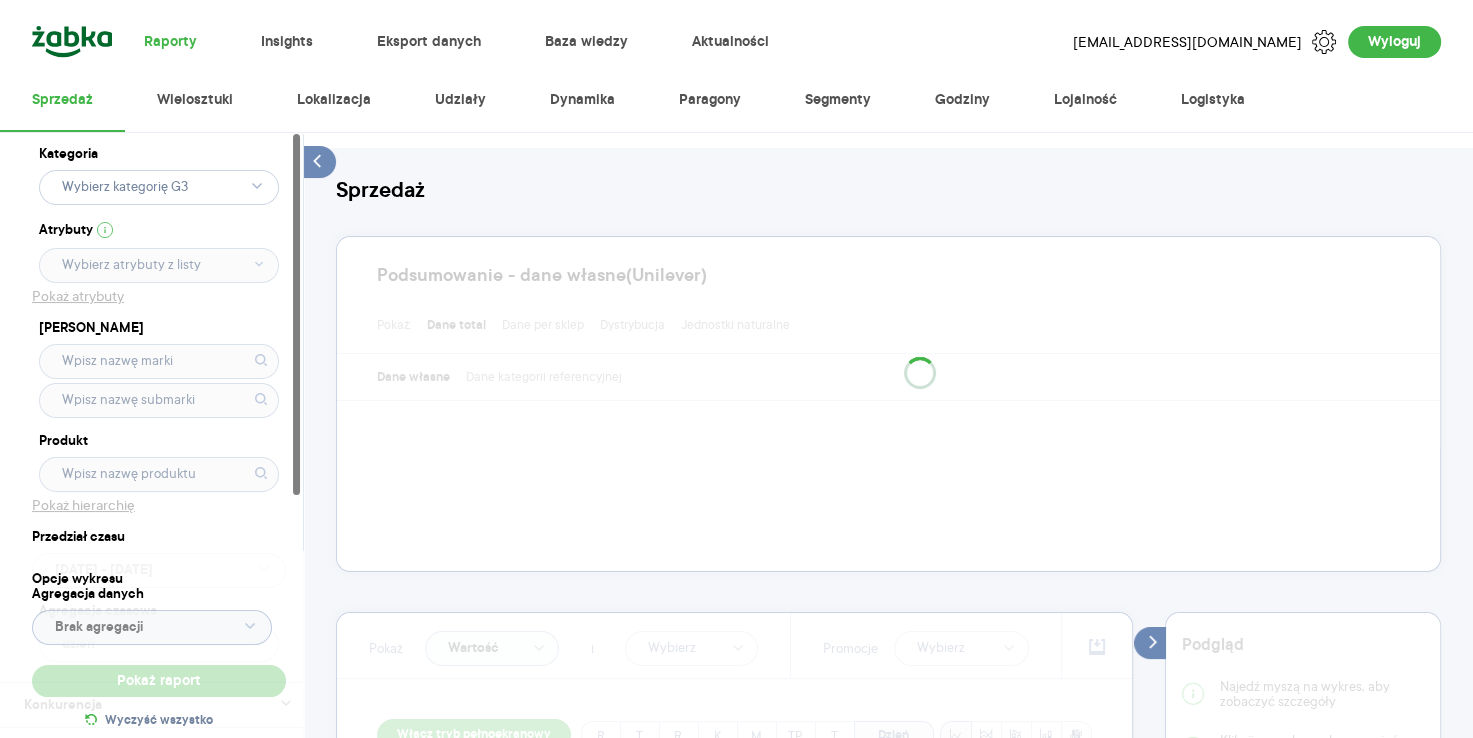 scroll, scrollTop: 17, scrollLeft: 0, axis: vertical 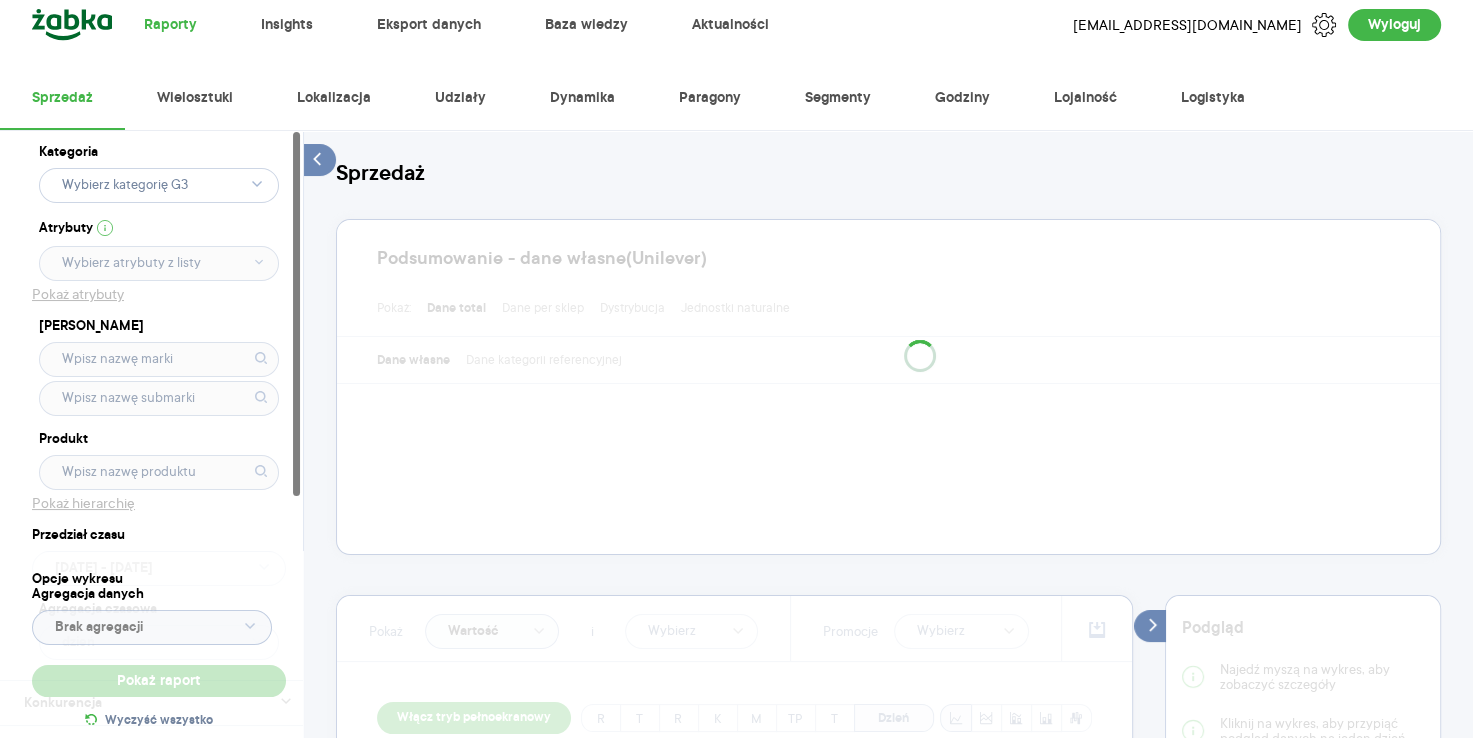 click 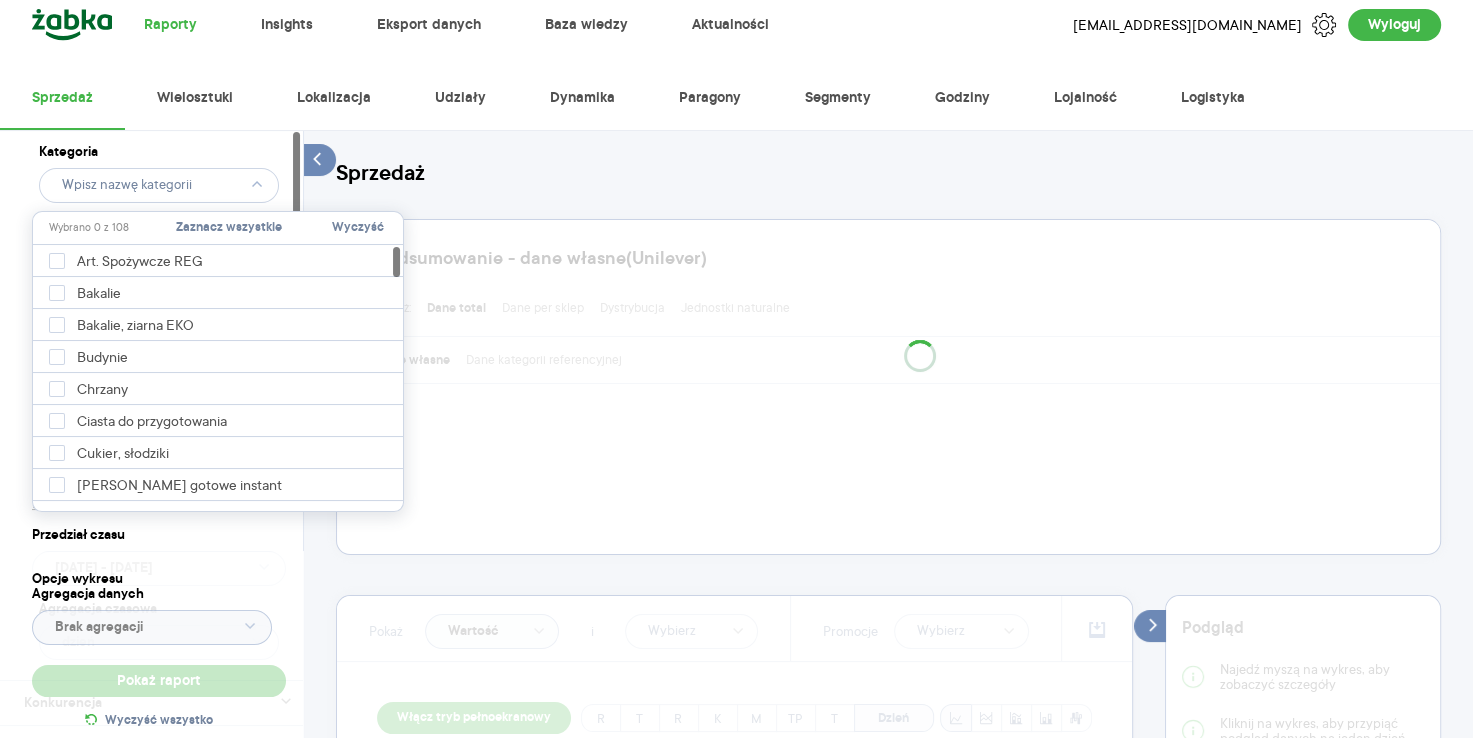 click on "Kategoria Atrybuty Pokaż atrybuty Marka Produkt Pokaż hierarchię Przedział czasu 2025.07.01 - 2025.07.01 Agregacja czasowa dzień" at bounding box center [159, 405] 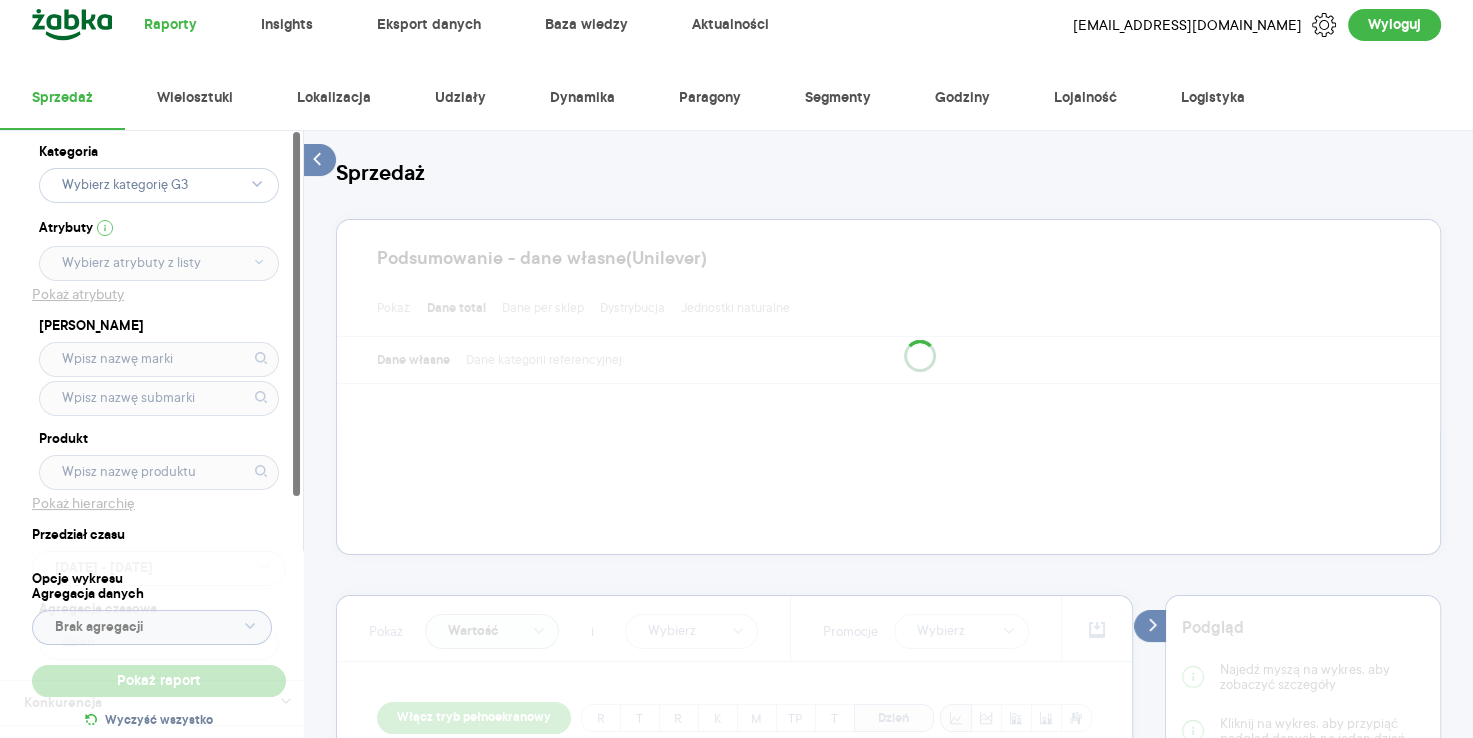scroll, scrollTop: 0, scrollLeft: 0, axis: both 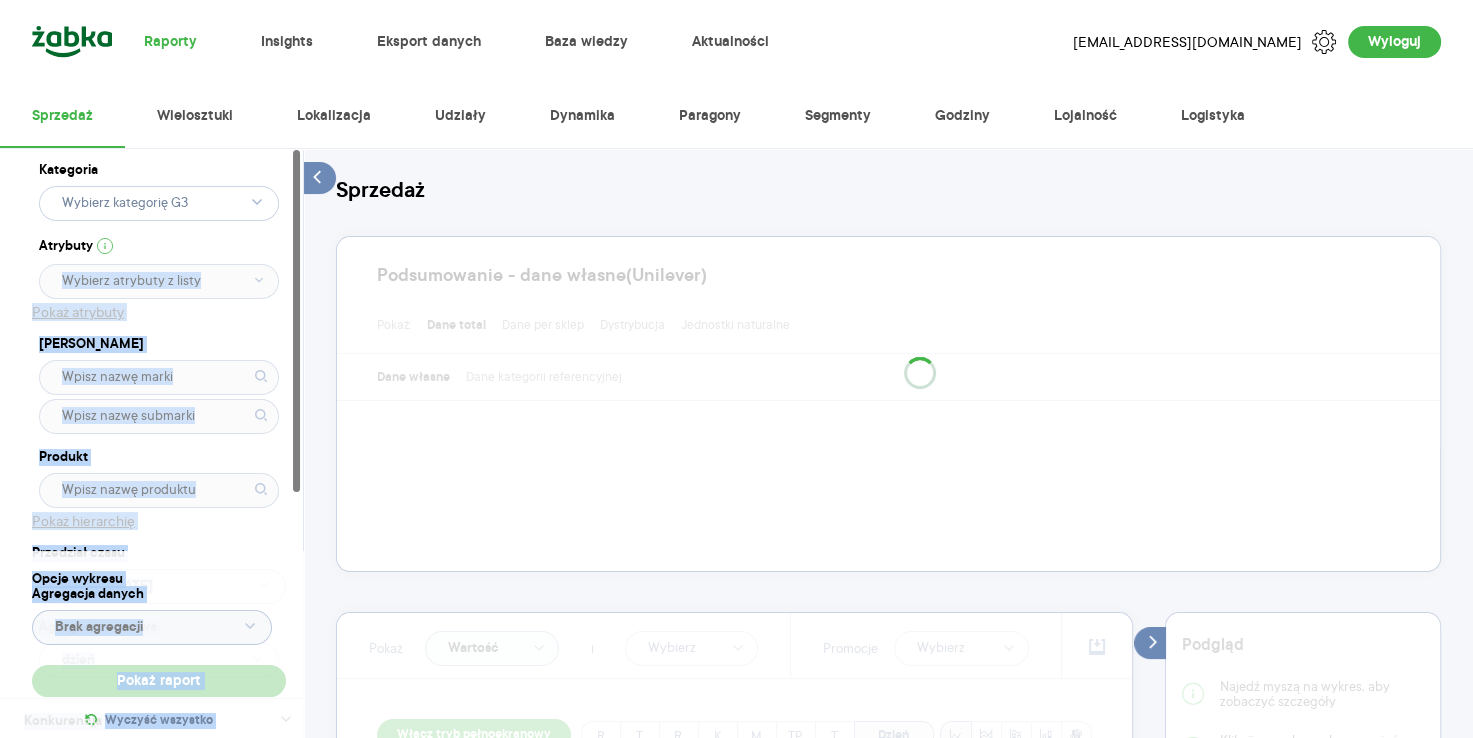 drag, startPoint x: 291, startPoint y: 244, endPoint x: 308, endPoint y: 154, distance: 91.591484 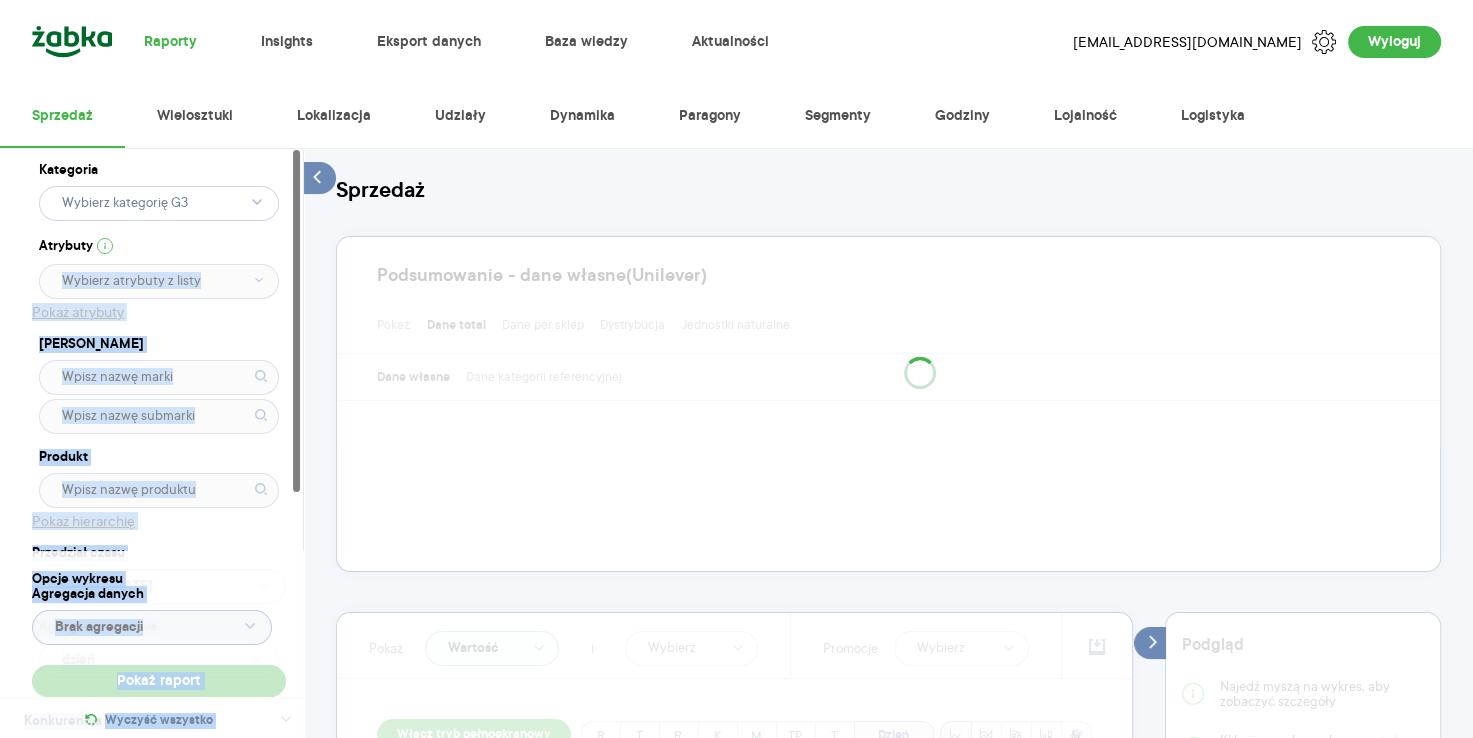 click on "Kategoria Atrybuty Pokaż atrybuty Marka Produkt Pokaż hierarchię Przedział czasu 2025.07.01 - 2025.07.01 Agregacja czasowa dzień Konkurencja Dostawca Marka Produkt Kategorie referencyjne Region Rodzaje sklepów Rodzaje transakcji Wszystkie Like For Like Uwzględnij LFL Opcje wykresu Agregacja danych Brak agregacji Pokaż raport Wyczyść wszystko Sprzedaż Podsumowanie - dane własne  (Unilever) Pokaż: Dane total Dane per sklep Dystrybucja Jednostki naturalne Dane własne Dane kategorii referencyjnej Pokaż Wartość i Promocje Włącz tryb pełnoekranowy R T R K M TP T Dzień Okres Bazowy i historyczny Bazowy Historyczny Etykiety 2025.07.01 - 2025.07.01 vs 2024.07.01 - 2024.07.01 Podgląd Najedź myszą na wykres, aby zobaczyć szczegóły Kliknij na wykres, aby przypiąć podgląd danych na jeden dzień Tabela - dane własne  (Unilever) Rok Miesiąc Tydzień Dzień Zwiń dane Rok Kategoria Wartość sprzedaży Liczba sztuk Średnia cena Wartość sprzedaży per sklep Liczba sztuk per sklep Promocje" at bounding box center (888, 1180) 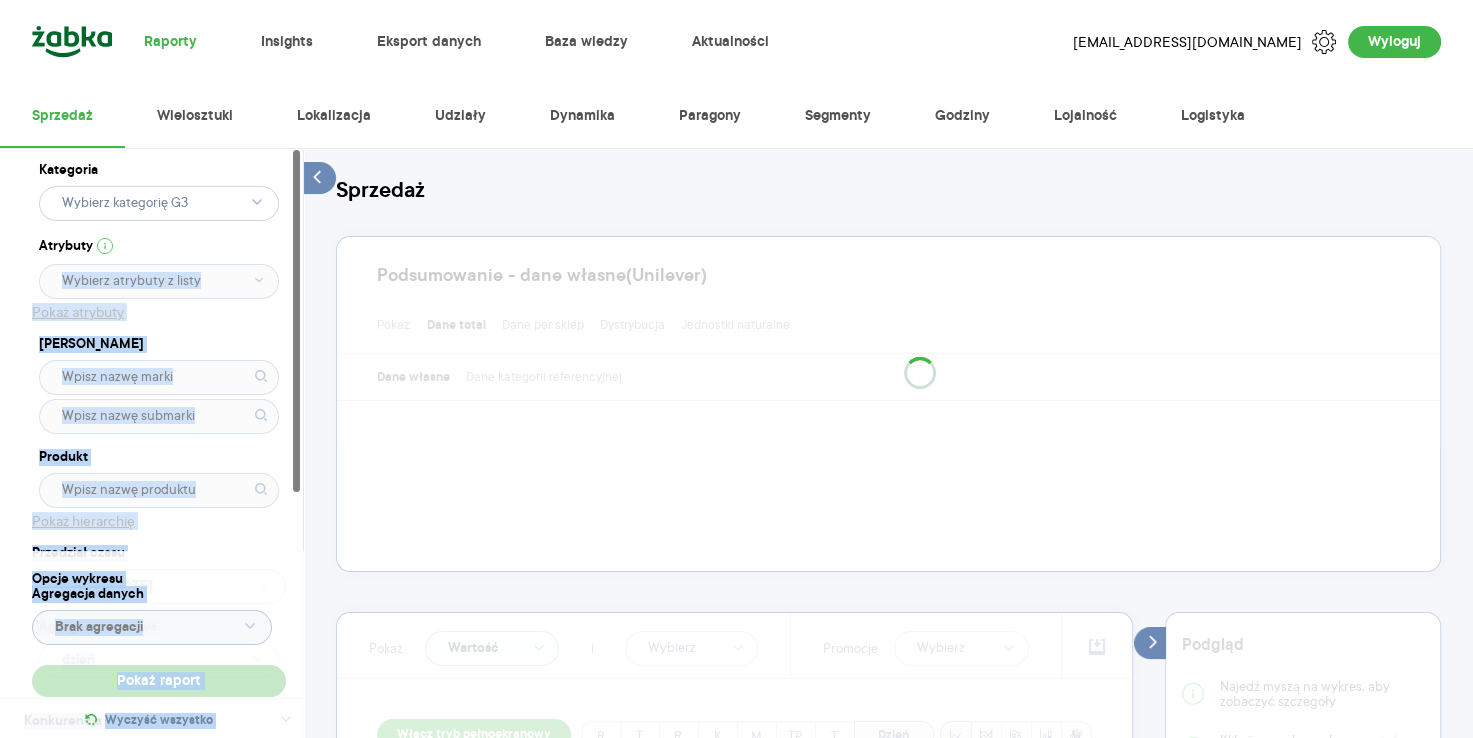 drag, startPoint x: 308, startPoint y: 154, endPoint x: 201, endPoint y: 436, distance: 301.6173 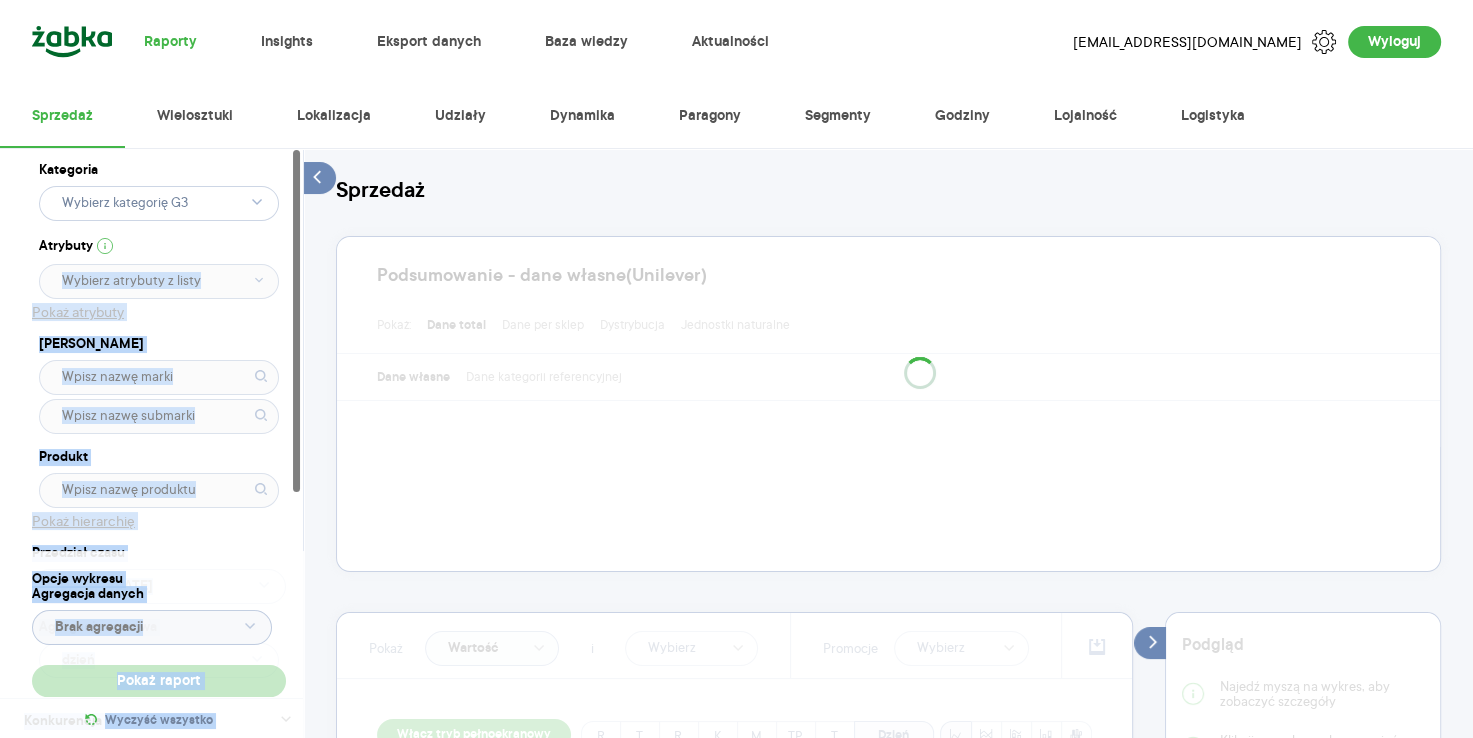 click on "Kategoria Atrybuty Pokaż atrybuty Marka Produkt Pokaż hierarchię Przedział czasu 2025.07.01 - 2025.07.01 Agregacja czasowa dzień" at bounding box center (159, 423) 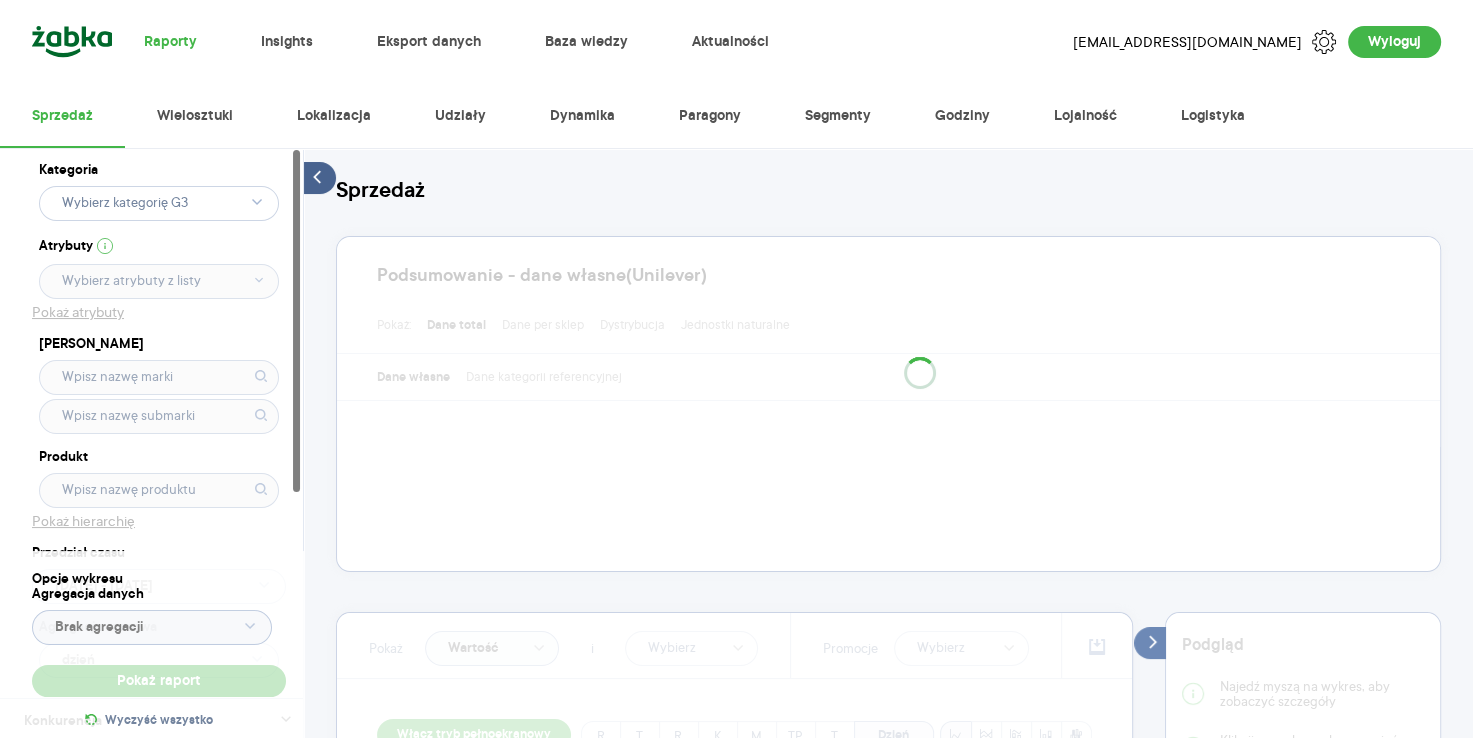 drag, startPoint x: 299, startPoint y: 287, endPoint x: 318, endPoint y: 182, distance: 106.7052 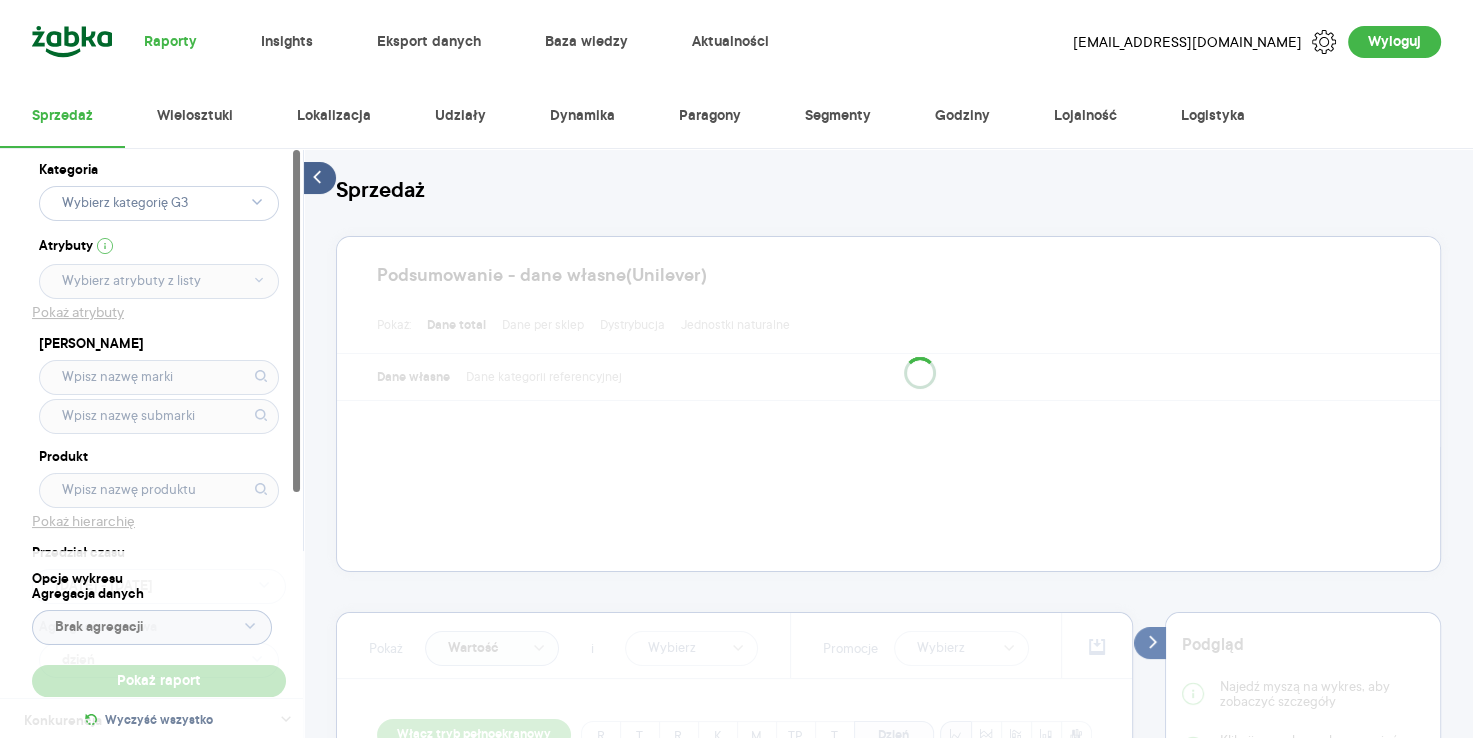 click on "Kategoria Atrybuty Pokaż atrybuty Marka Produkt Pokaż hierarchię Przedział czasu 2025.07.01 - 2025.07.01 Agregacja czasowa dzień Konkurencja Dostawca Marka Produkt Kategorie referencyjne Region Rodzaje sklepów Rodzaje transakcji Wszystkie Like For Like Uwzględnij LFL Opcje wykresu Agregacja danych Brak agregacji Pokaż raport Wyczyść wszystko" at bounding box center [152, 517] 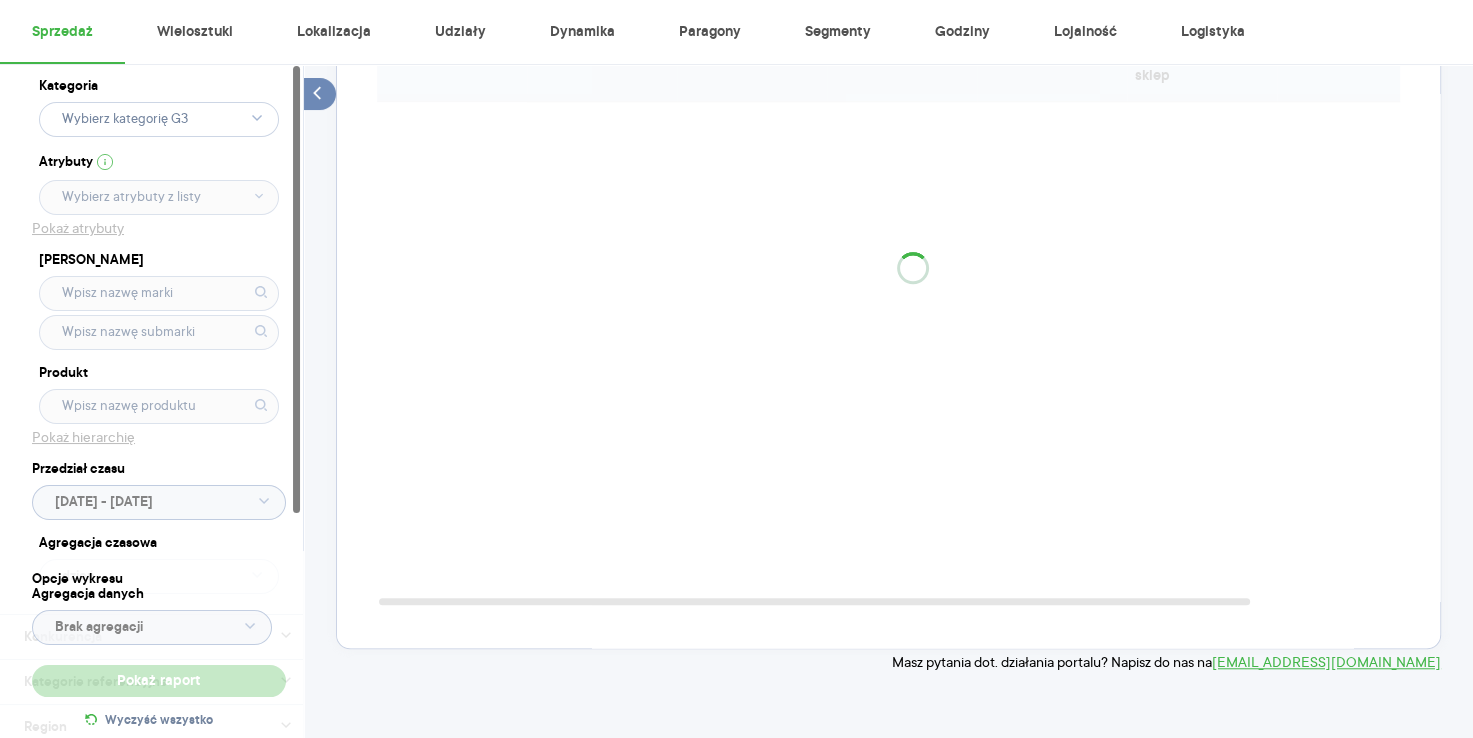 scroll, scrollTop: 0, scrollLeft: 0, axis: both 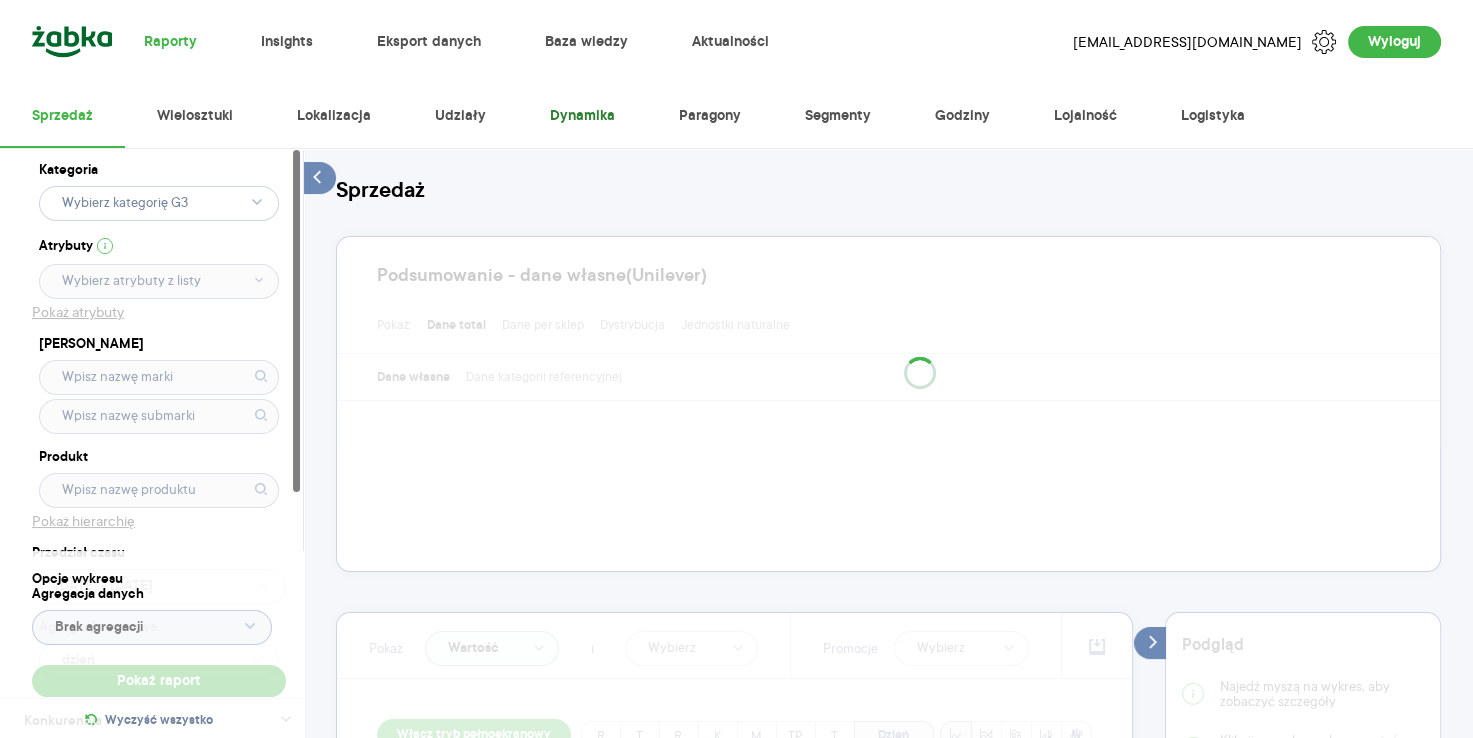 click on "Dynamika" at bounding box center (582, 116) 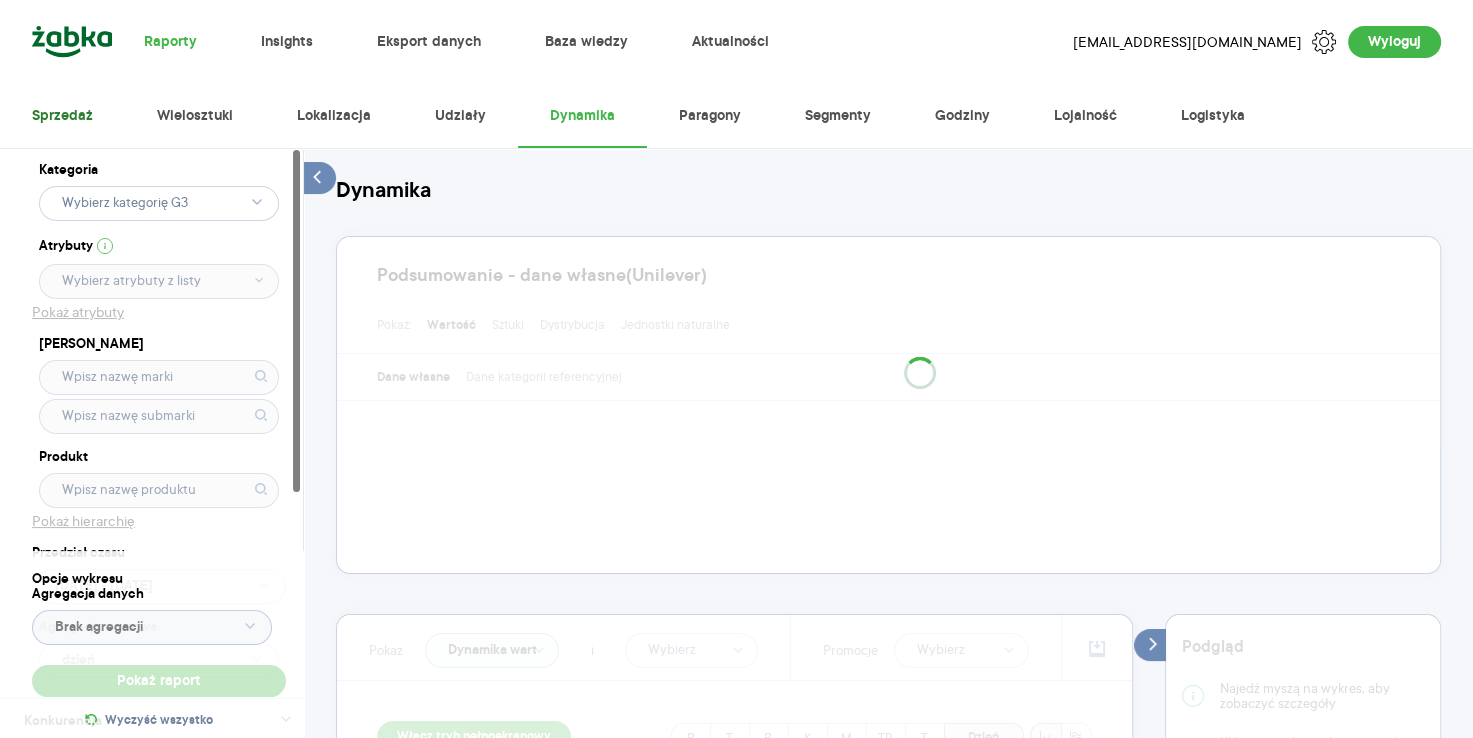click on "Sprzedaż" at bounding box center (62, 116) 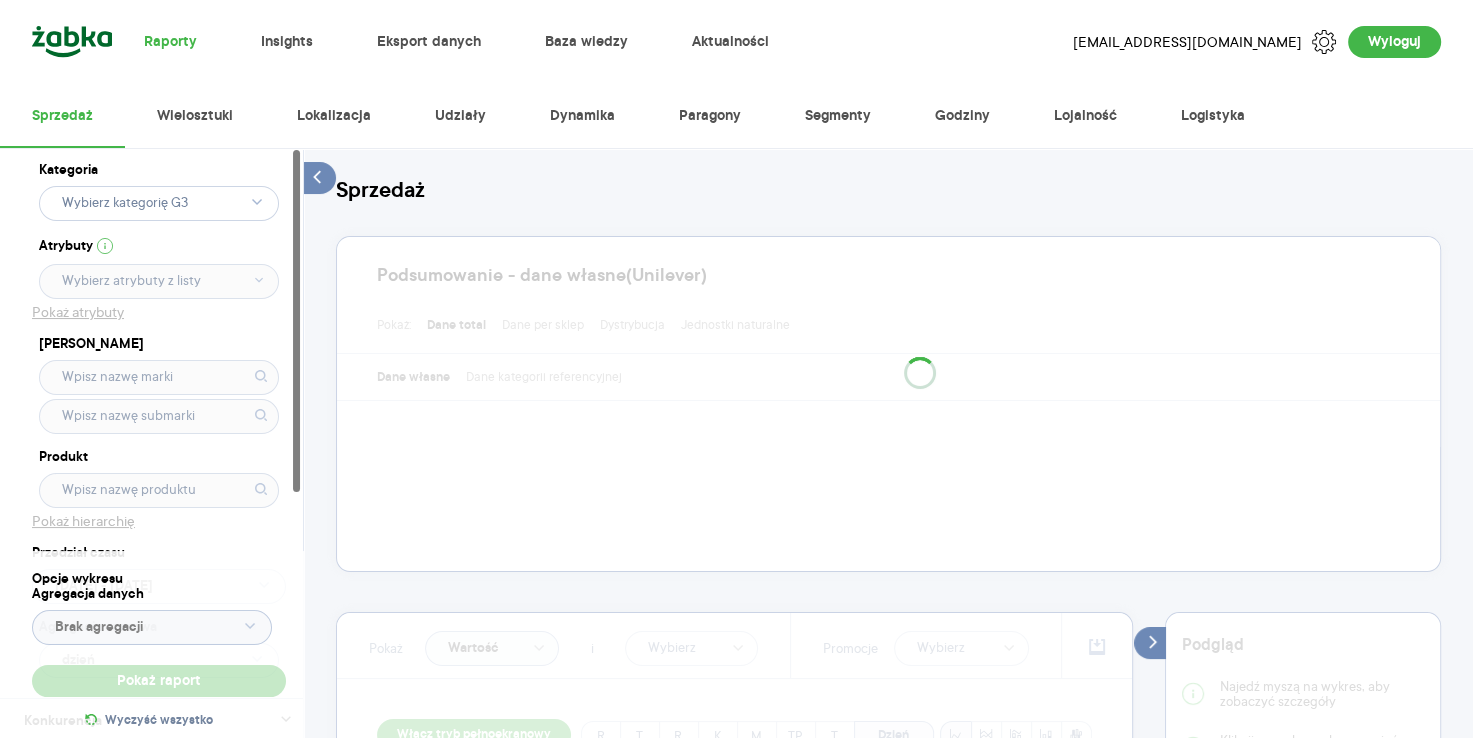 click 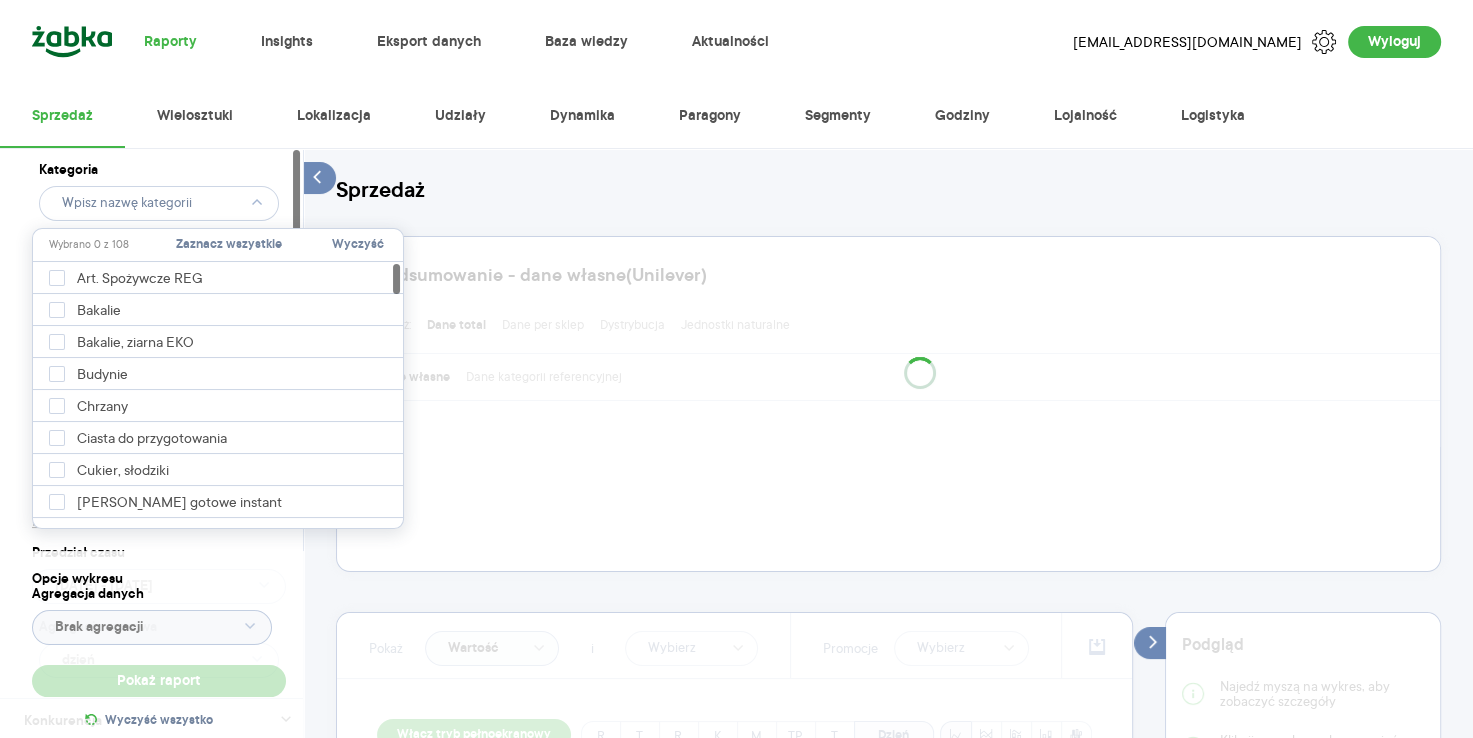 type 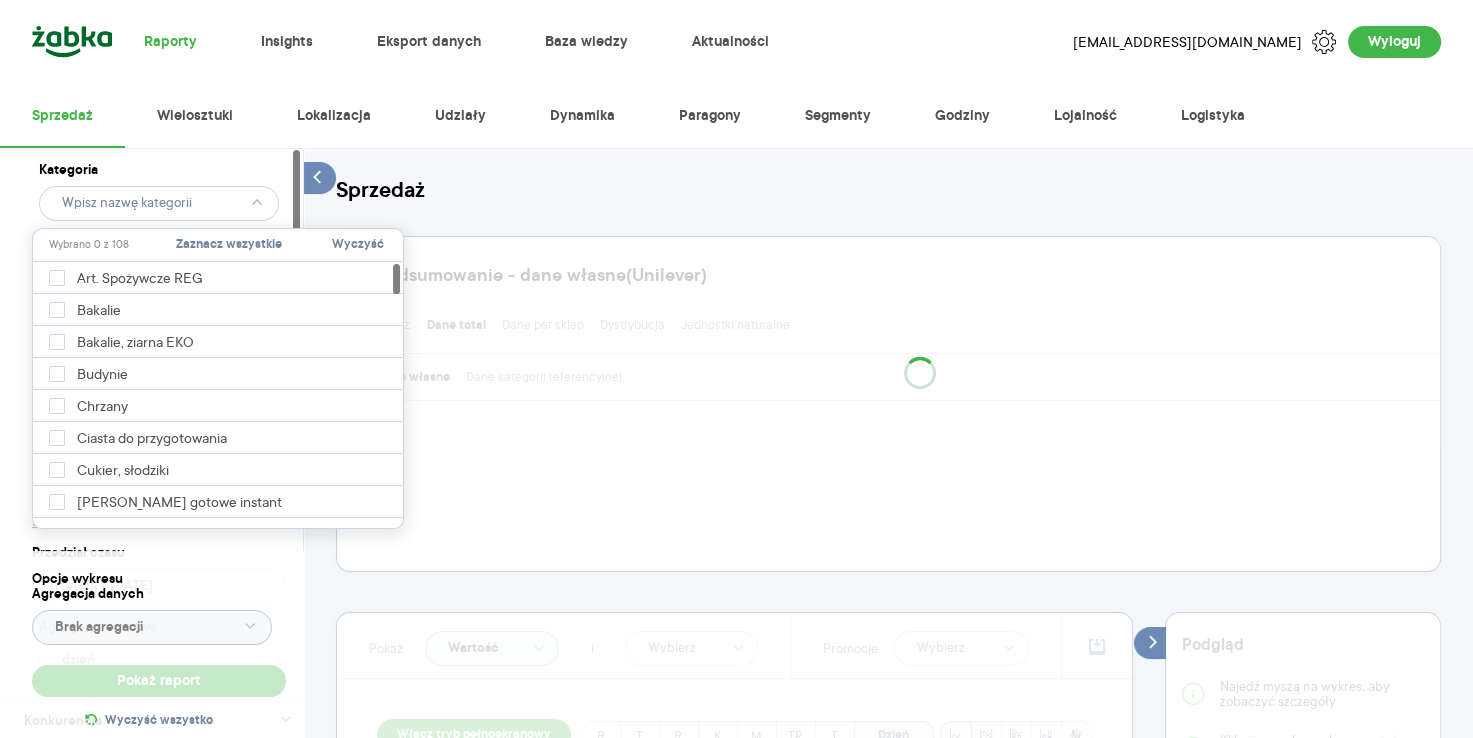 click 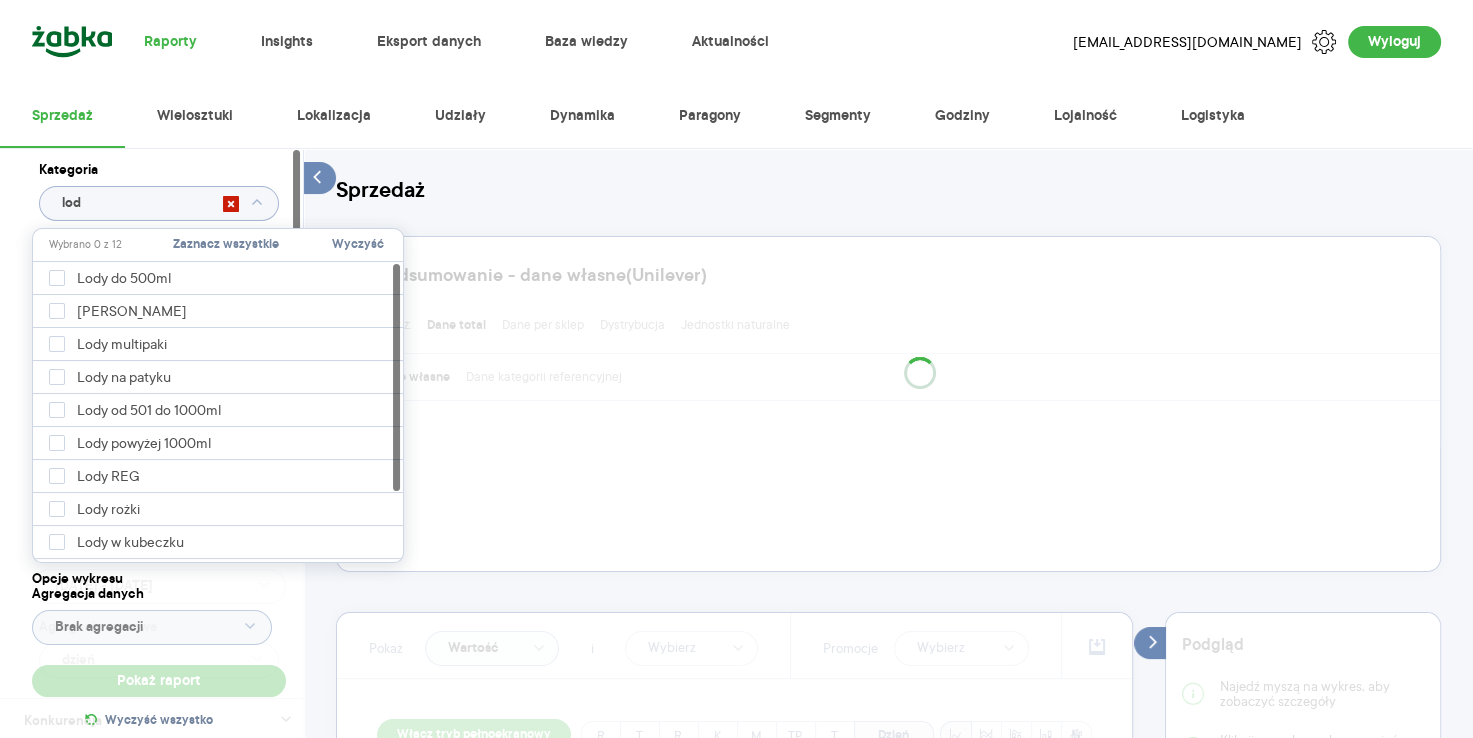 type on "lody" 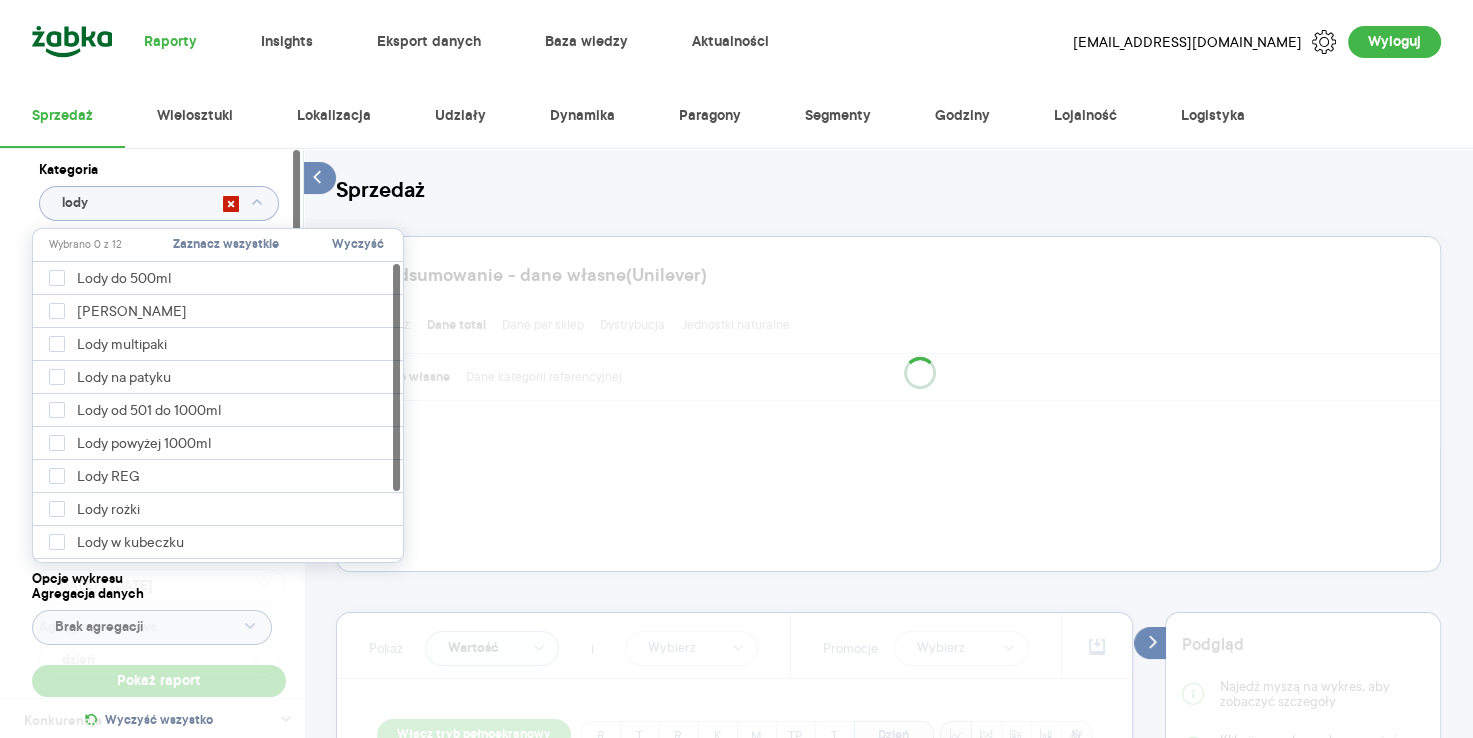 type 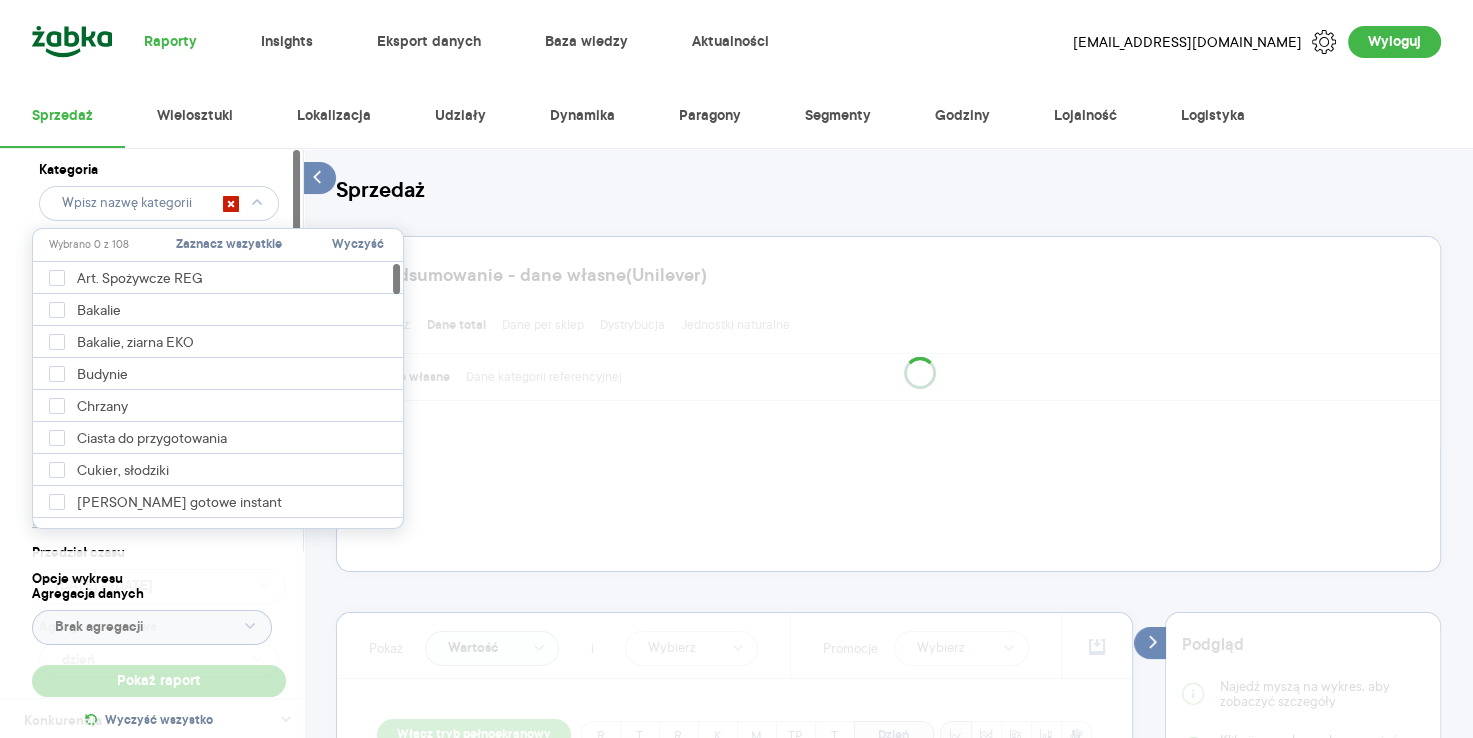 click 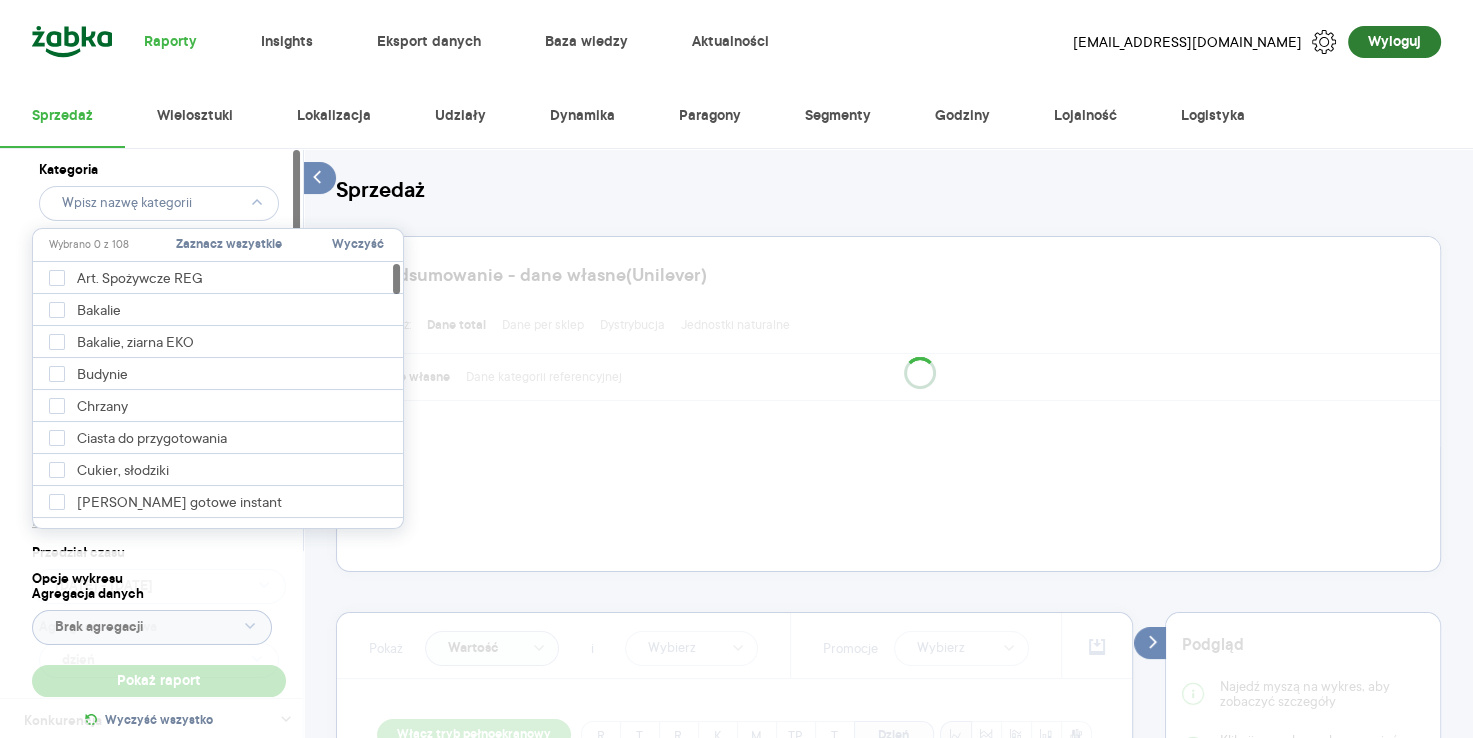 click on "Wyloguj" at bounding box center (1394, 42) 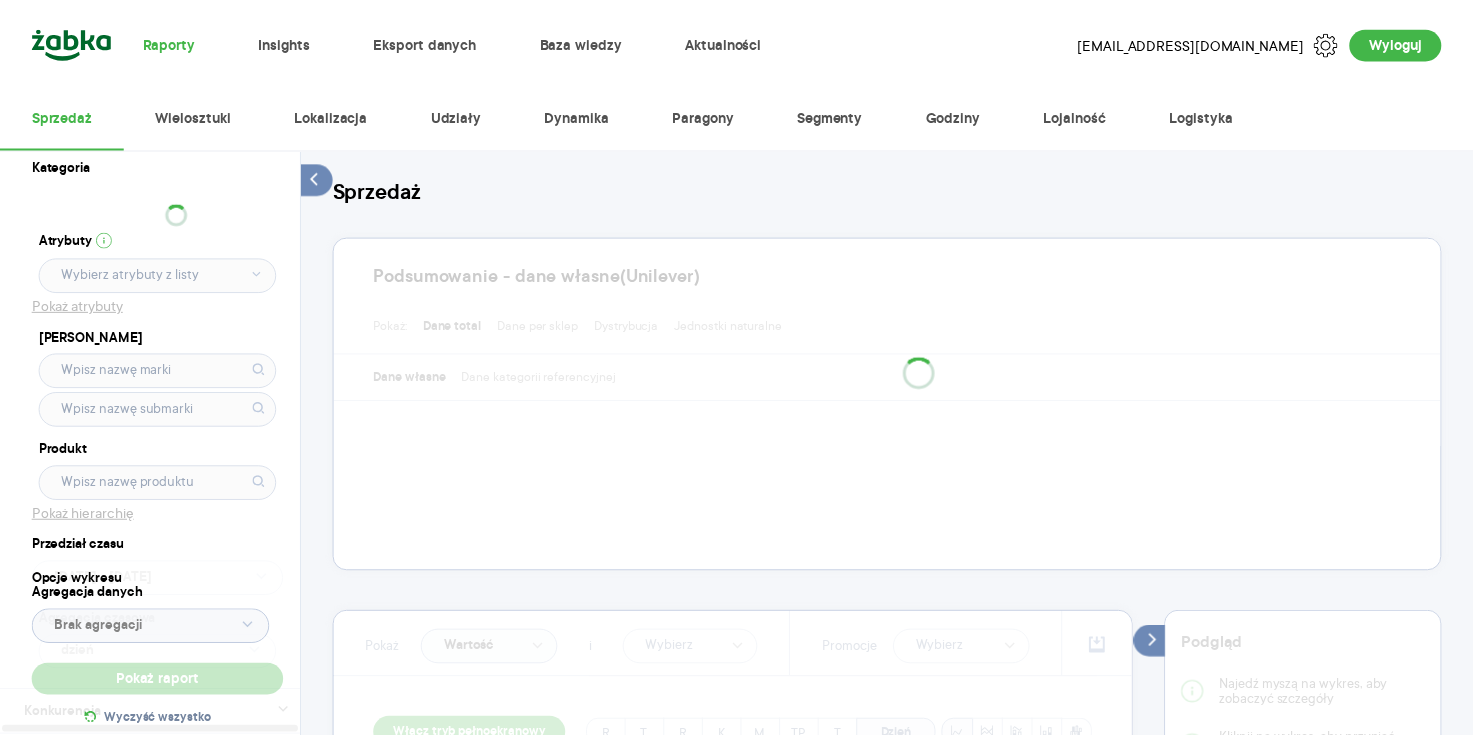 scroll, scrollTop: 0, scrollLeft: 0, axis: both 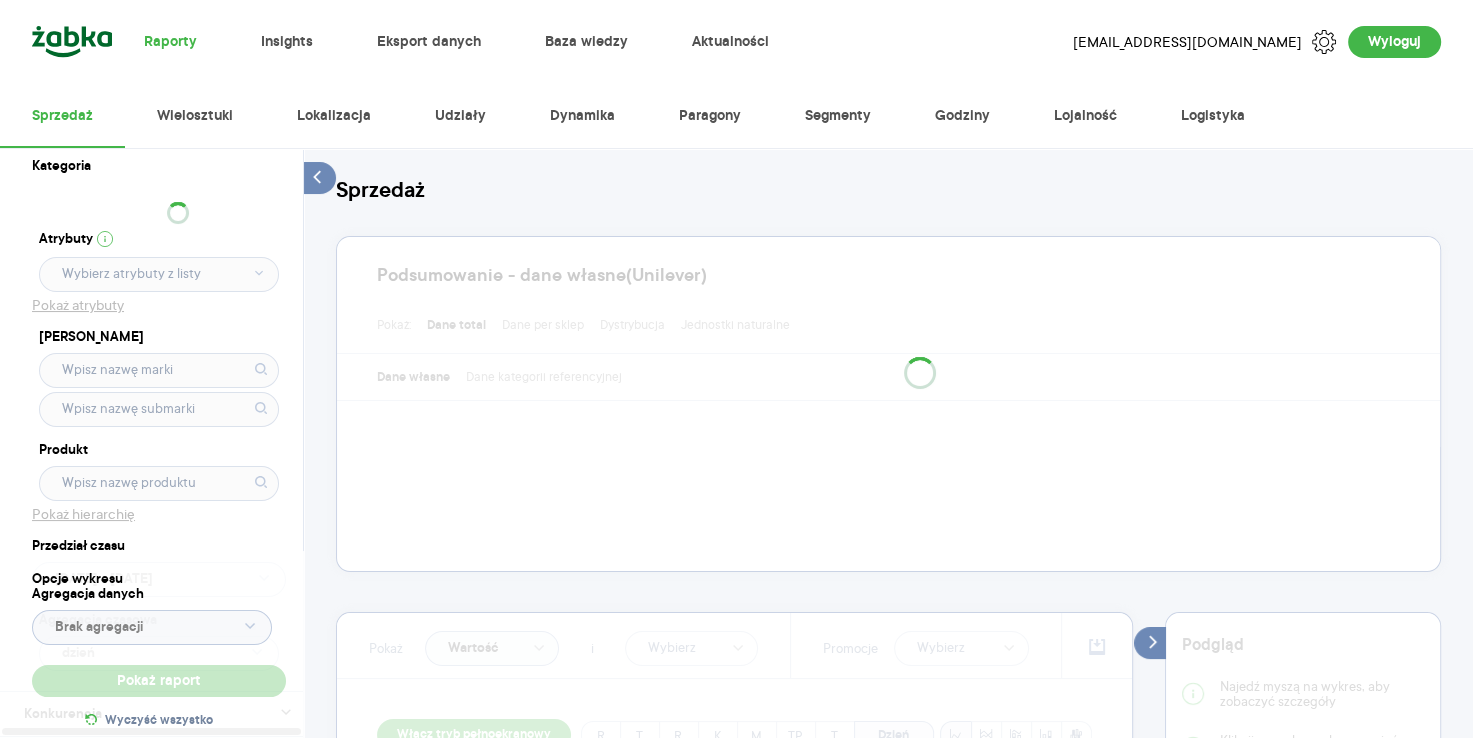 type on "Pobieranie" 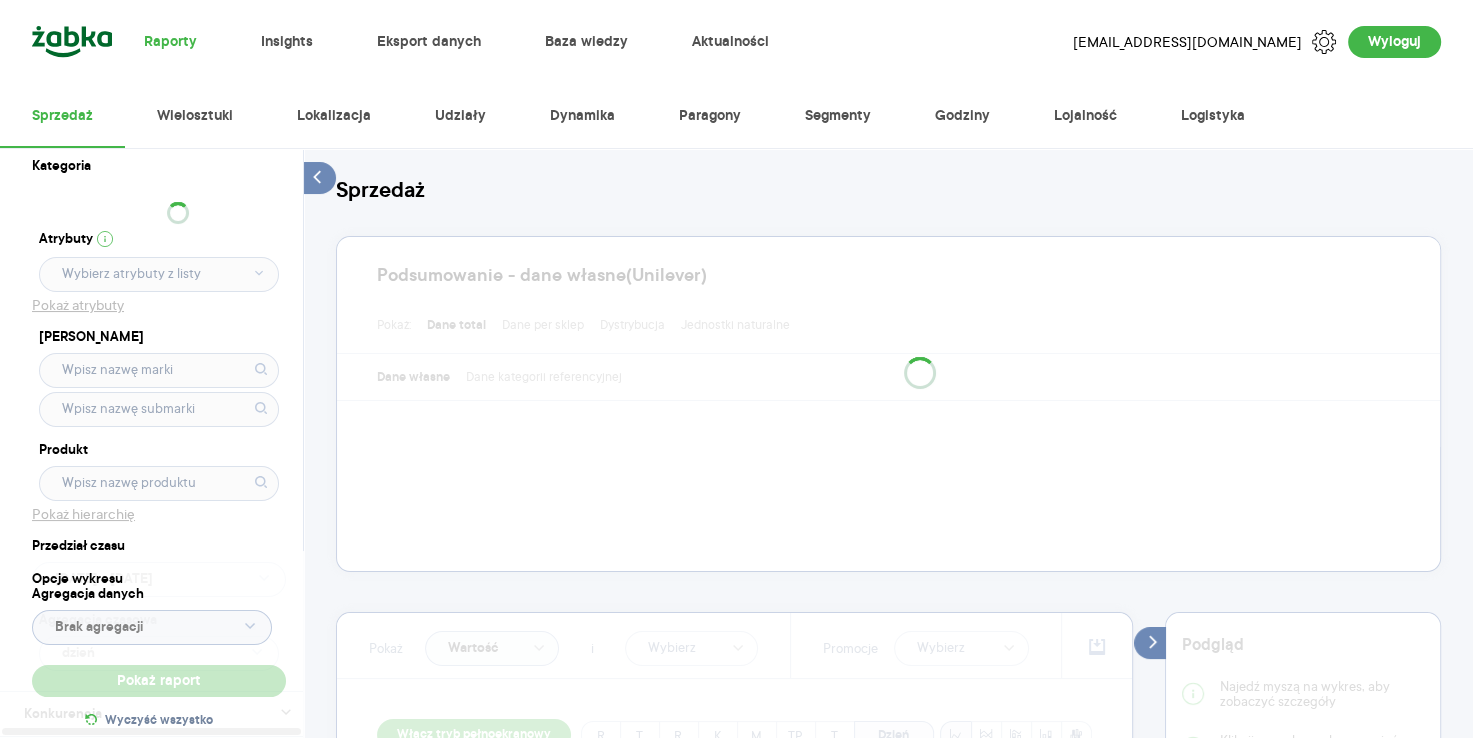 type on "Pobieranie" 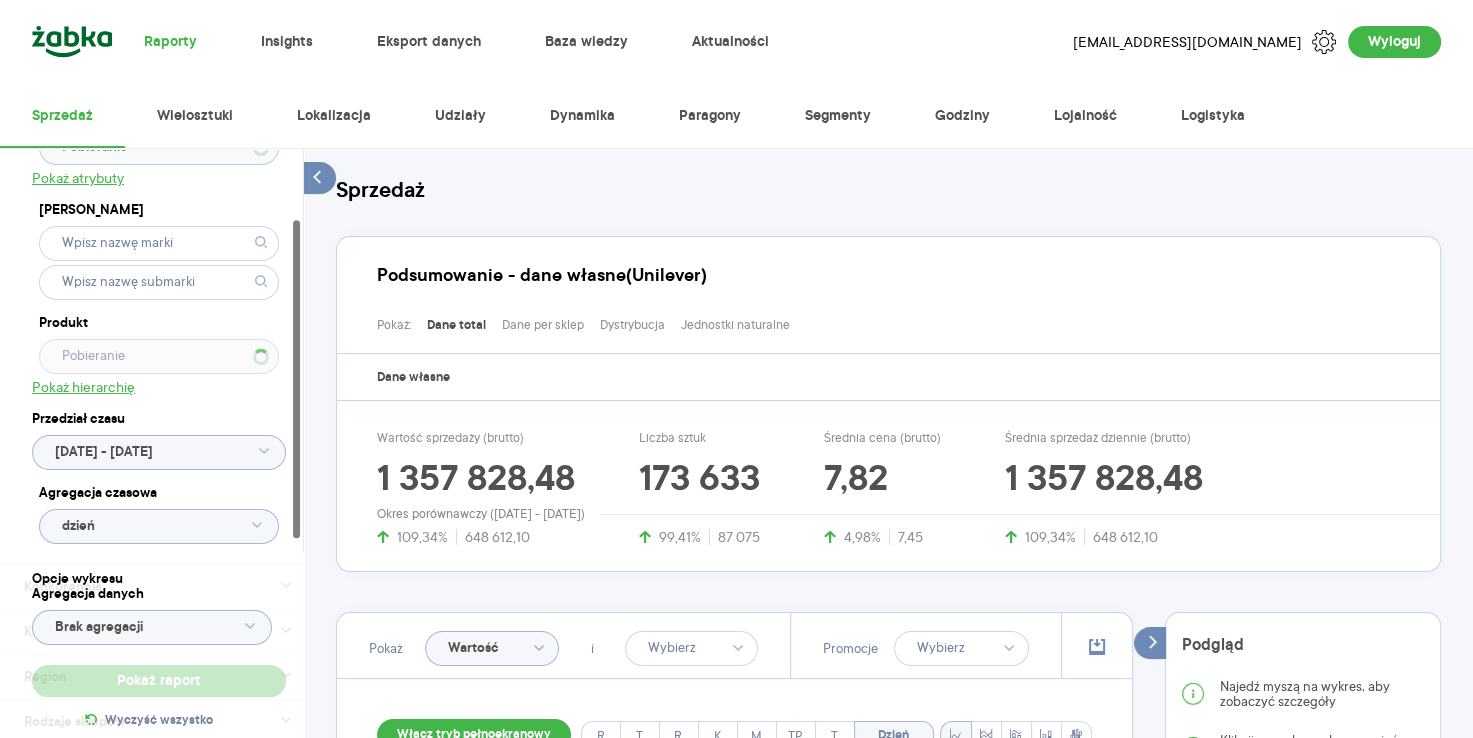 scroll, scrollTop: 232, scrollLeft: 0, axis: vertical 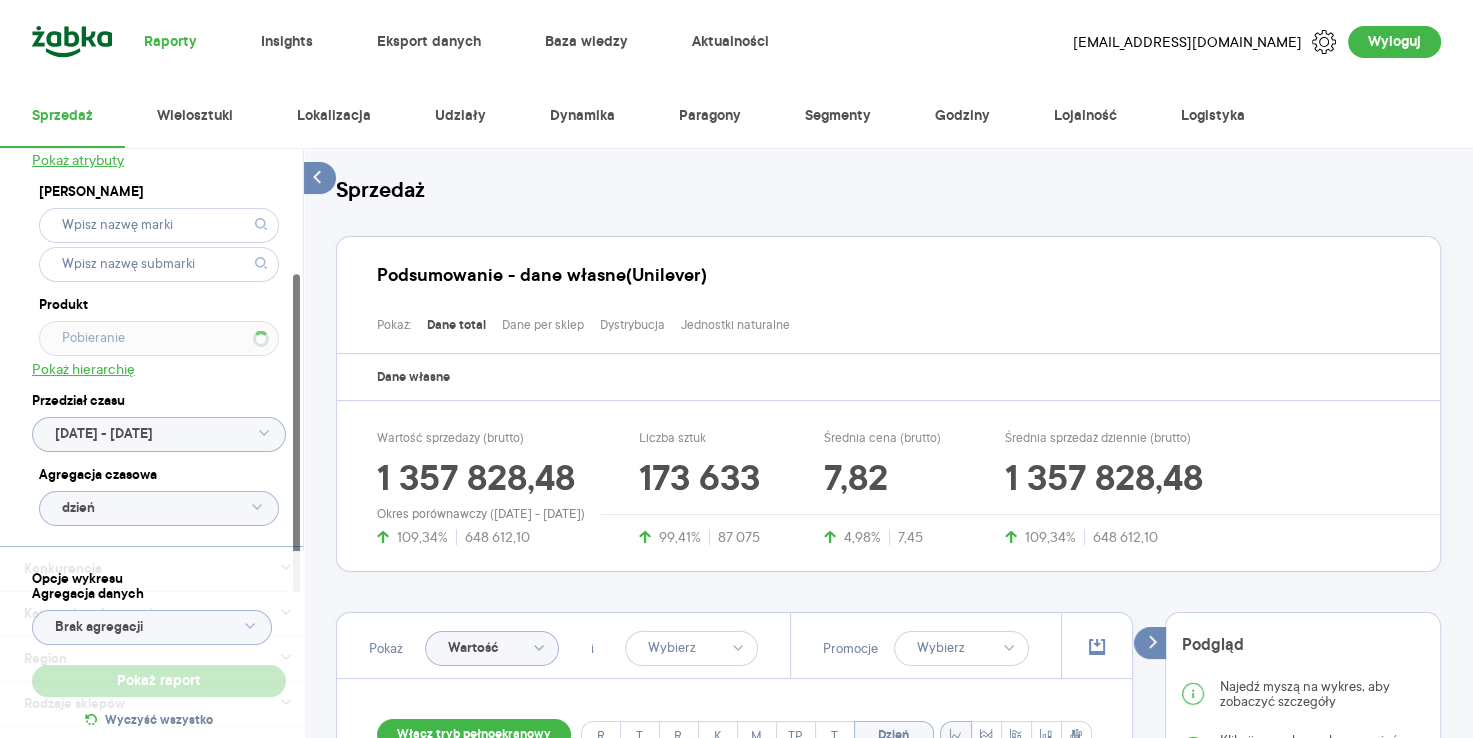 click on "[DATE] - [DATE]" 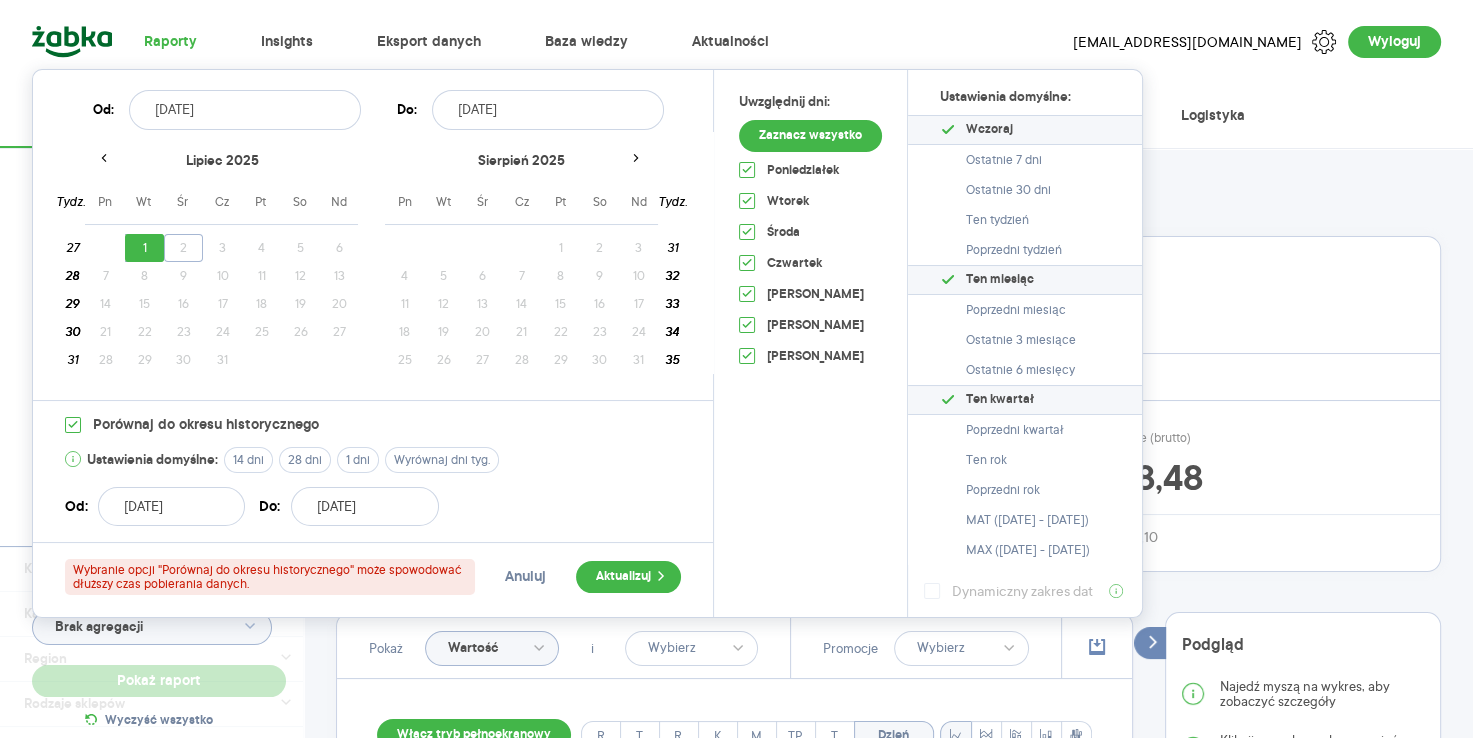 type 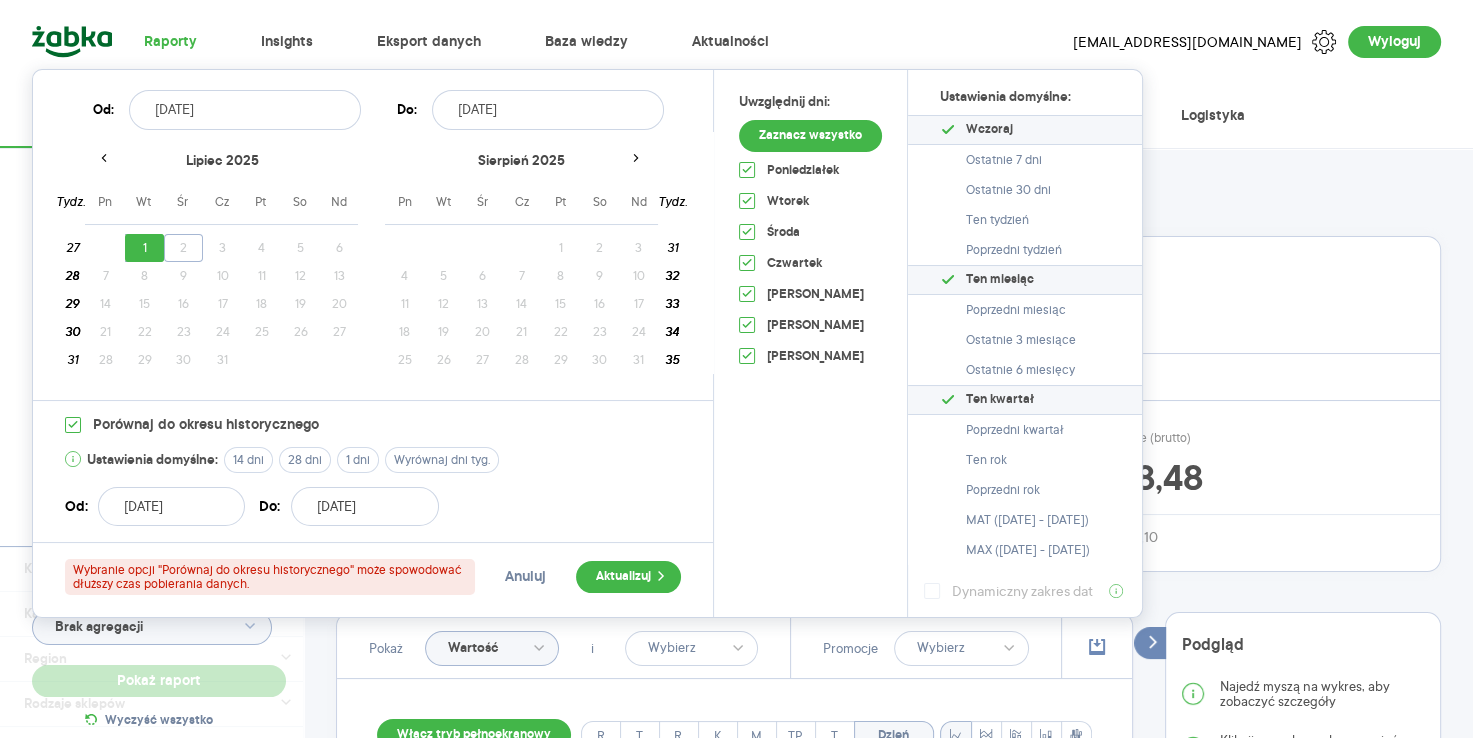 type on "Pobieranie" 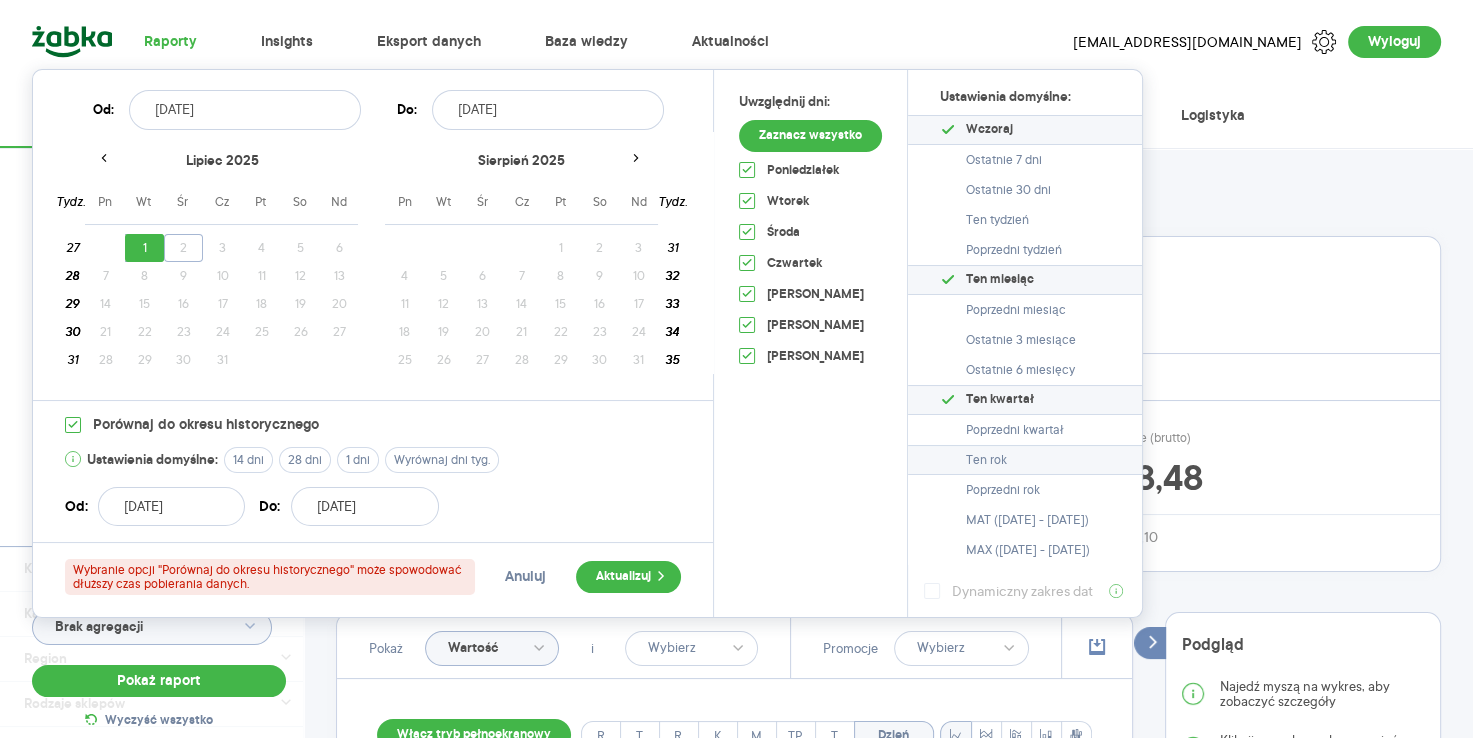 click on "Ten rok" at bounding box center (1025, 460) 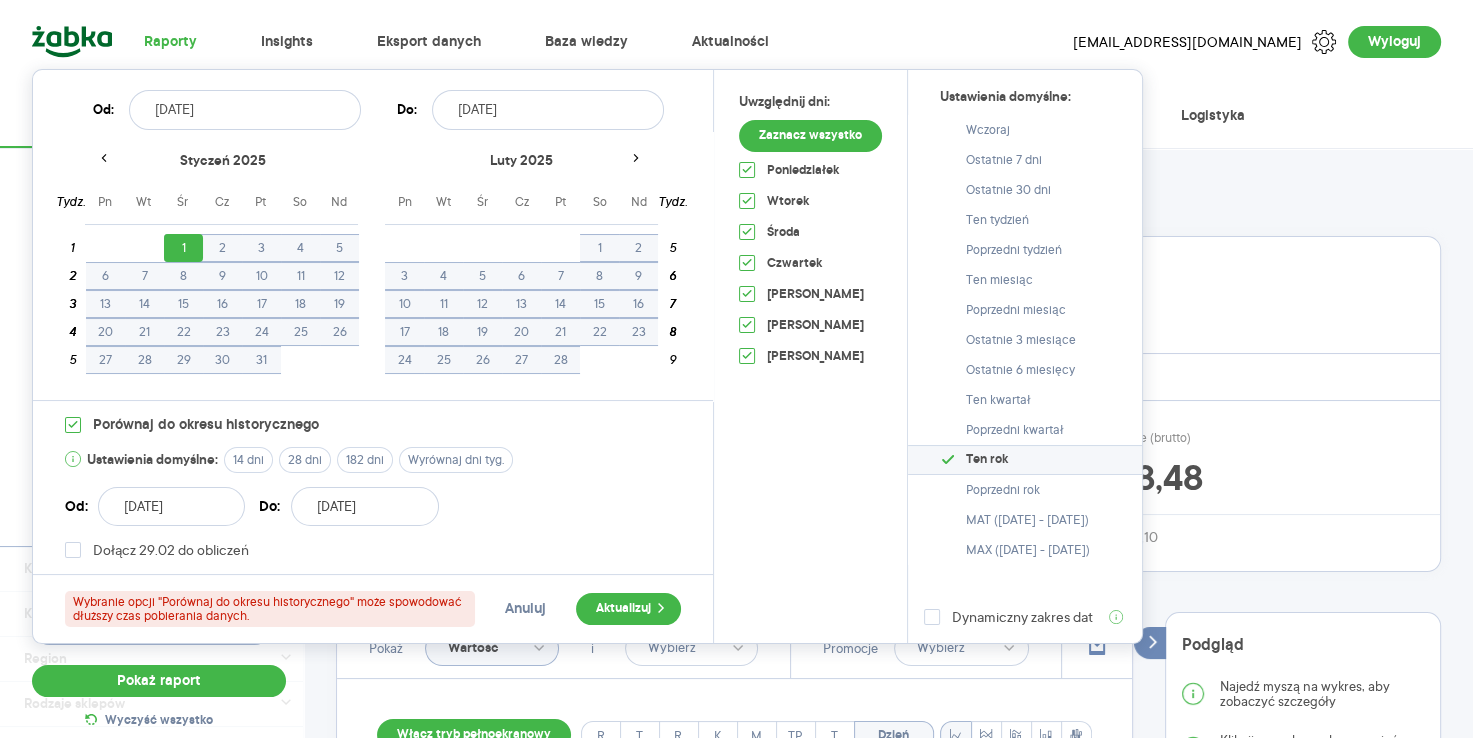 click 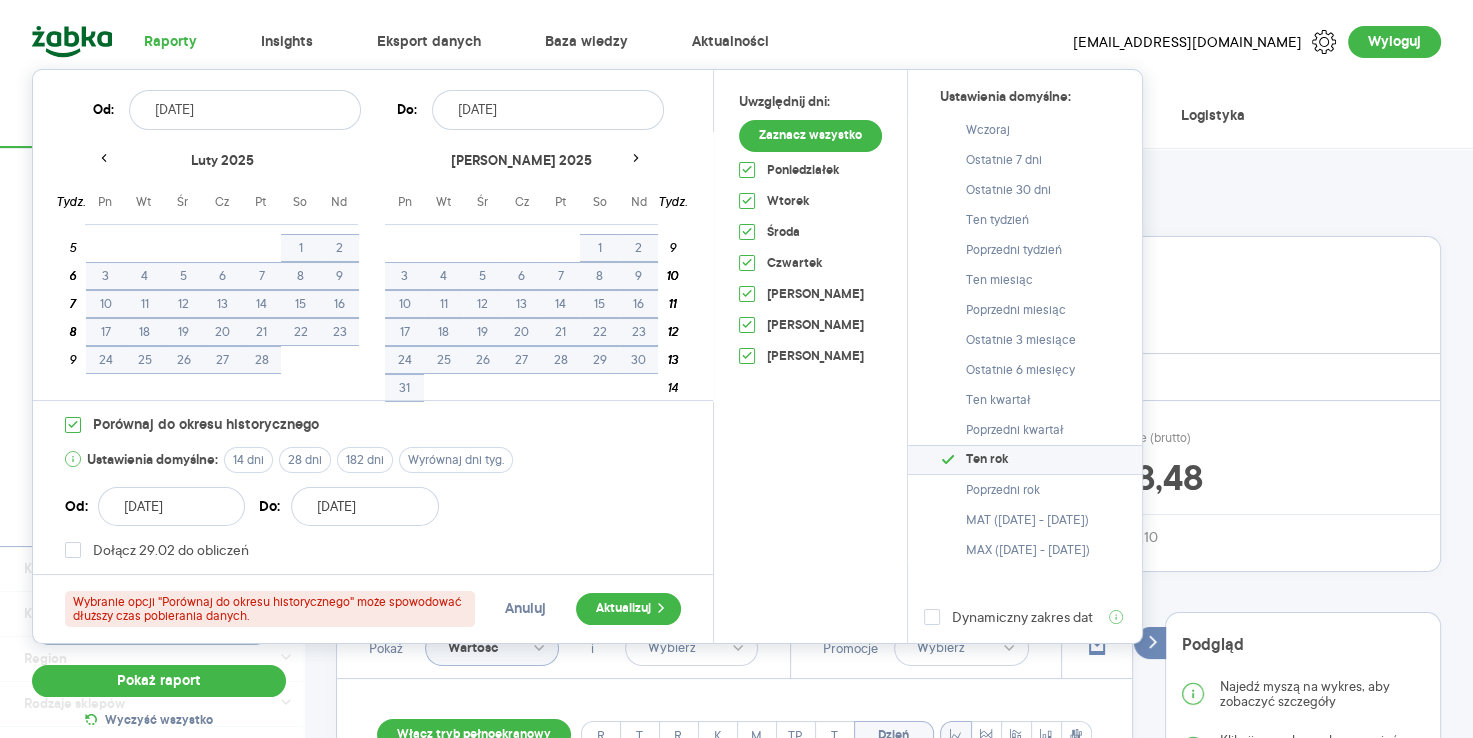 click at bounding box center (636, 161) 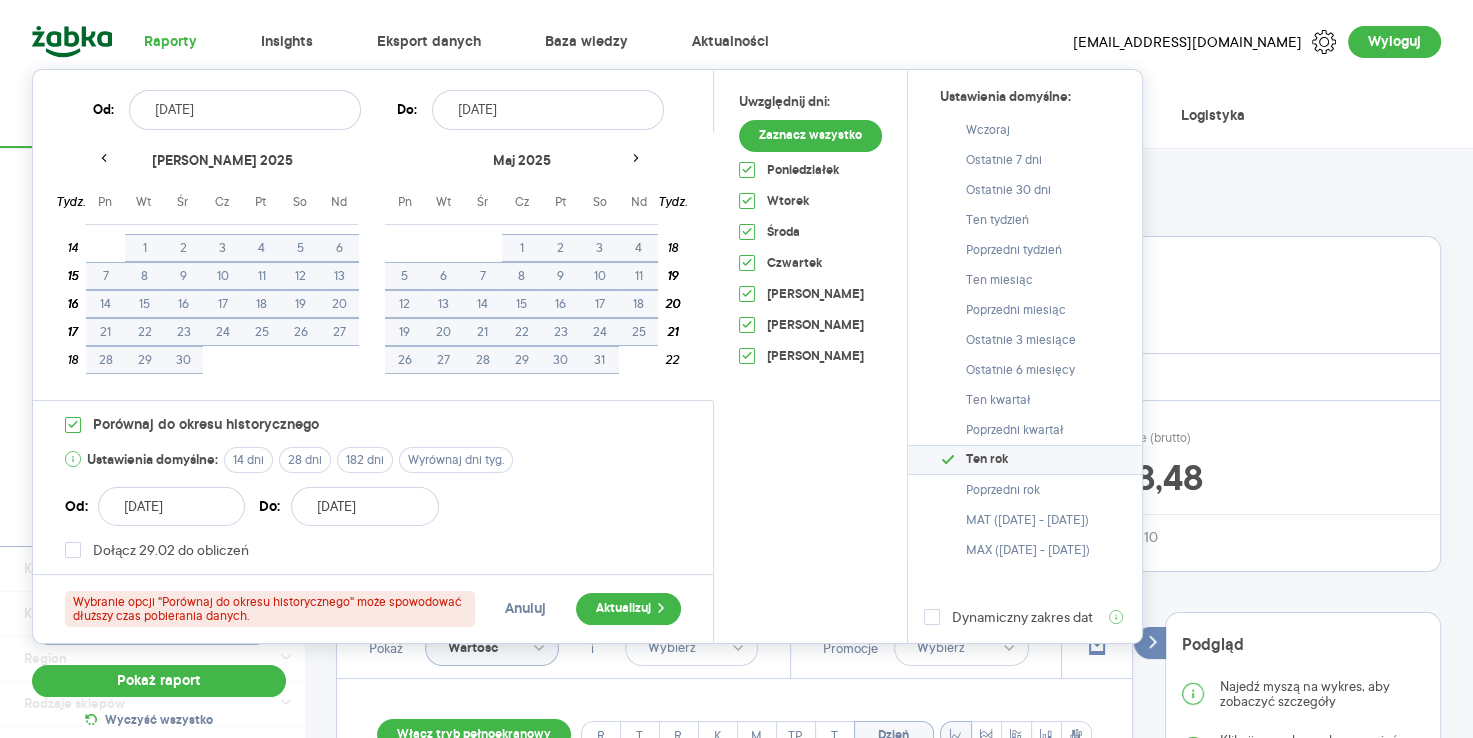 click 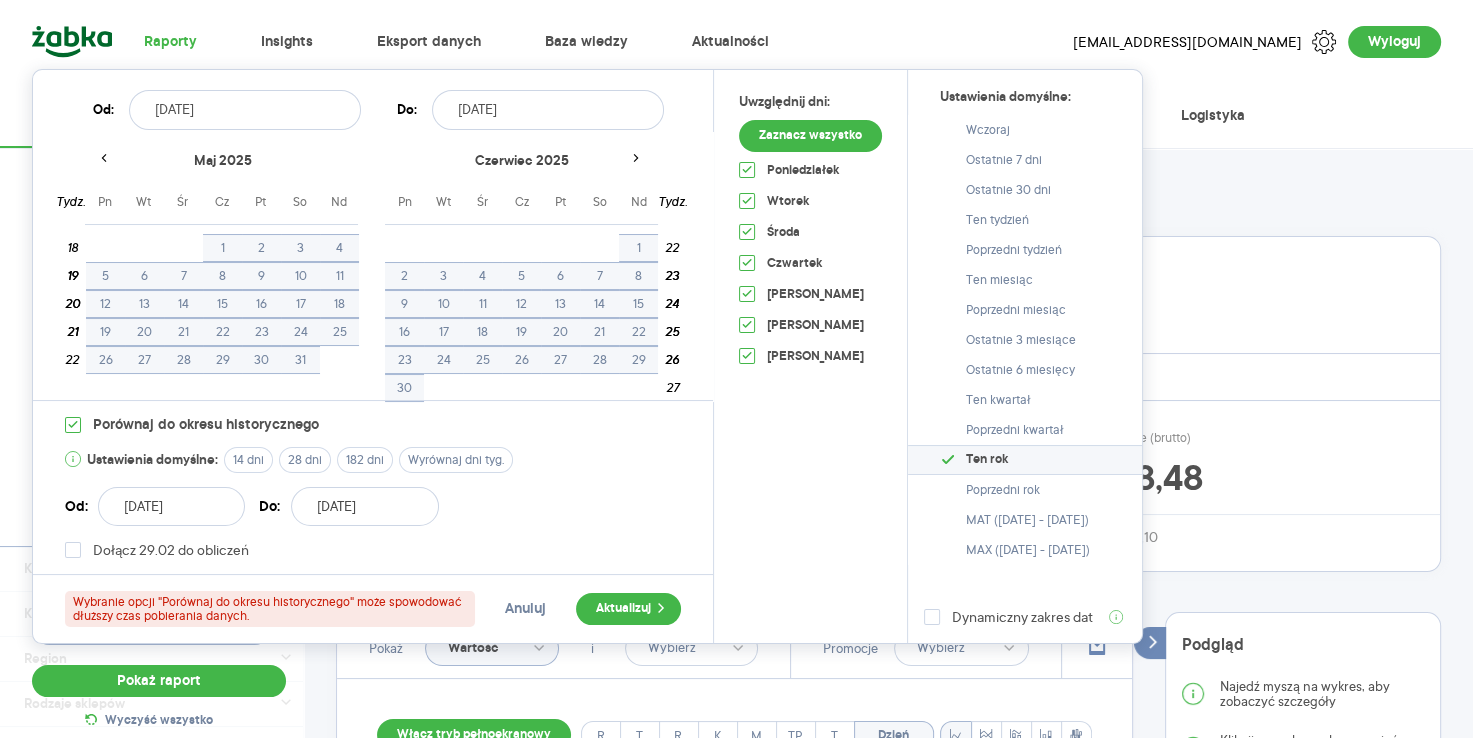 click on "30" at bounding box center [404, 388] 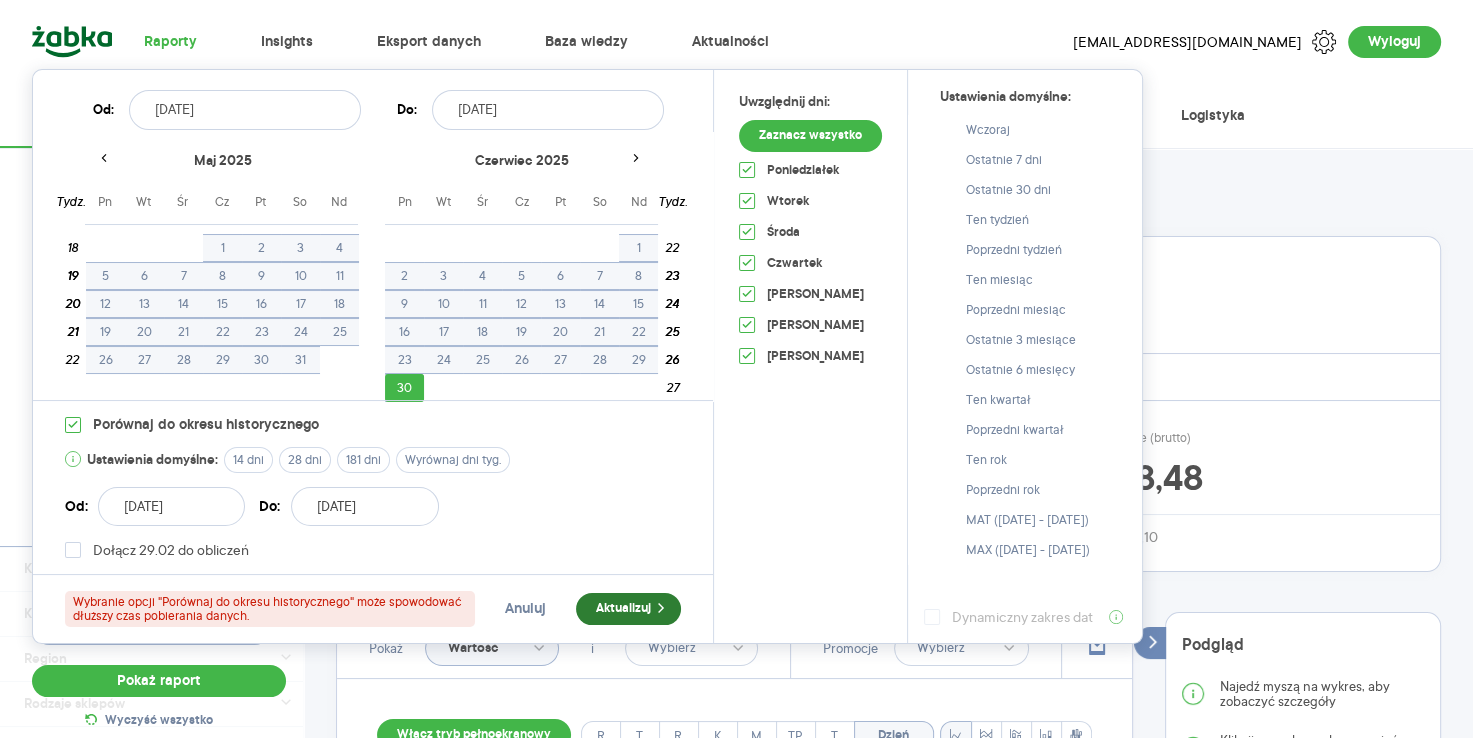 click 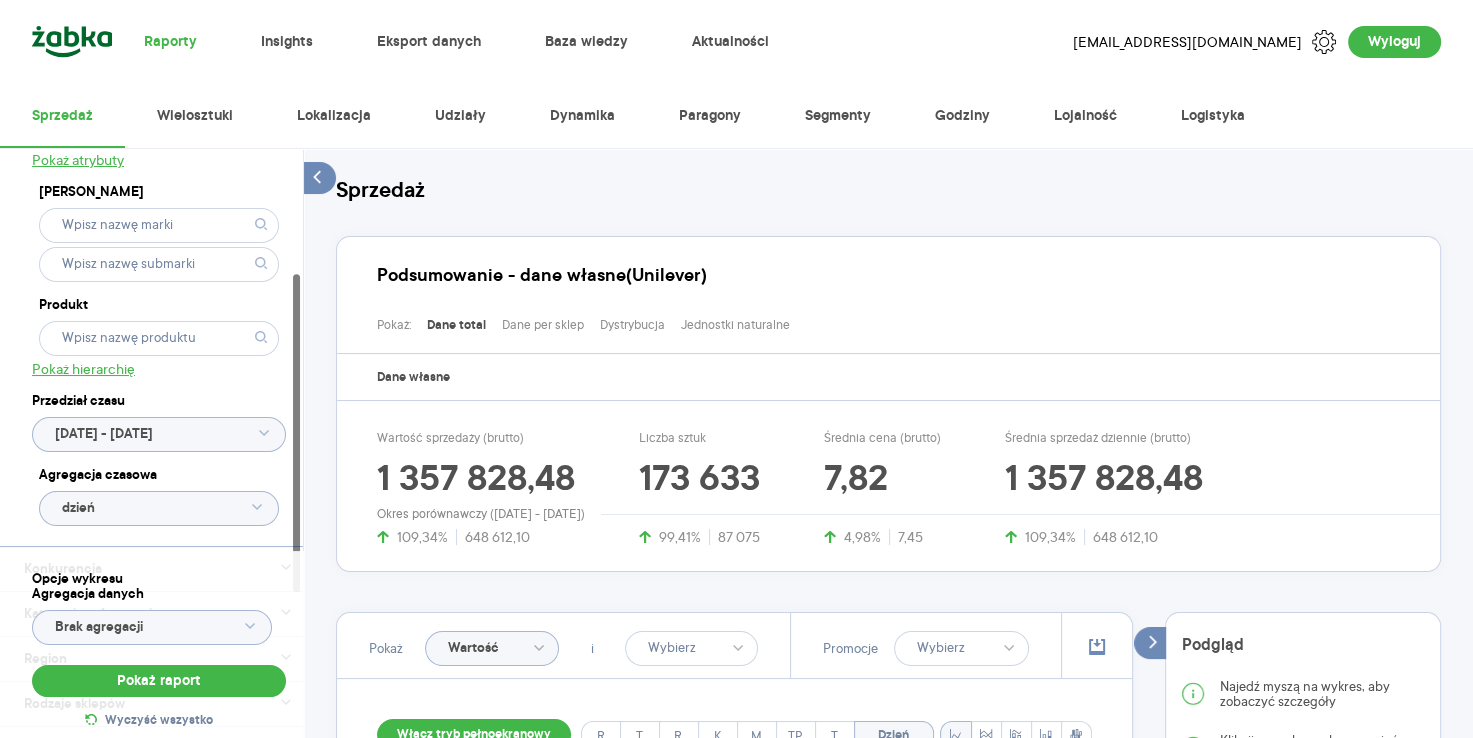 click 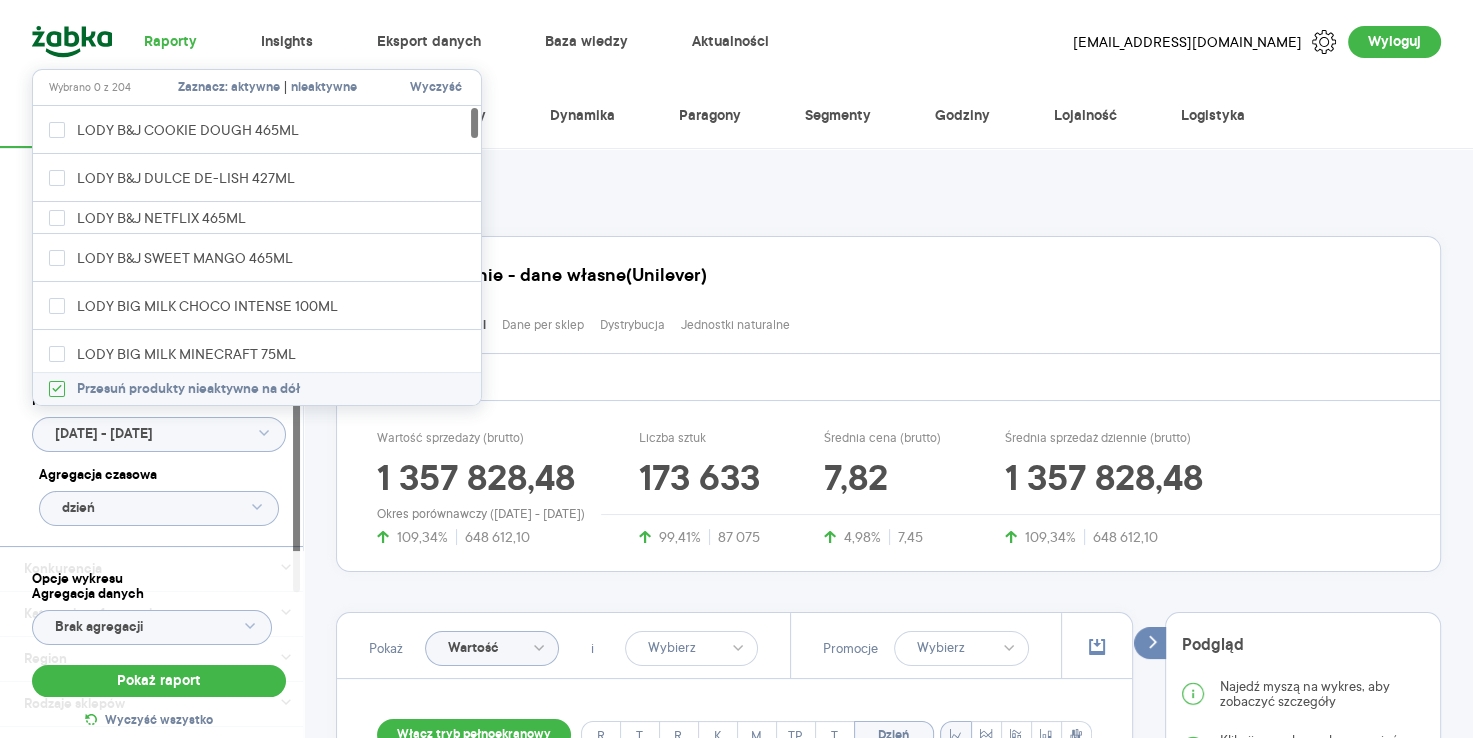 click on "aktywne" at bounding box center [255, 88] 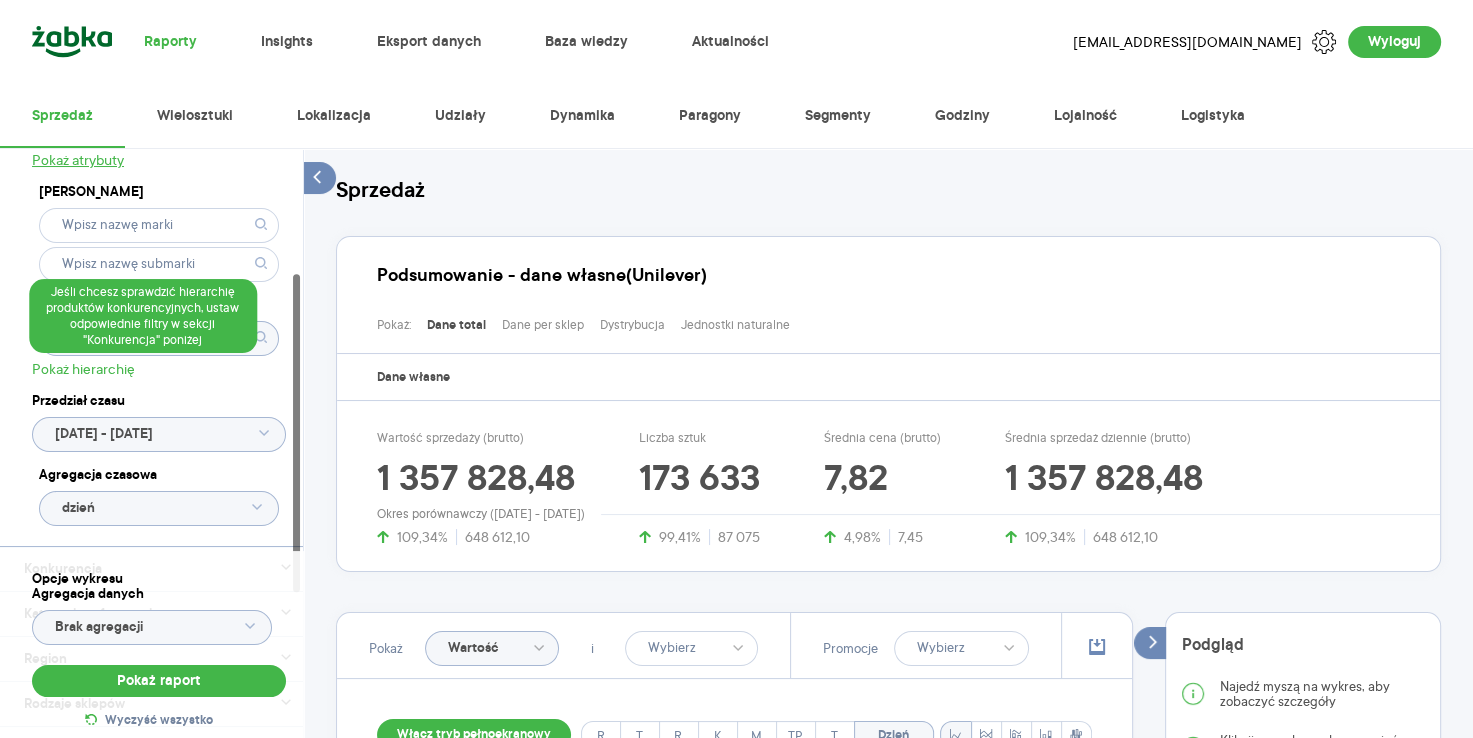 click on "Pokaż hierarchię" at bounding box center (83, 369) 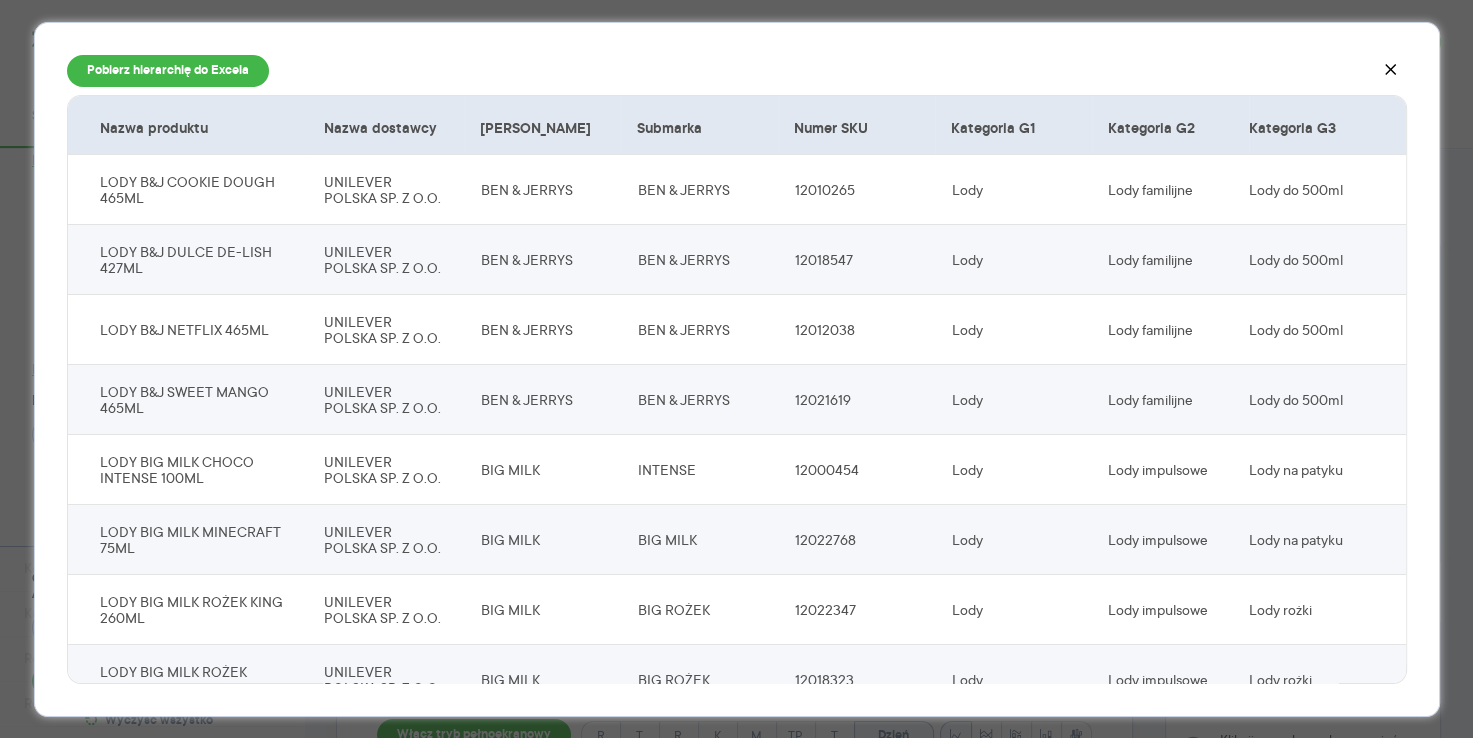 click at bounding box center (1391, 71) 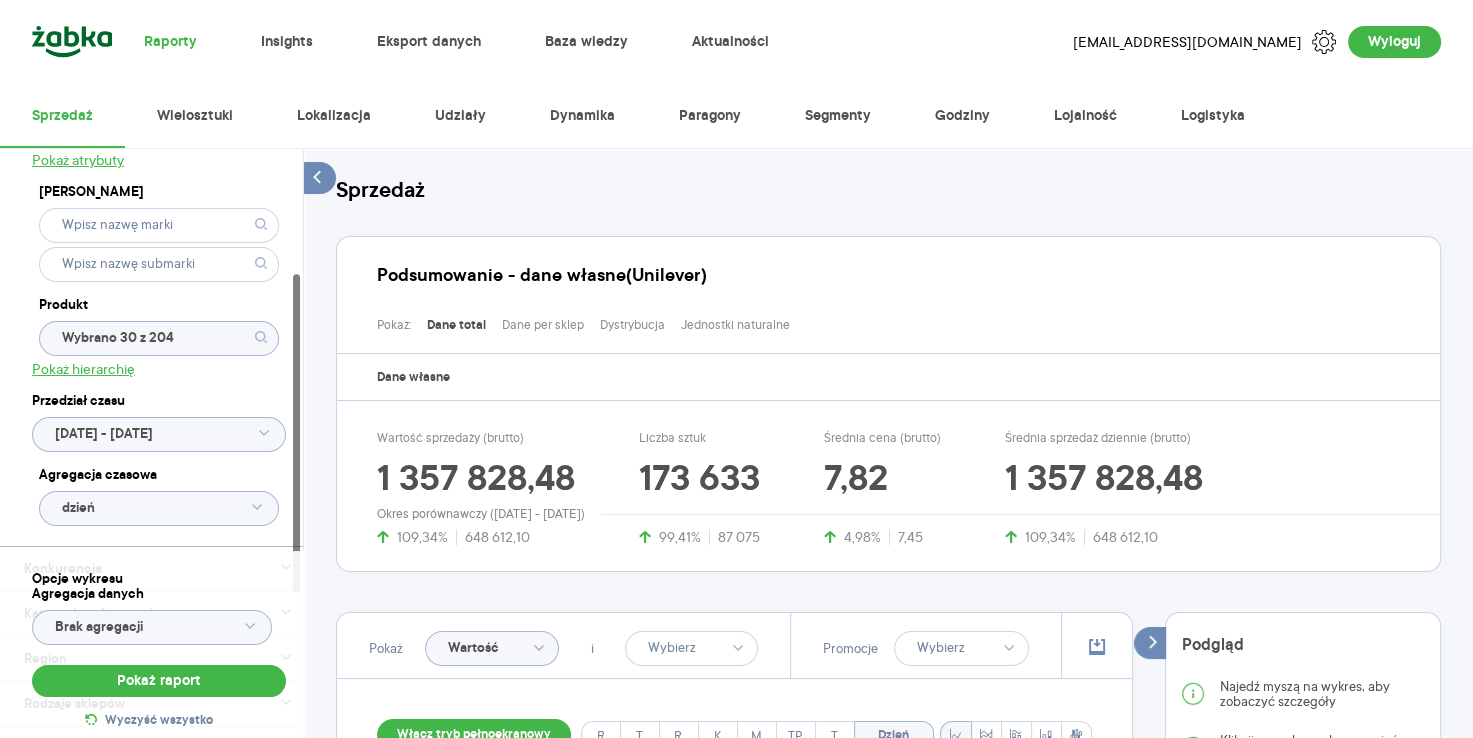 click on "Wybrano 30 z 204" 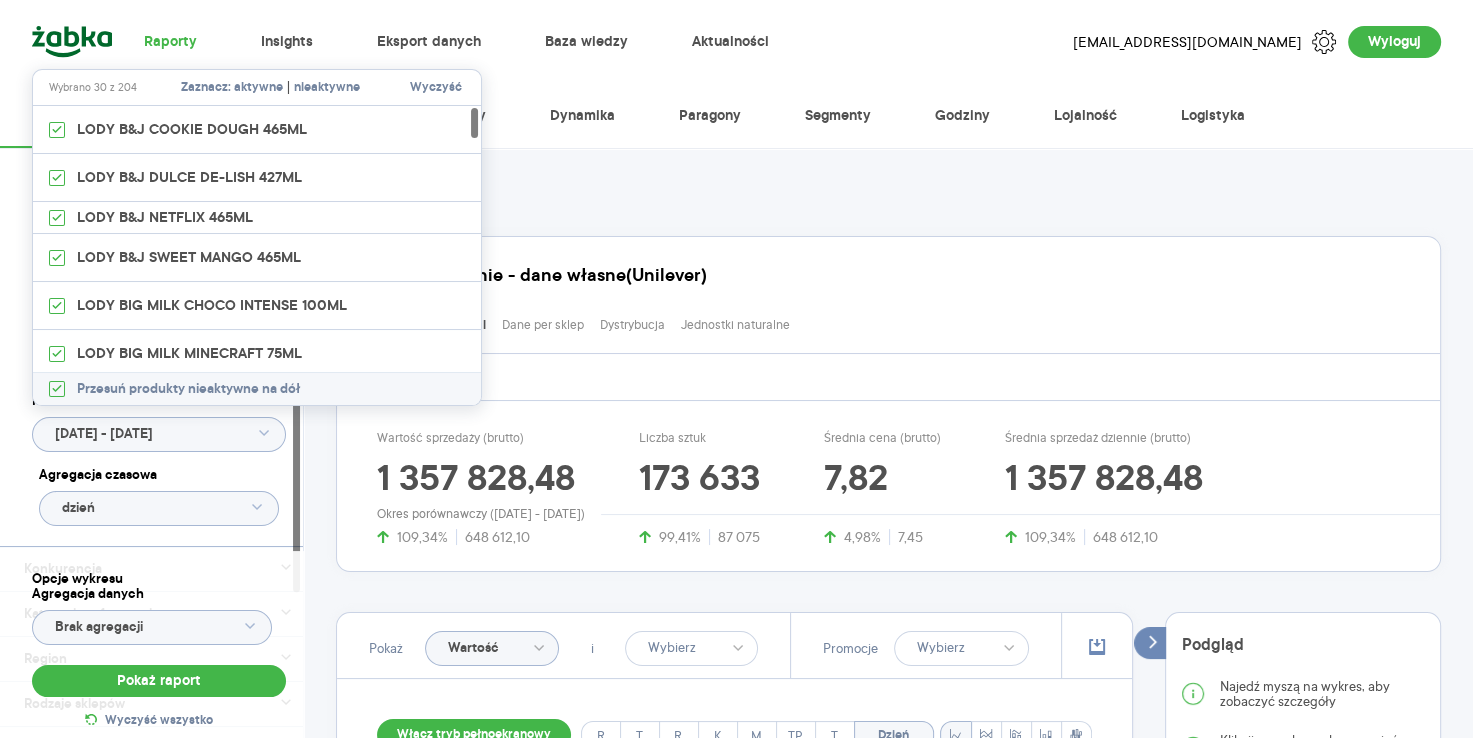 click on "nieaktywne" at bounding box center [327, 88] 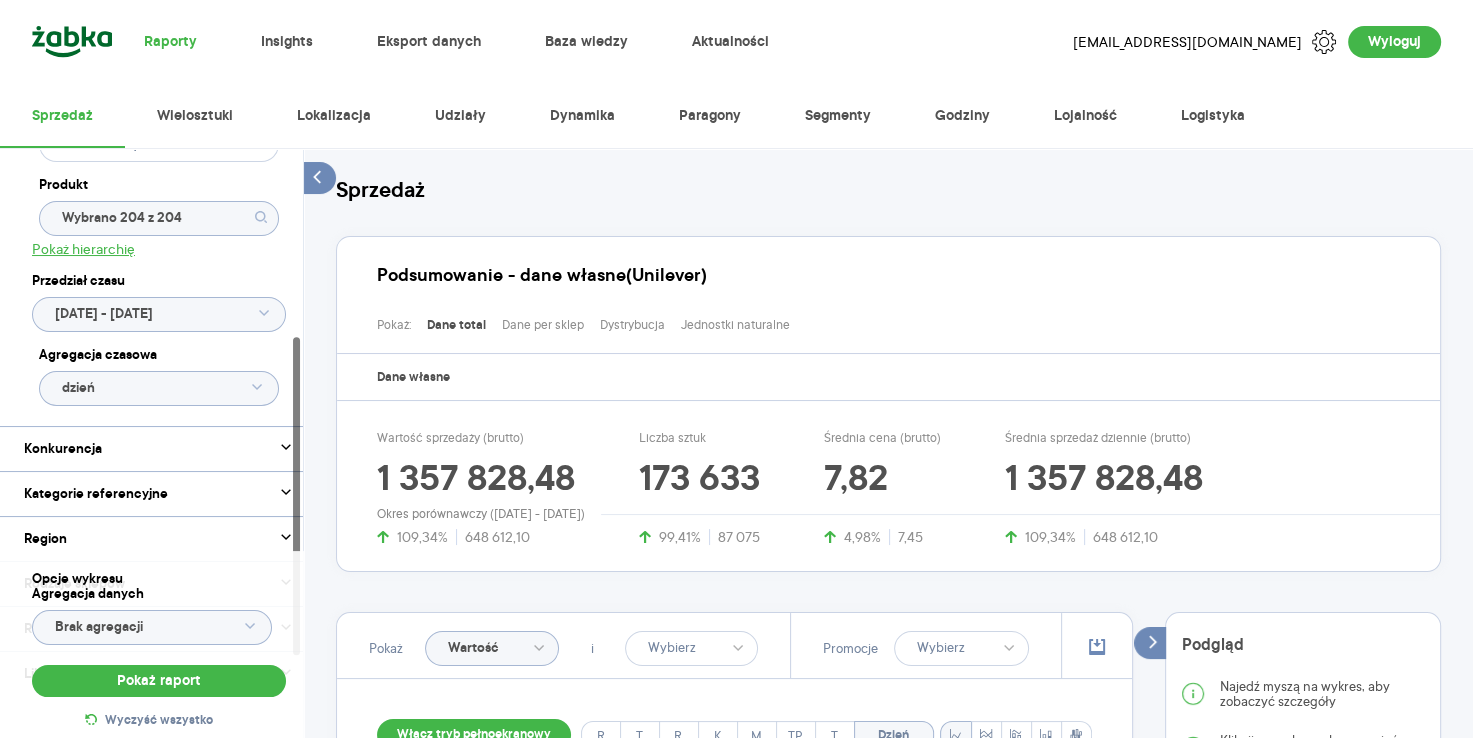 scroll, scrollTop: 353, scrollLeft: 0, axis: vertical 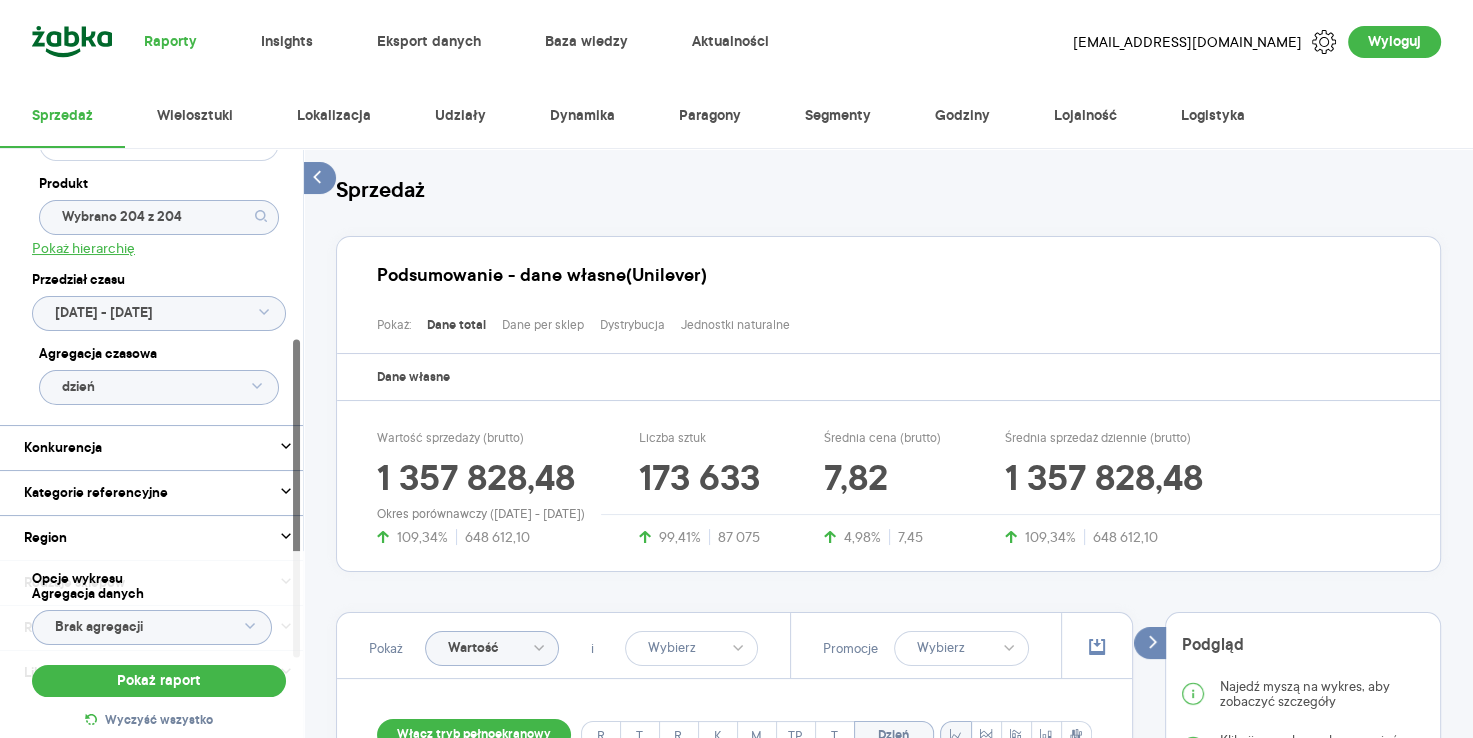 click on "dzień" 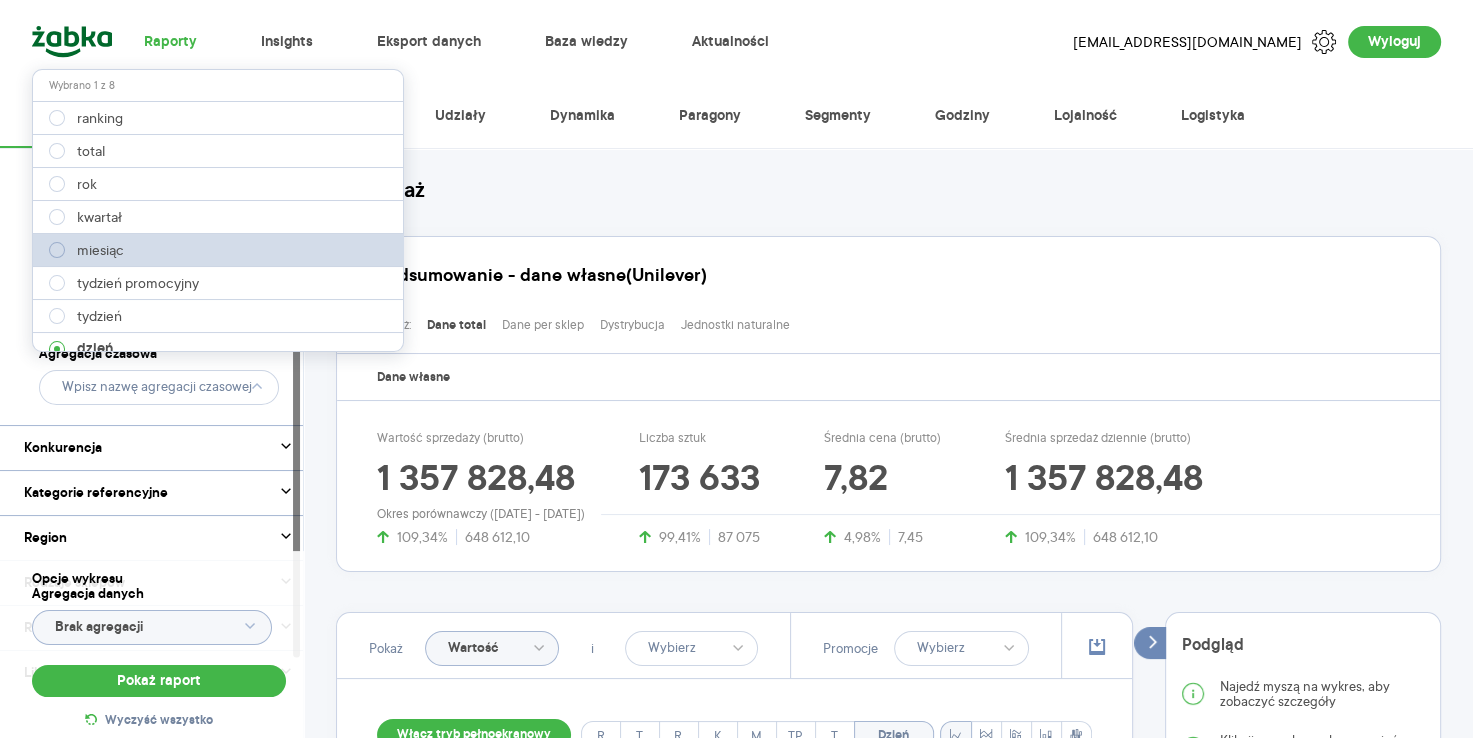 click at bounding box center (57, 250) 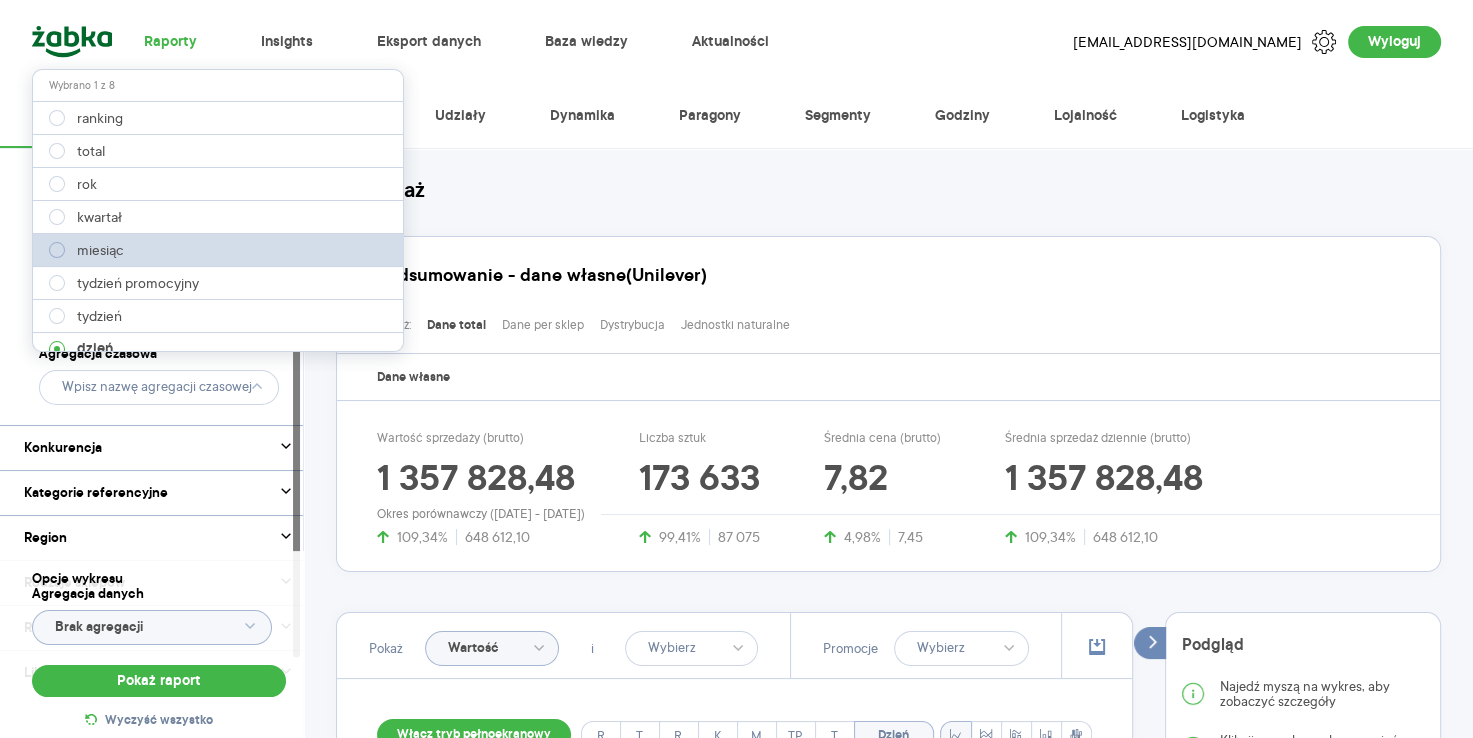 type on "miesiąc" 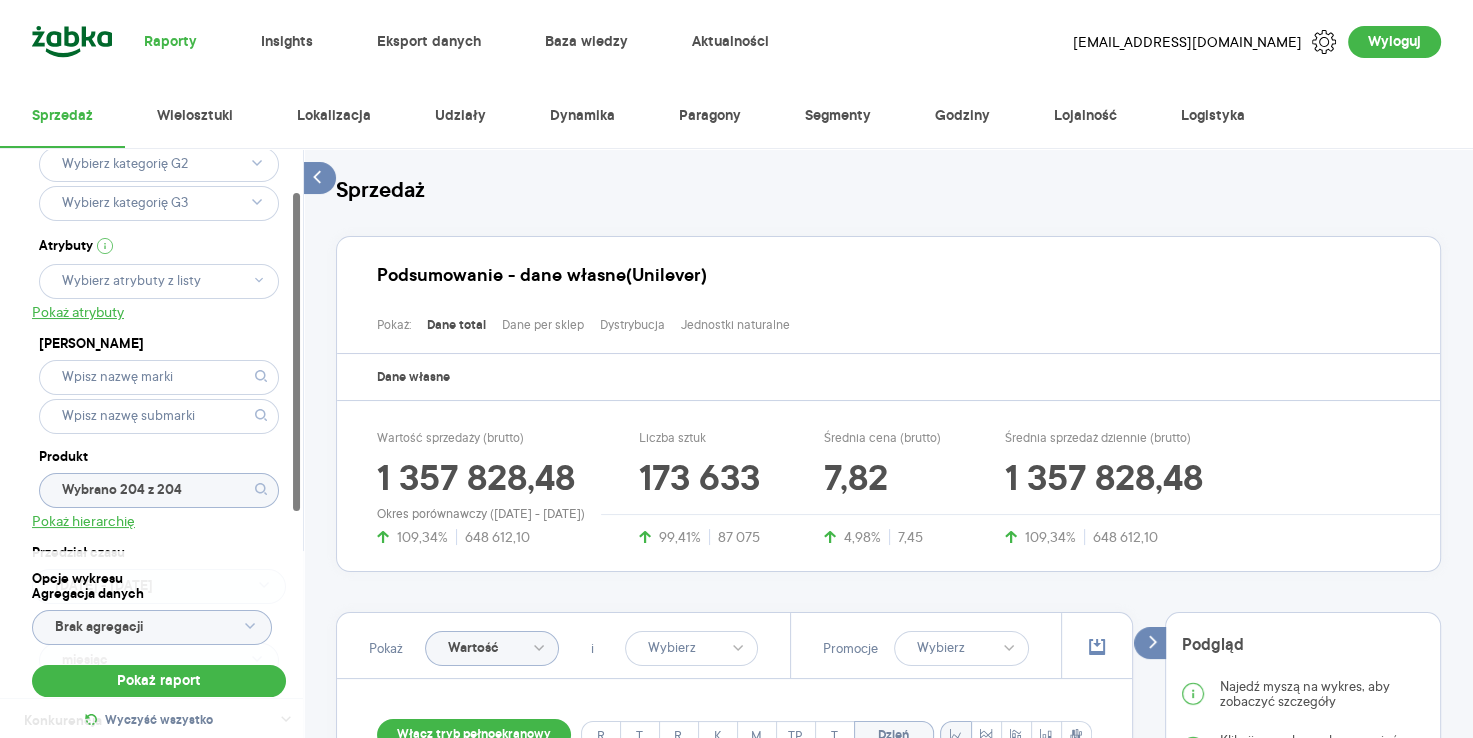 scroll, scrollTop: 0, scrollLeft: 0, axis: both 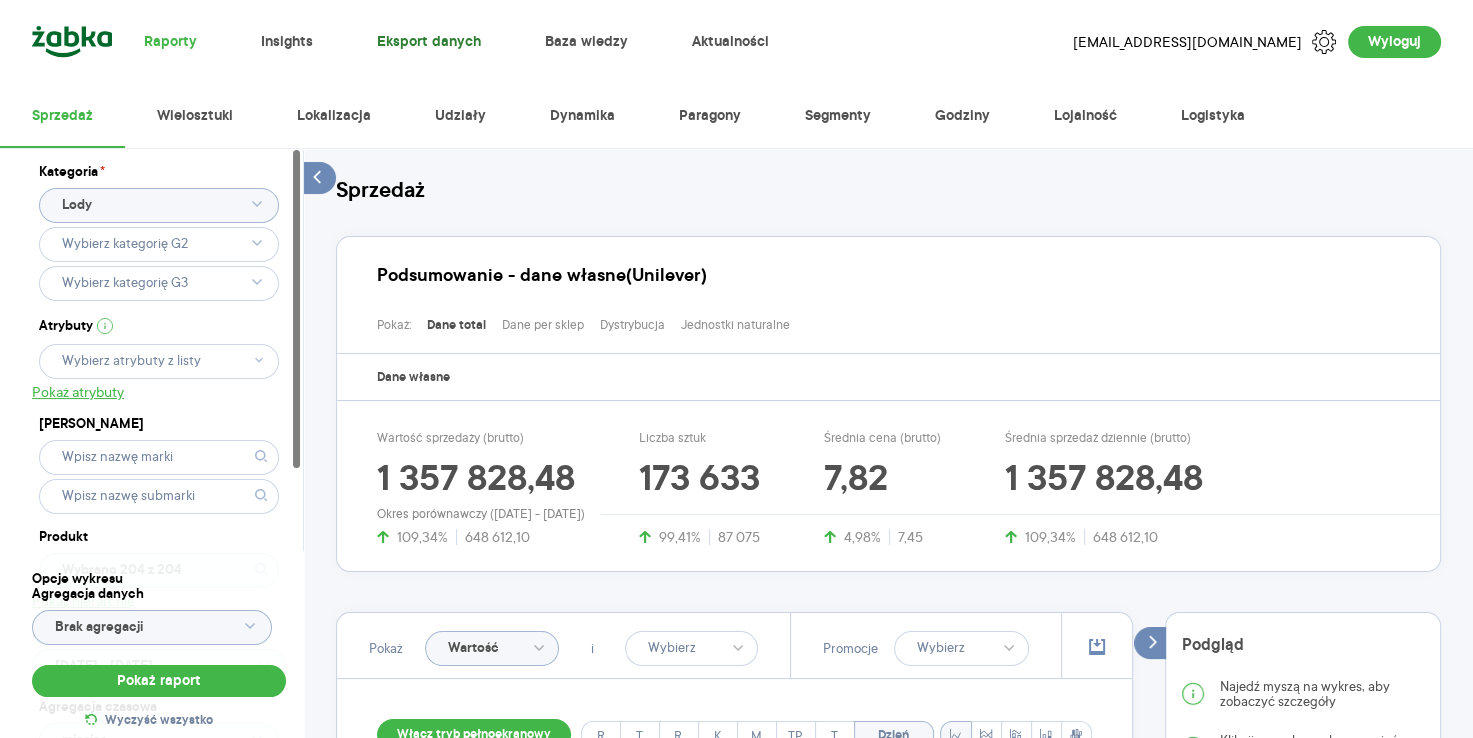 click on "Eksport danych" at bounding box center (429, 42) 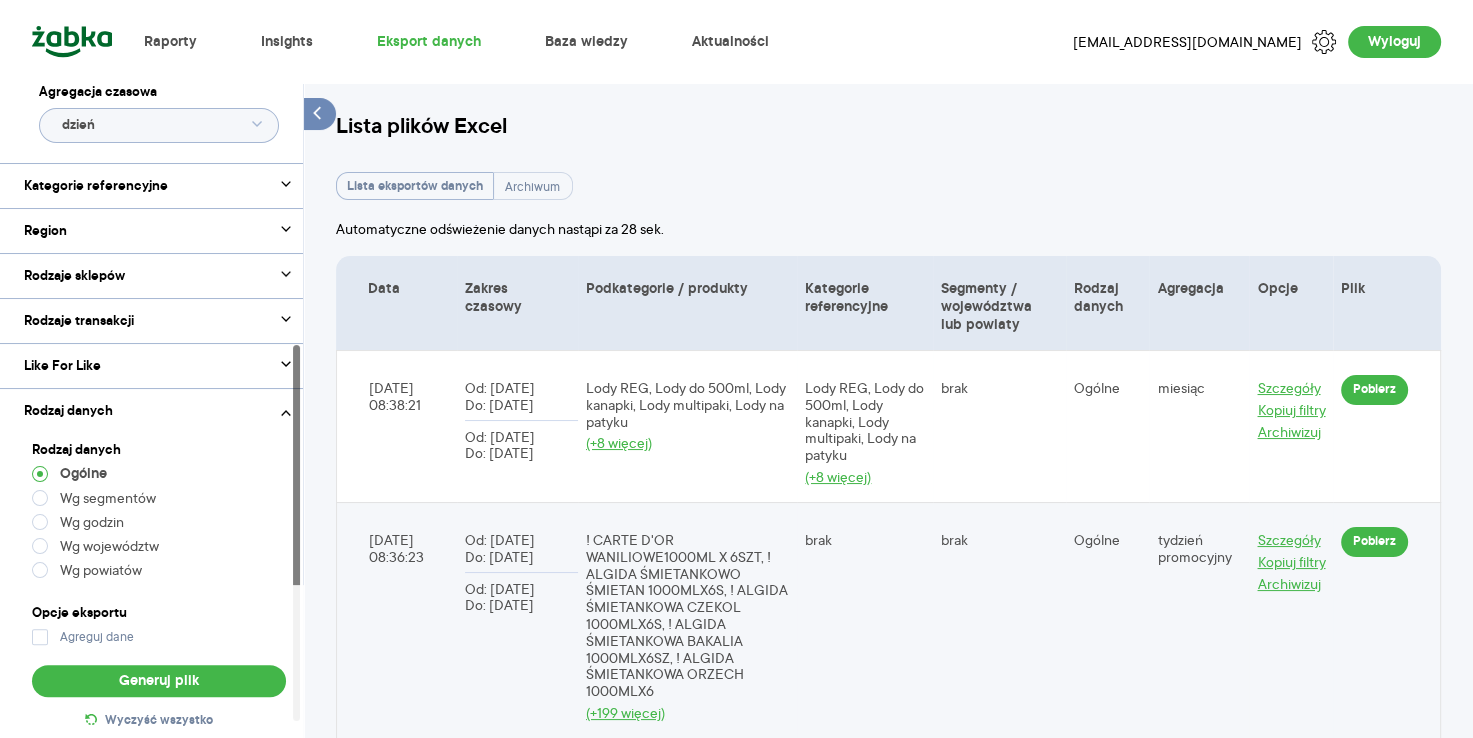 scroll, scrollTop: 480, scrollLeft: 0, axis: vertical 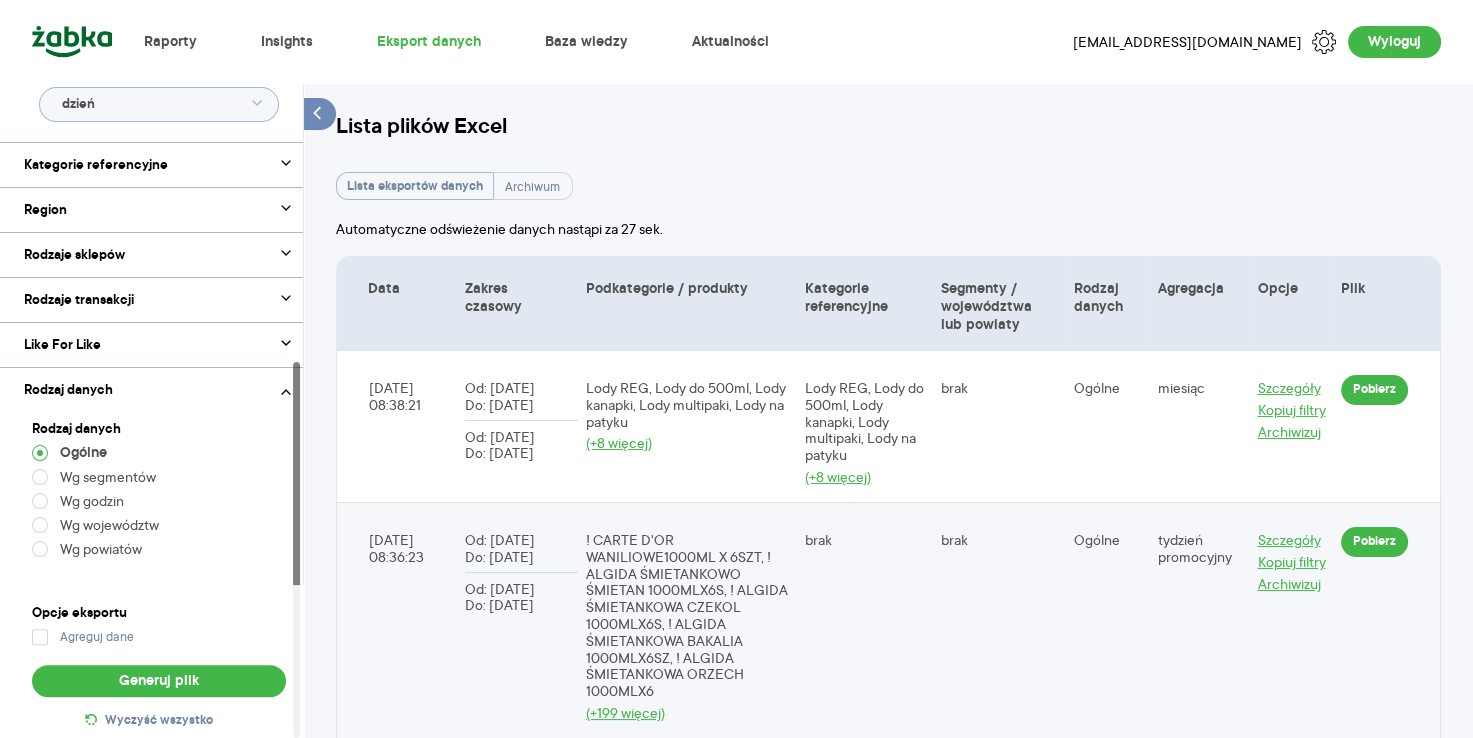 click on "Rodzaj danych" at bounding box center (159, 390) 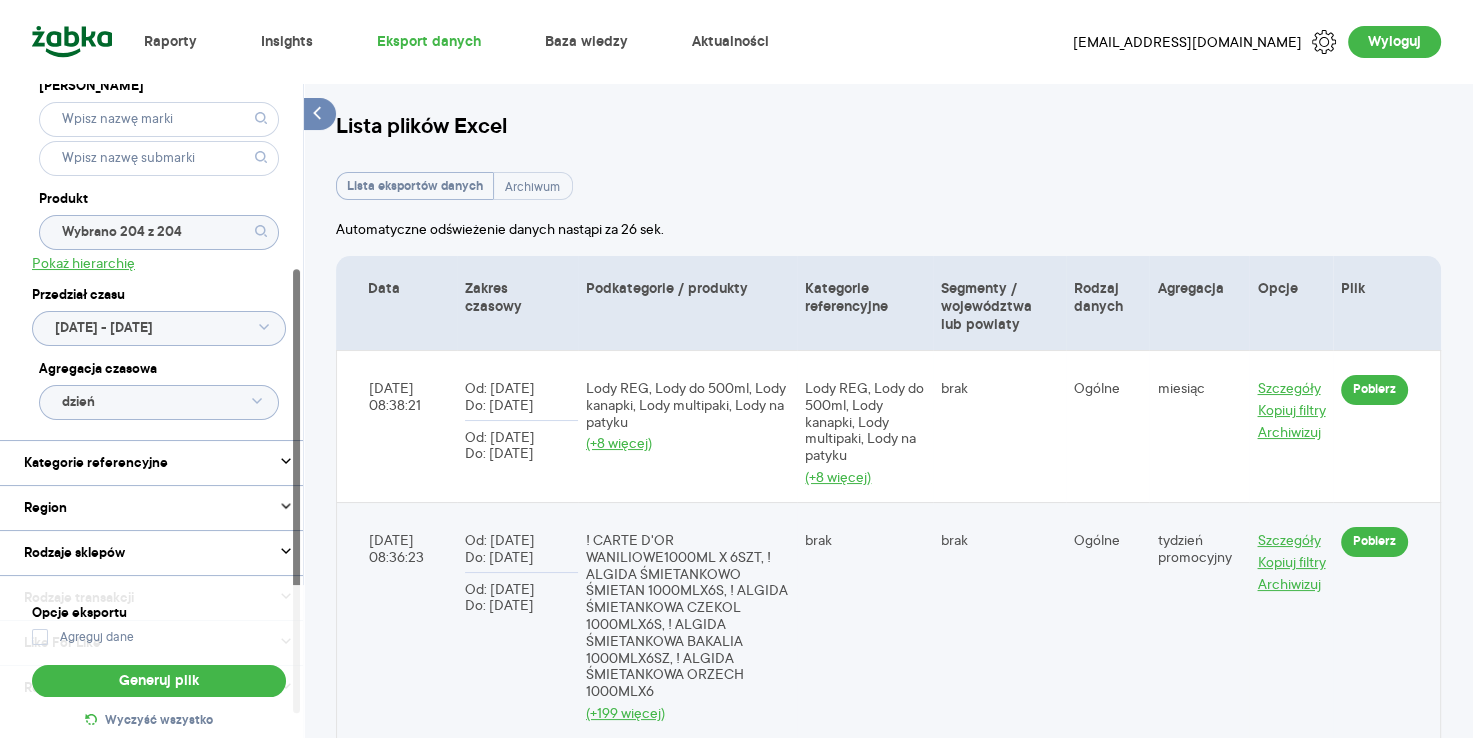 scroll, scrollTop: 0, scrollLeft: 0, axis: both 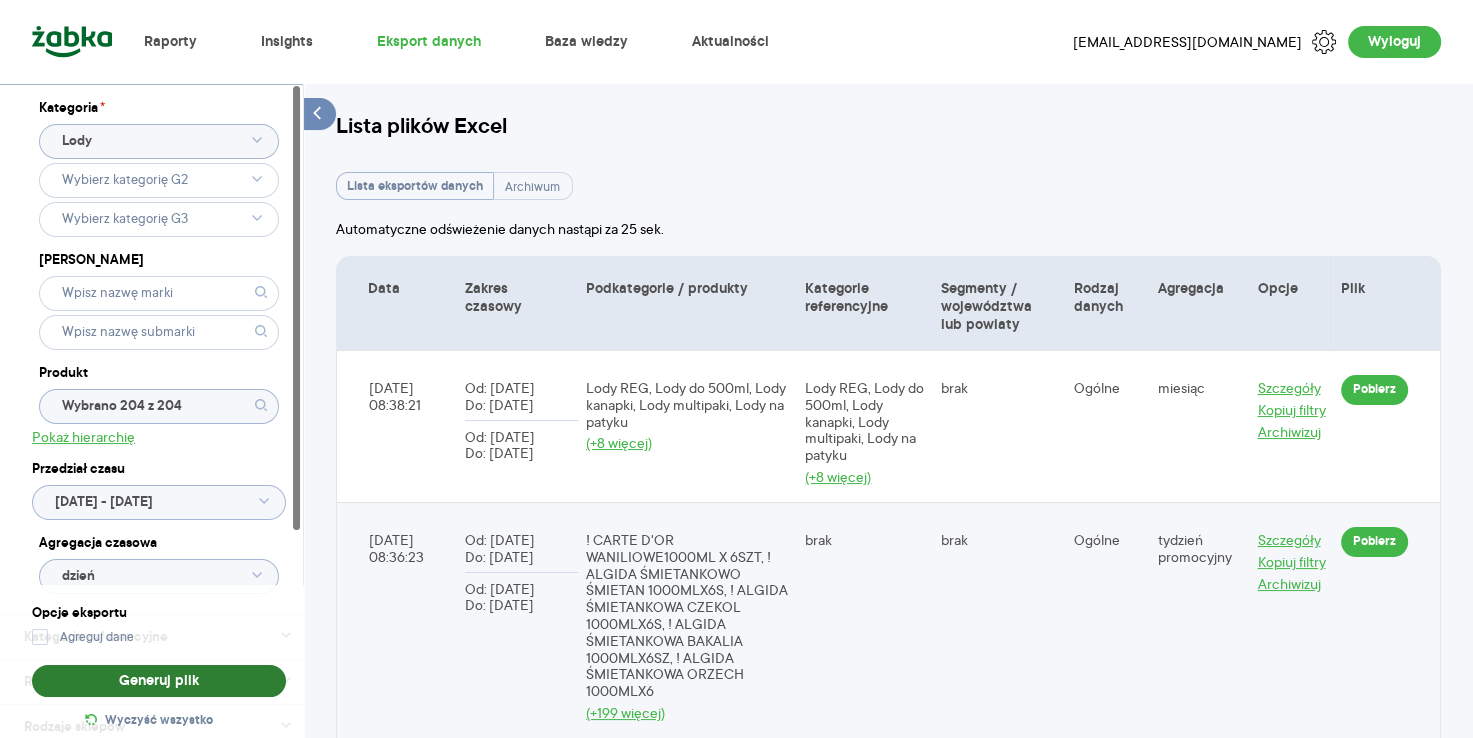 click on "Generuj plik" at bounding box center [159, 681] 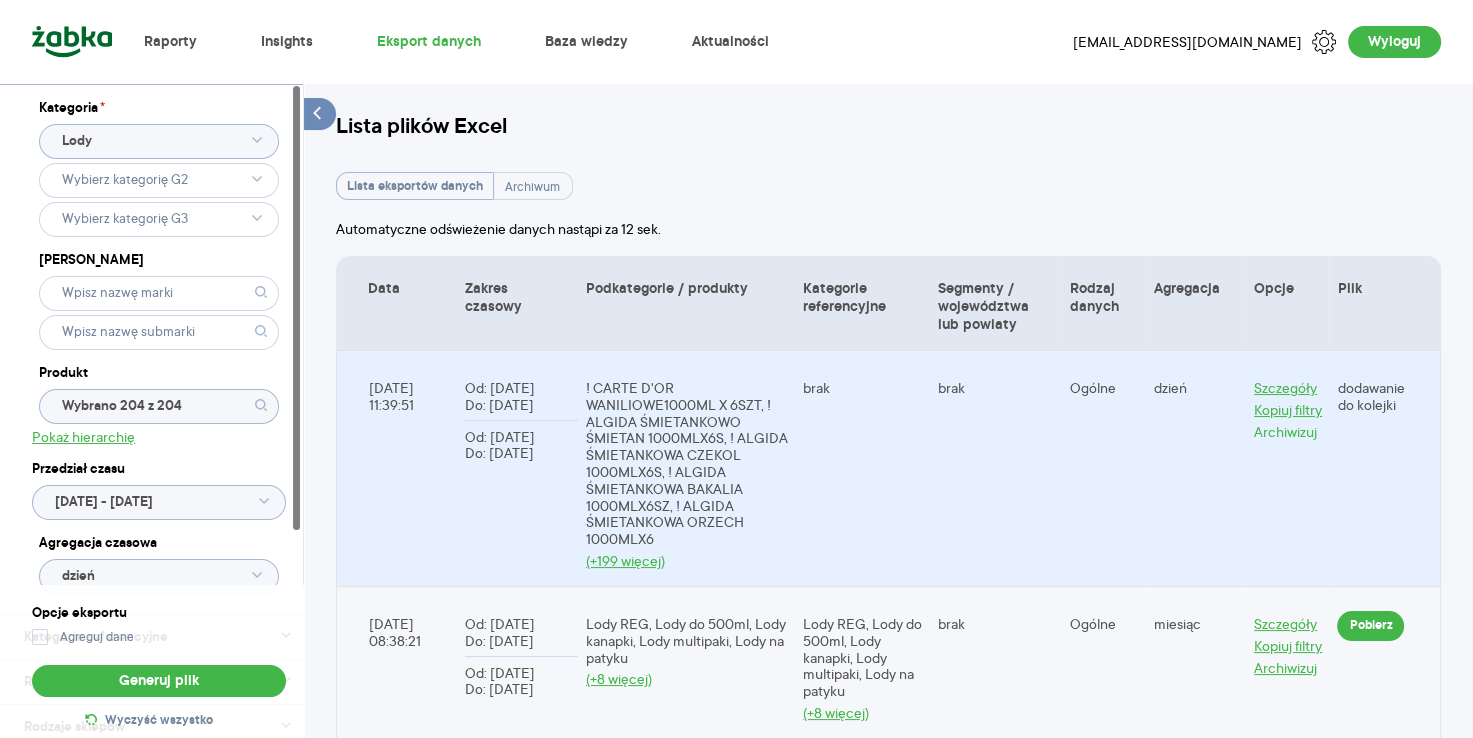 click on "Archiwizuj" at bounding box center [1285, 432] 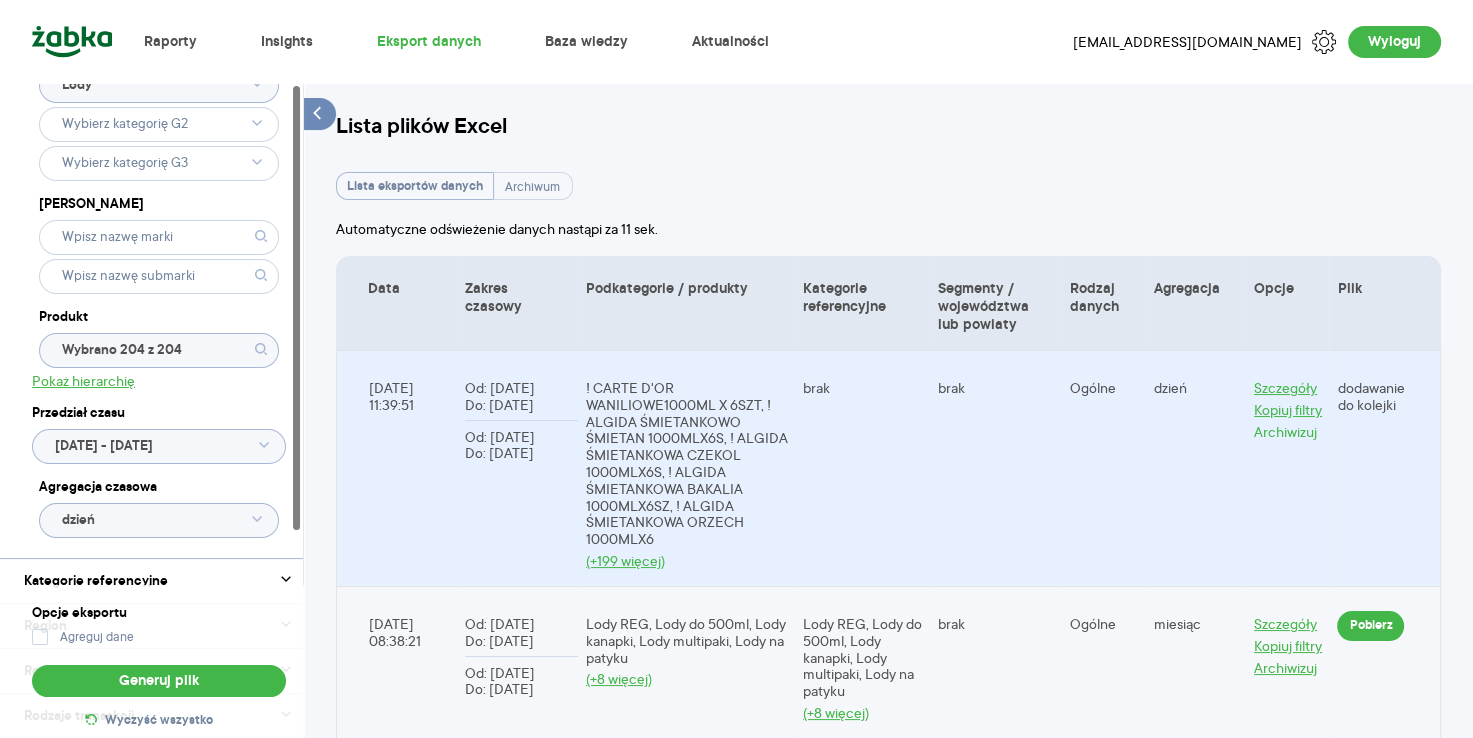 scroll, scrollTop: 66, scrollLeft: 0, axis: vertical 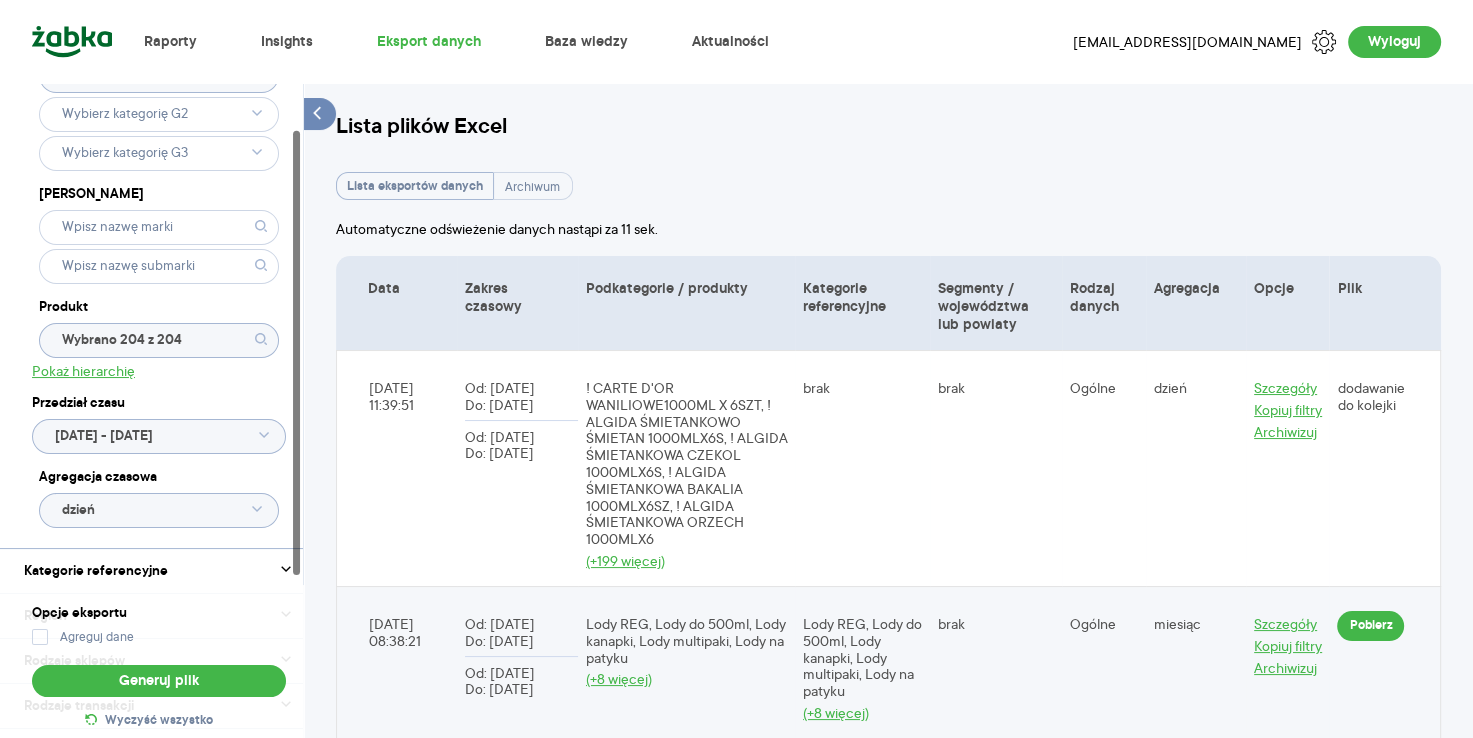click on "dzień" 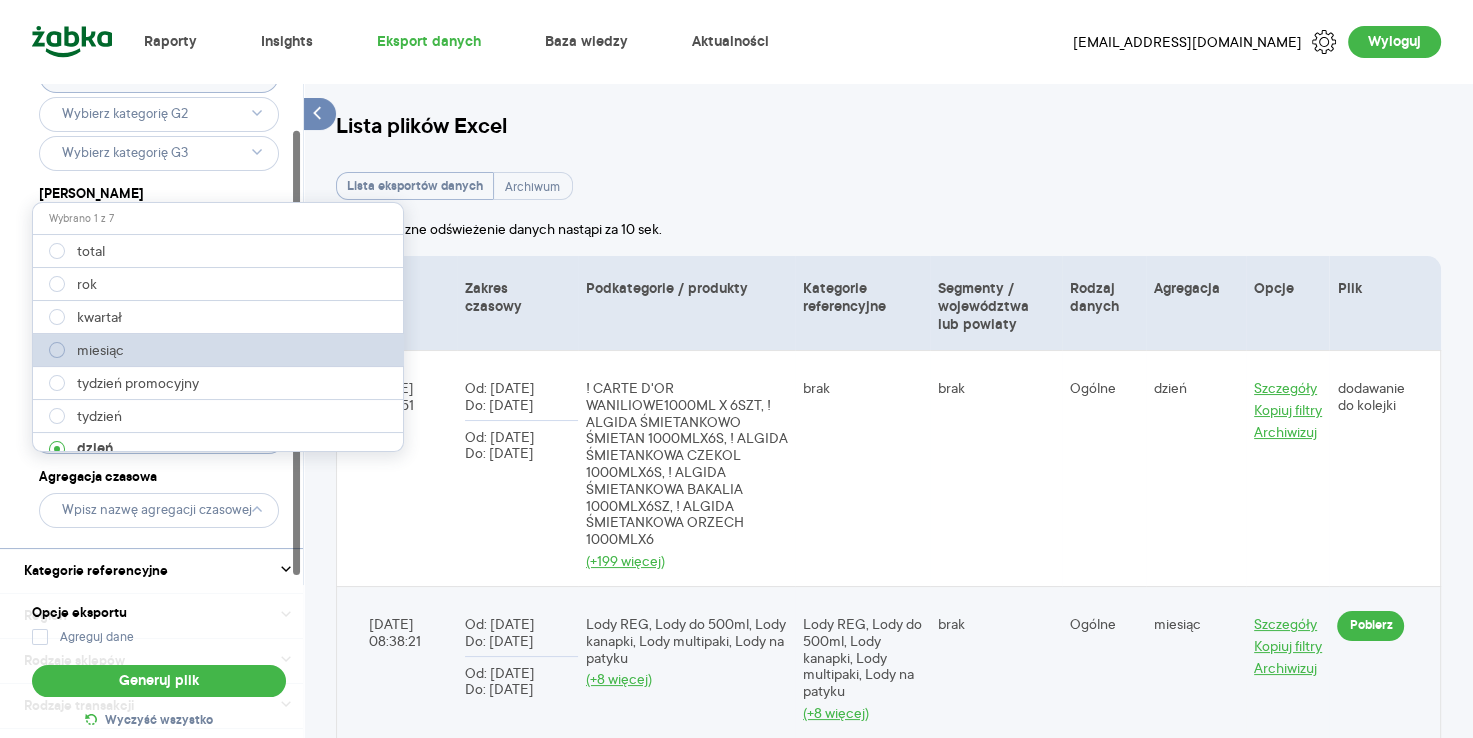 click on "miesiąc" at bounding box center [86, 350] 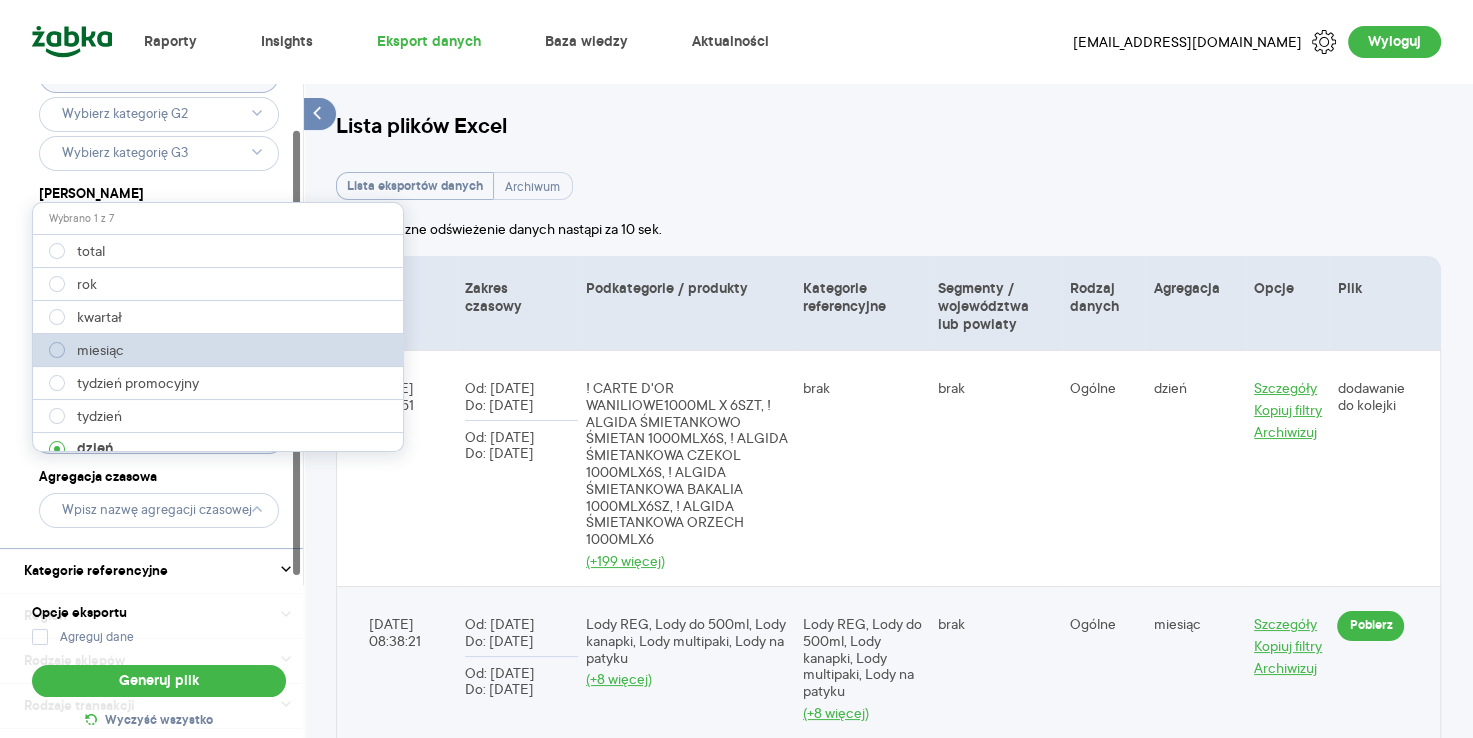 type on "miesiąc" 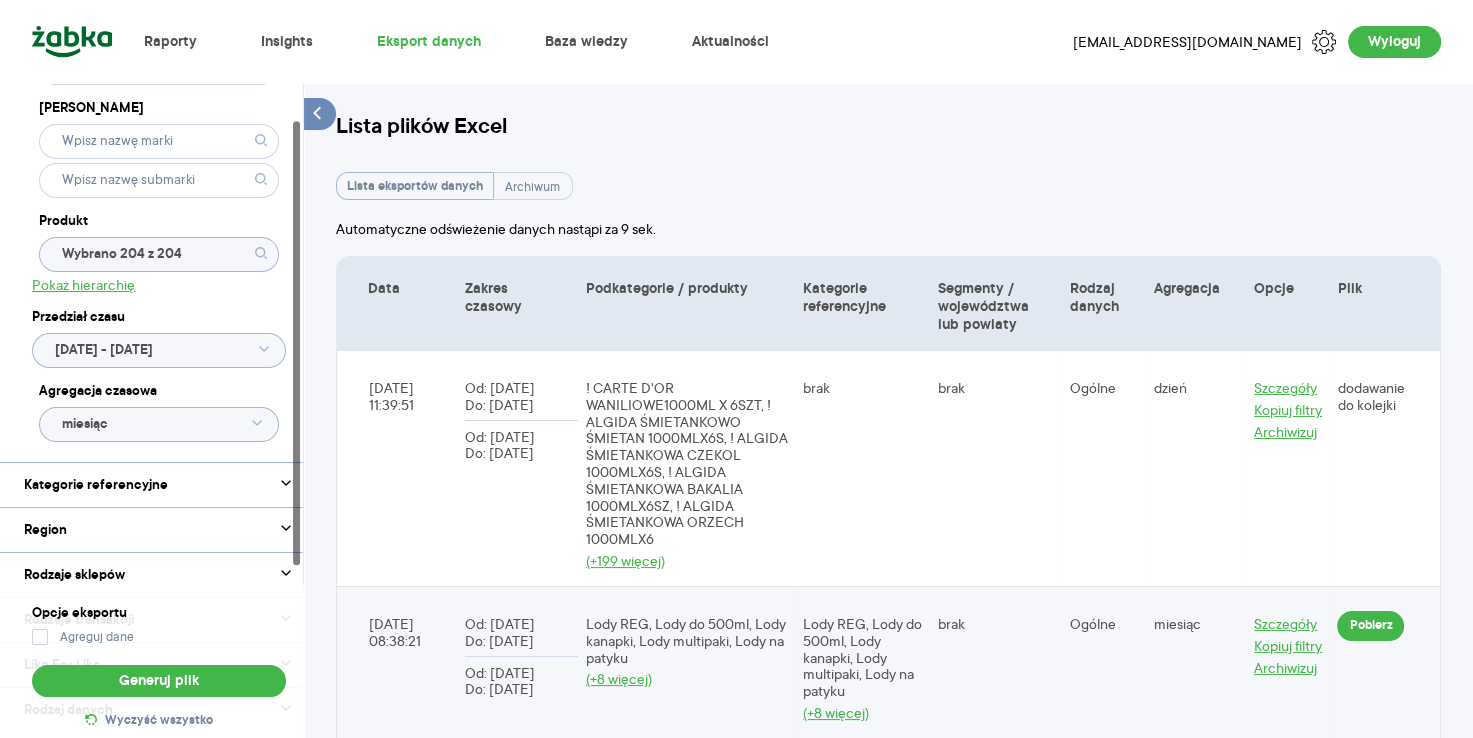 scroll, scrollTop: 307, scrollLeft: 0, axis: vertical 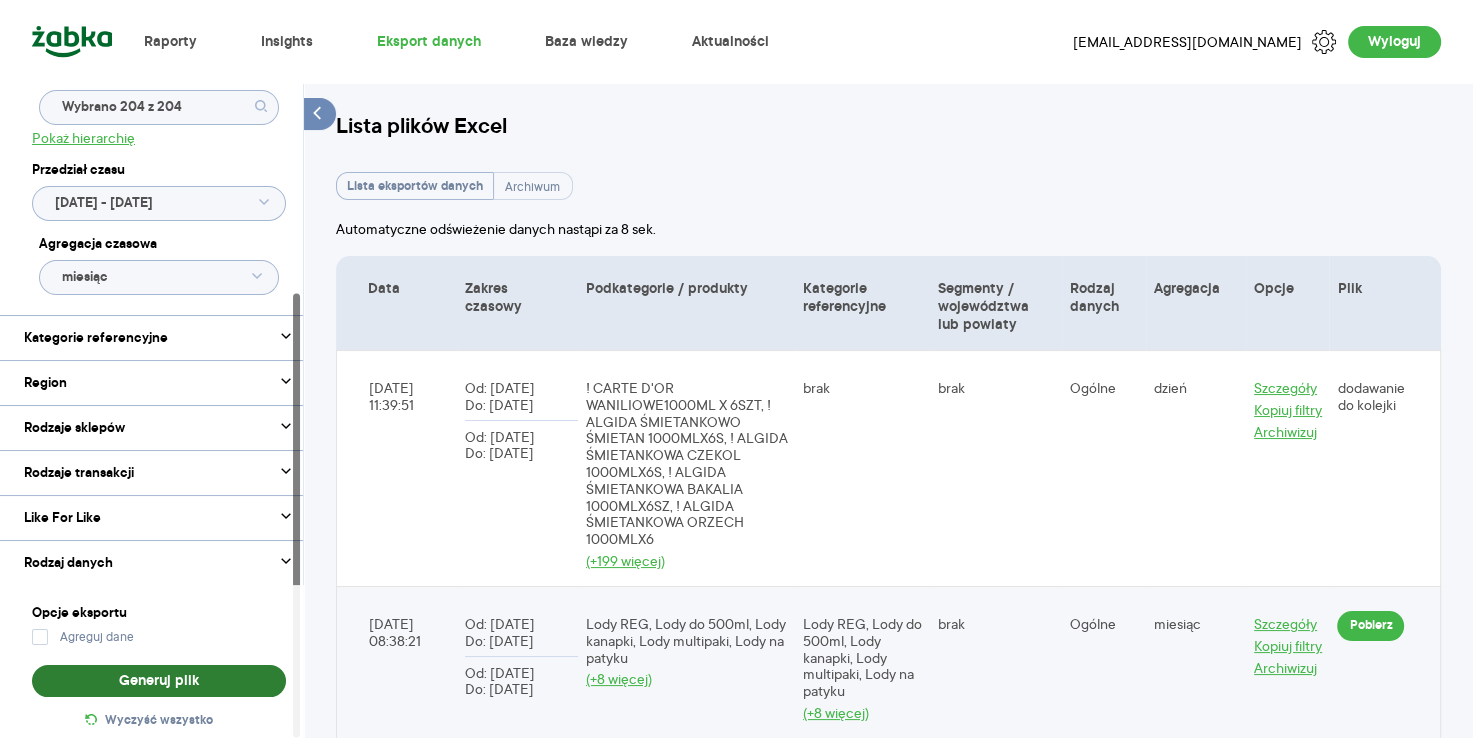 click on "Generuj plik" at bounding box center [159, 681] 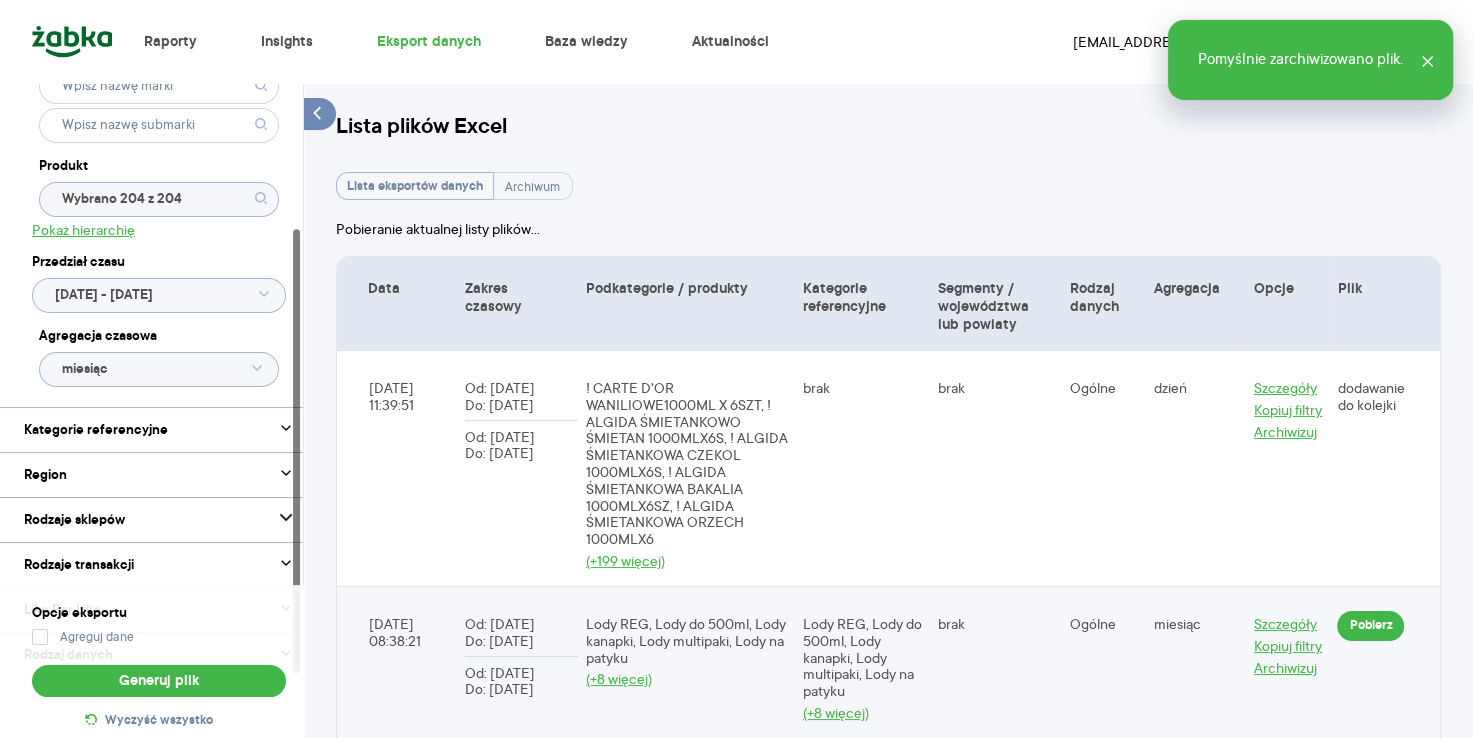scroll, scrollTop: 200, scrollLeft: 0, axis: vertical 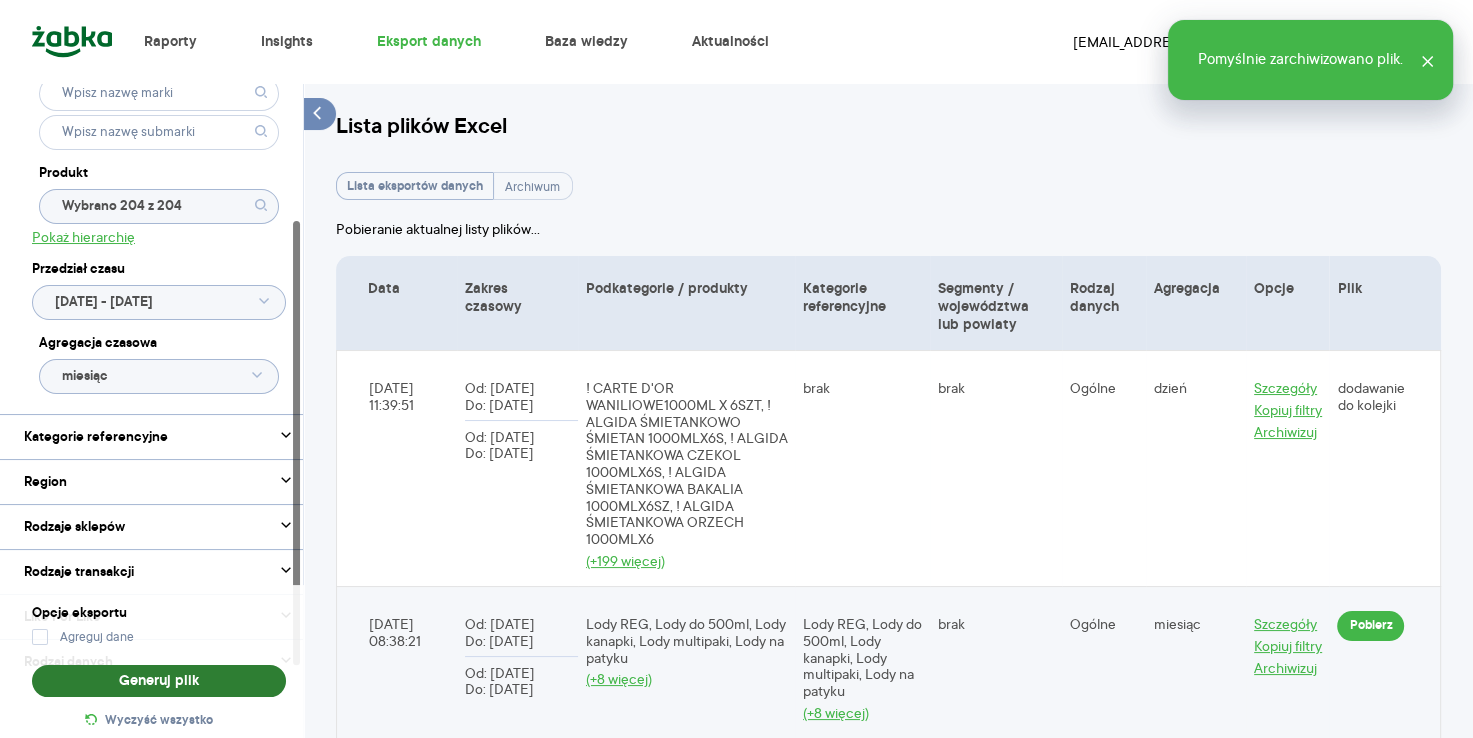 click on "Generuj plik" at bounding box center [159, 681] 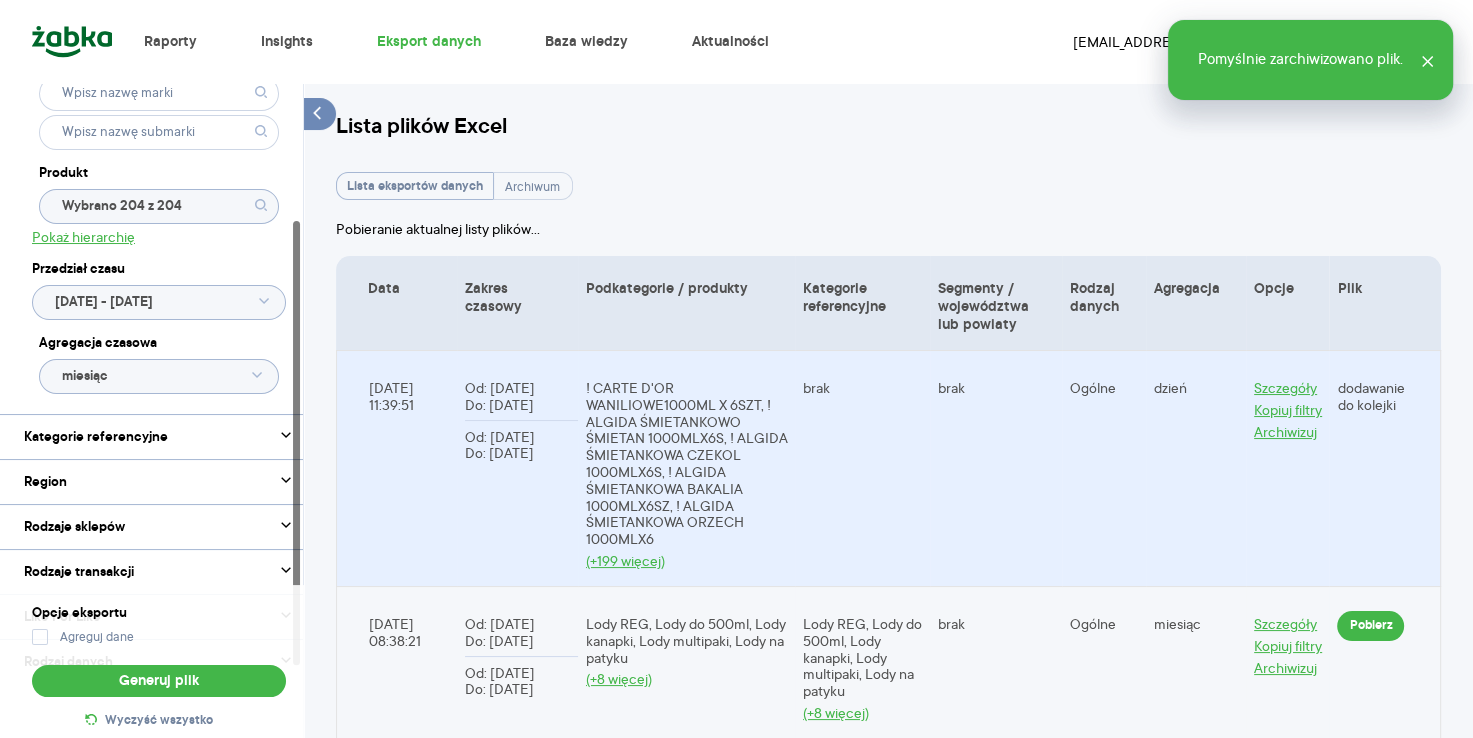click on "dzień" at bounding box center (1196, 468) 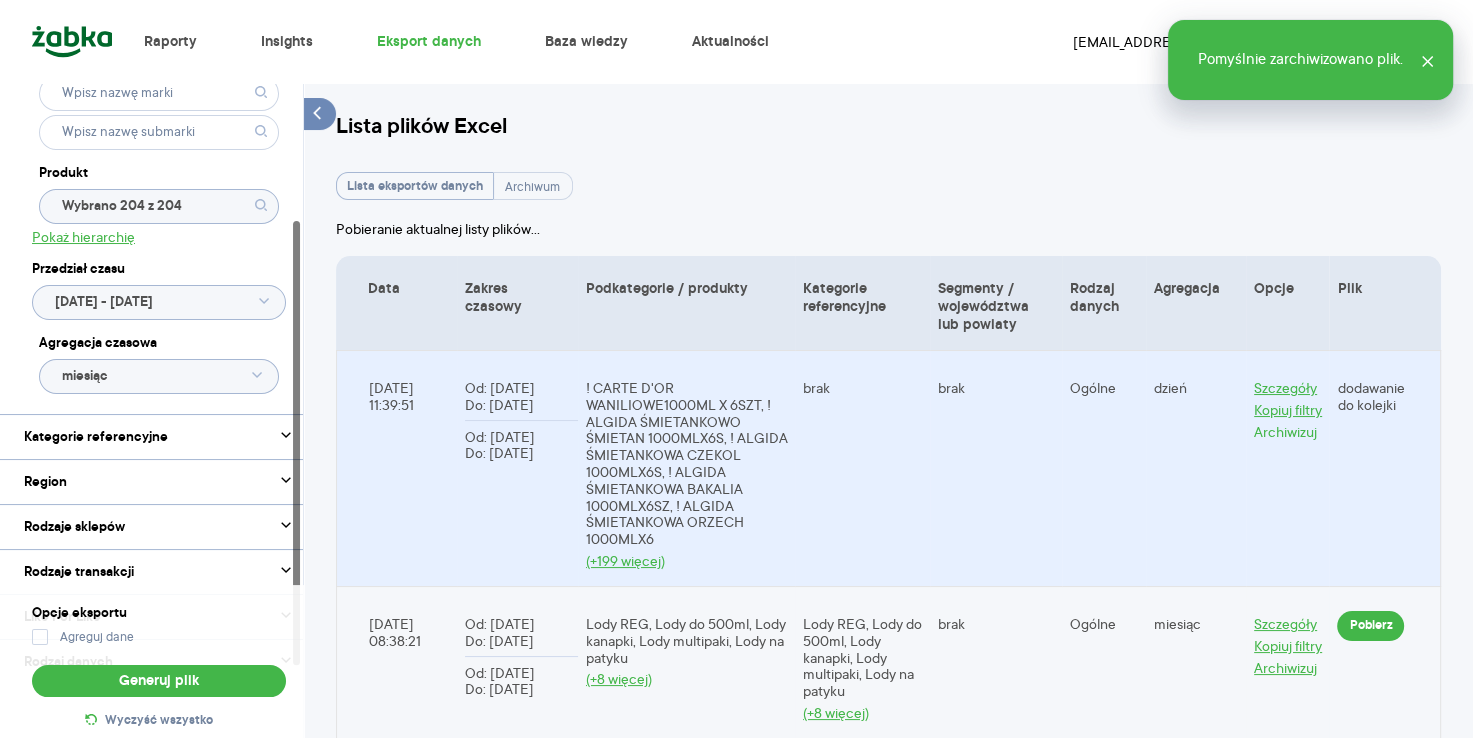 click on "Archiwizuj" at bounding box center [1285, 432] 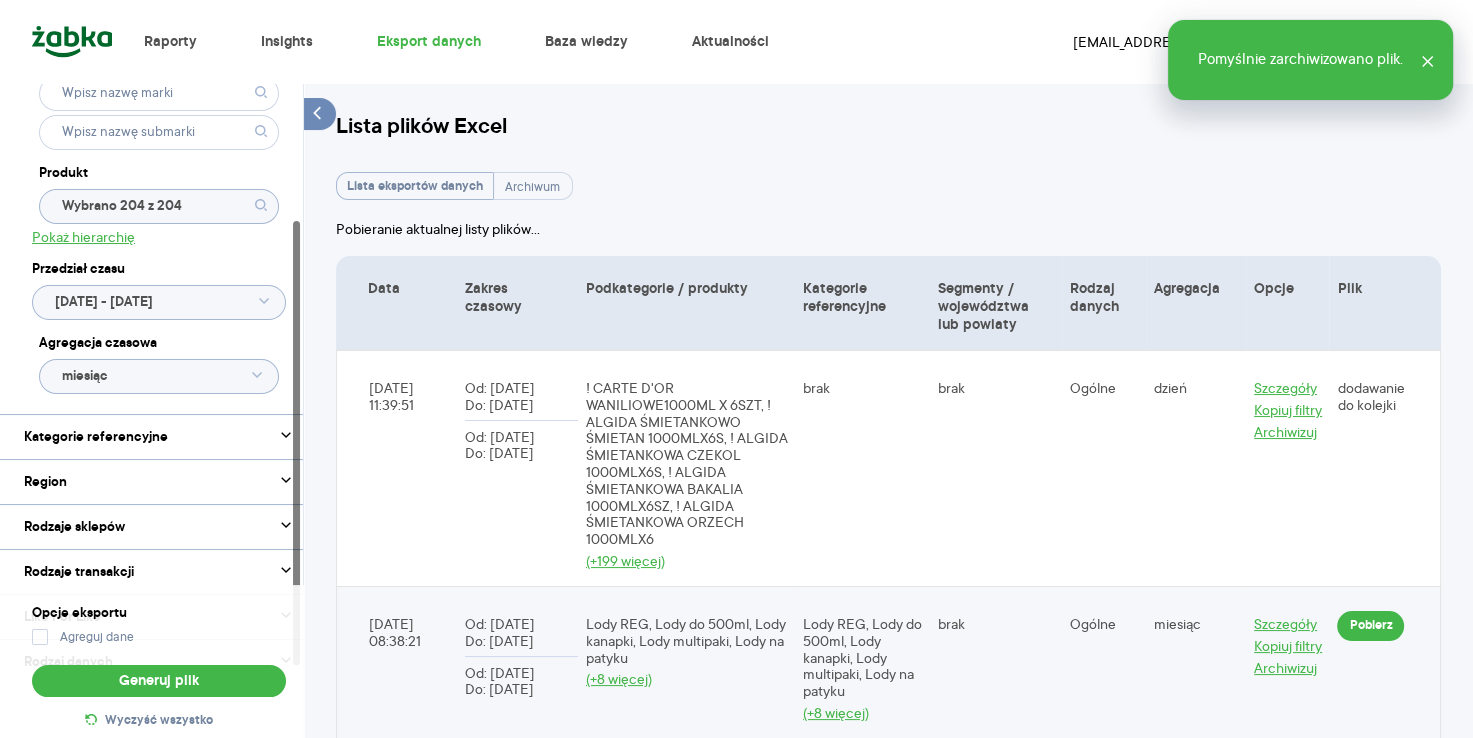 click 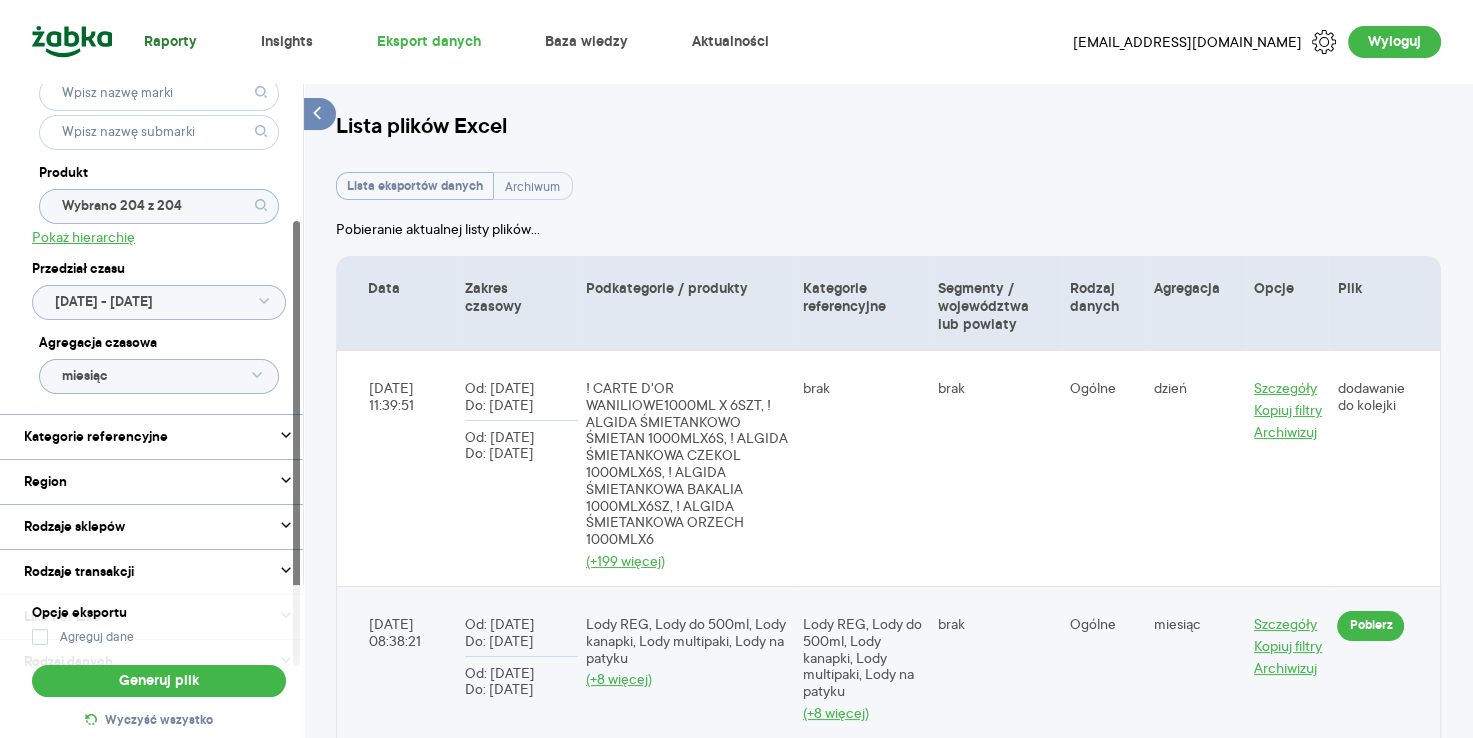 click on "Raporty" at bounding box center [170, 42] 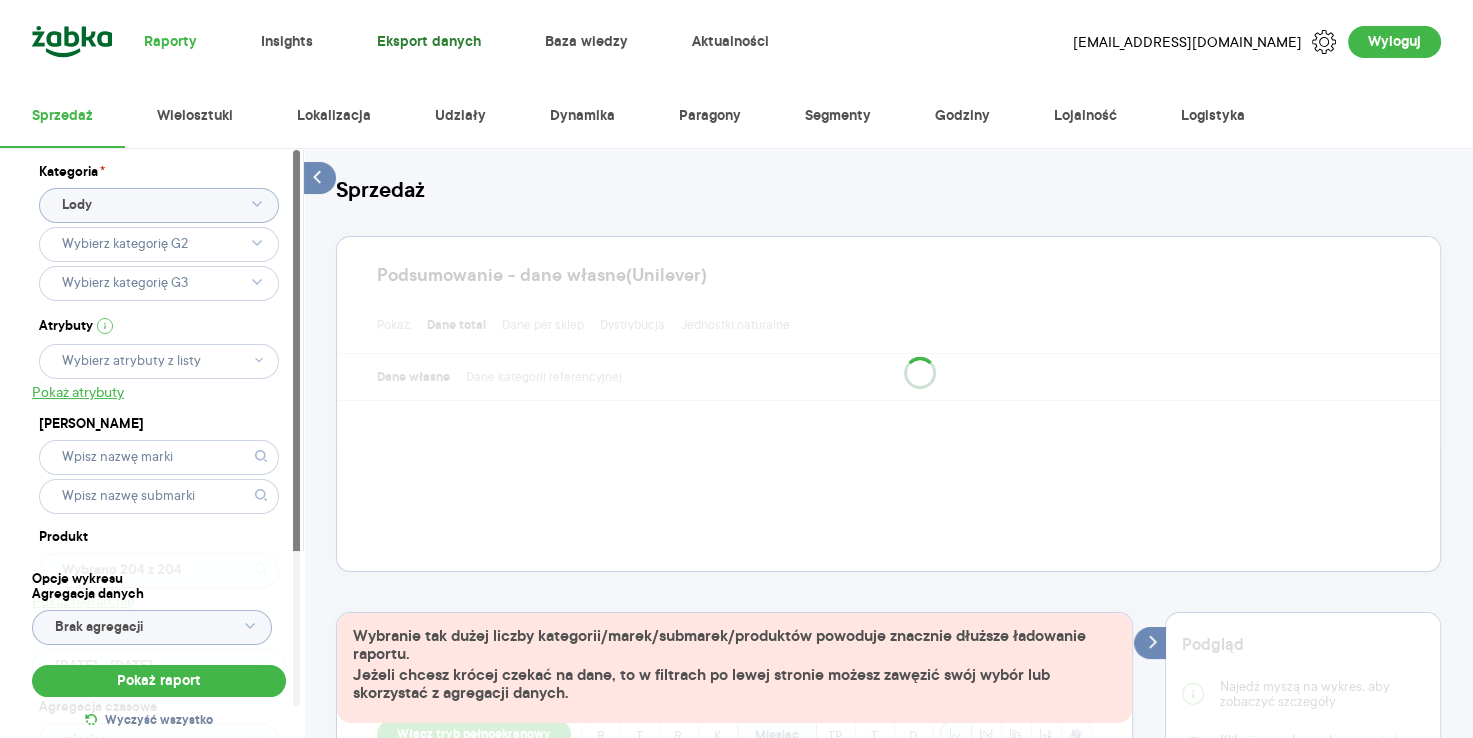 click on "Eksport danych" at bounding box center [429, 42] 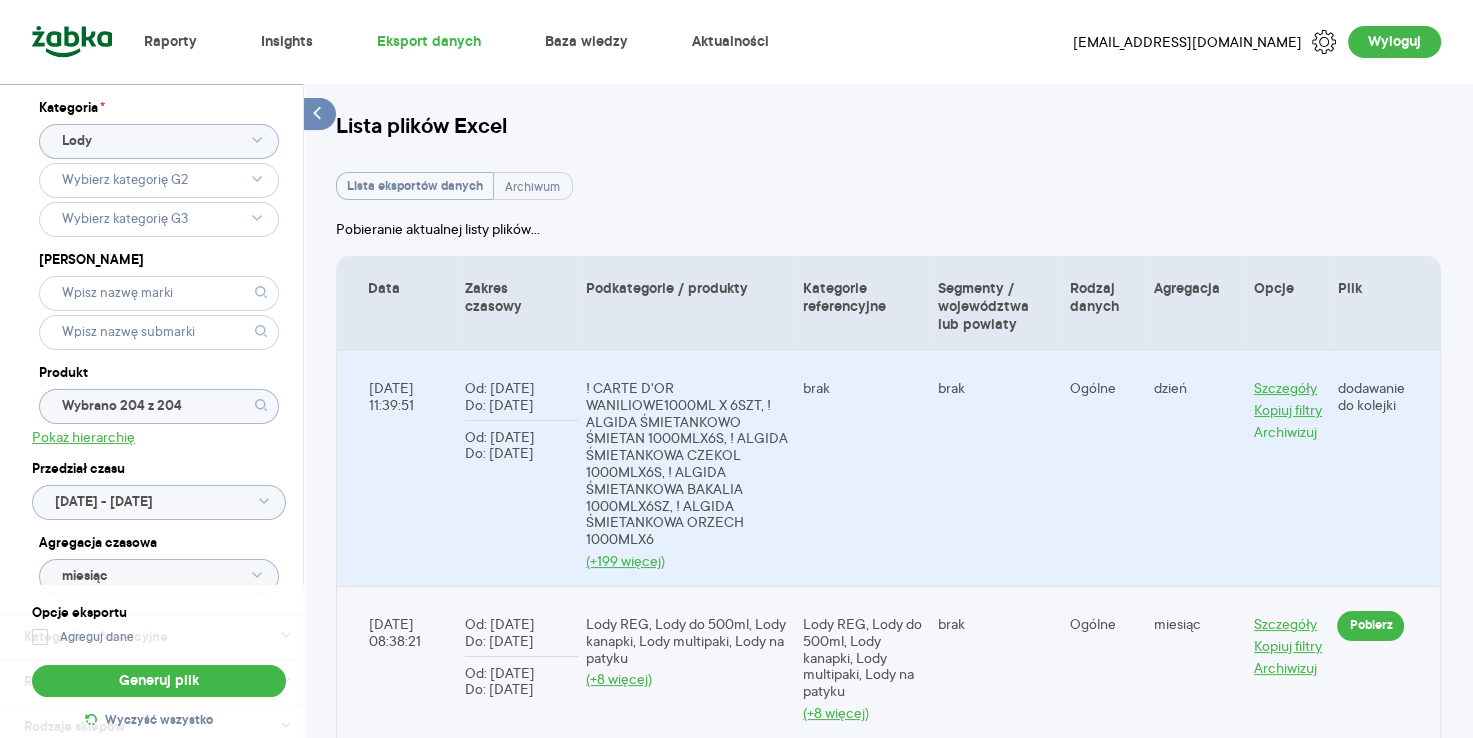 click on "Archiwizuj" at bounding box center (1285, 432) 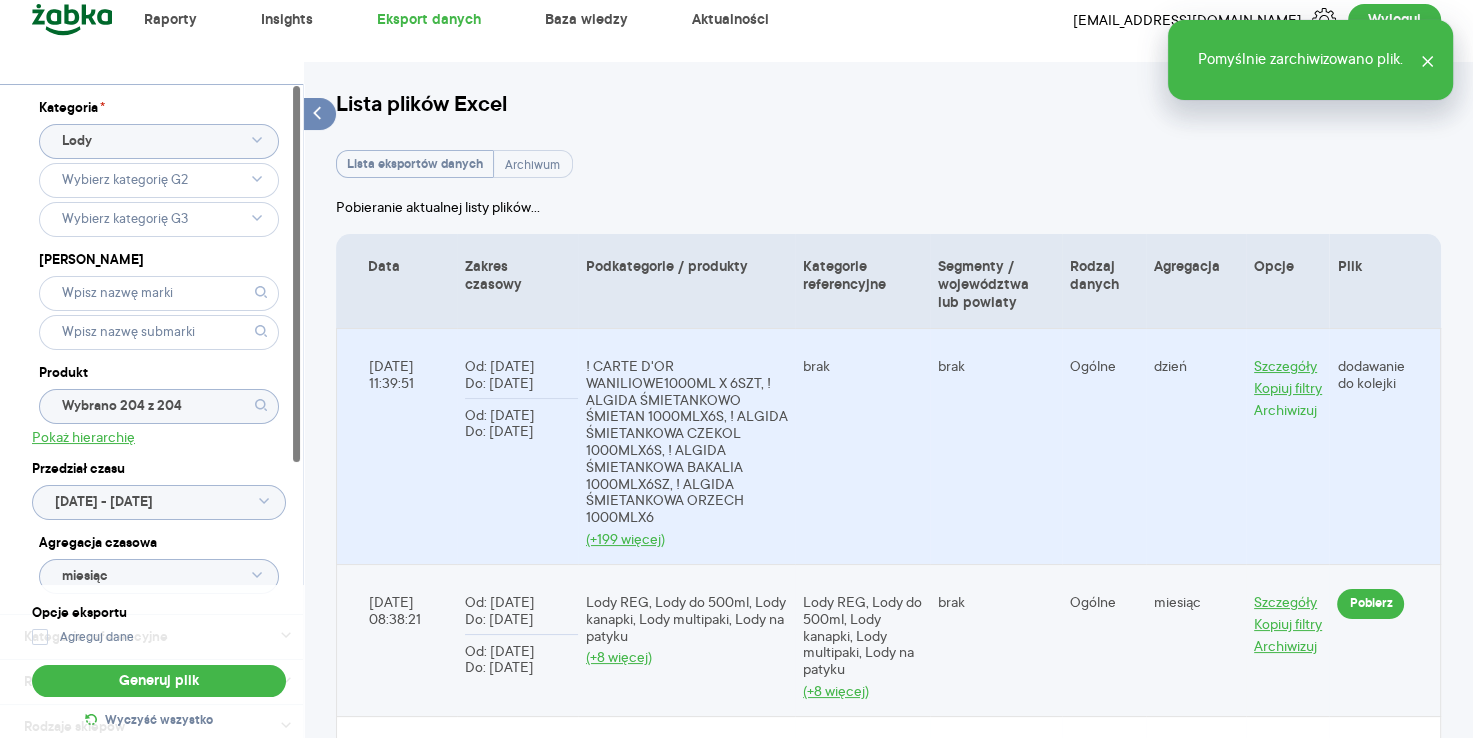 scroll, scrollTop: 0, scrollLeft: 0, axis: both 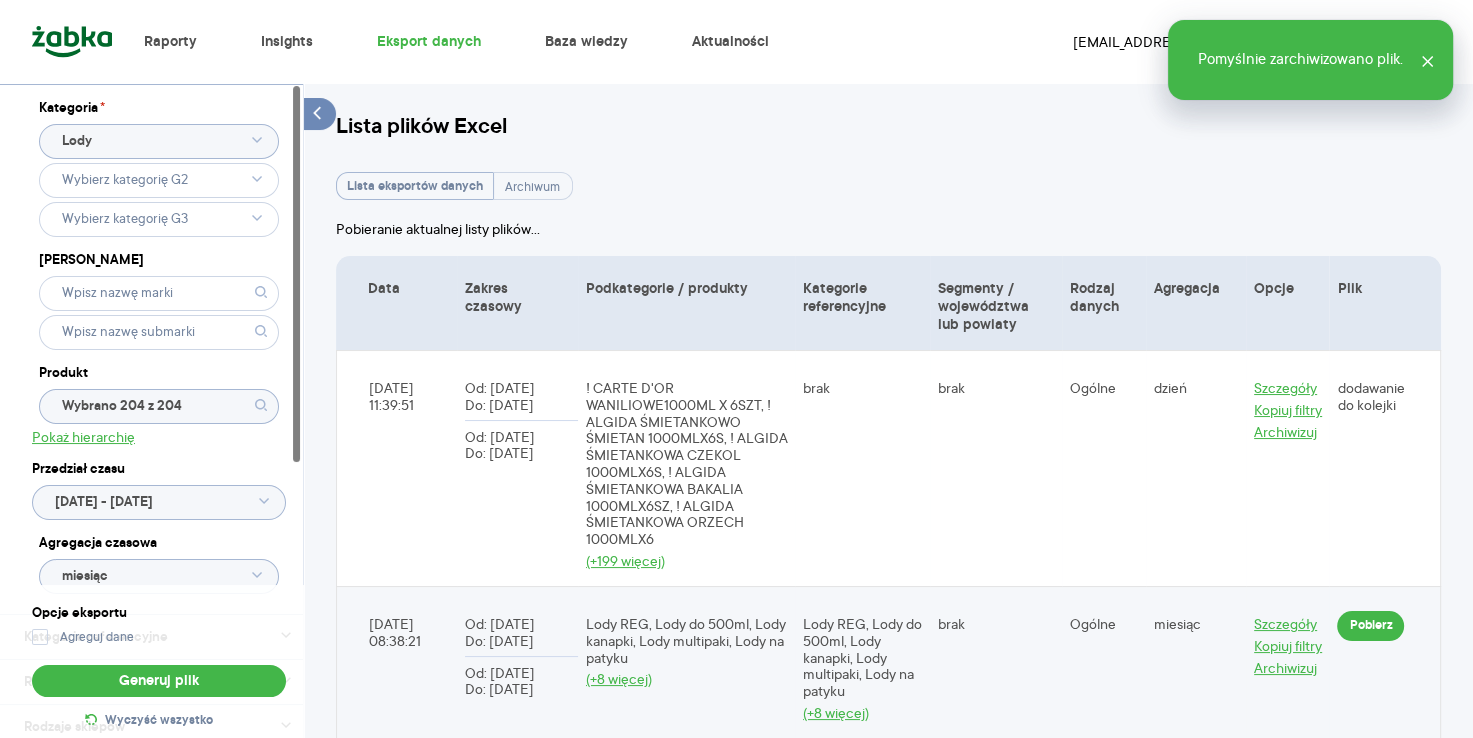 click 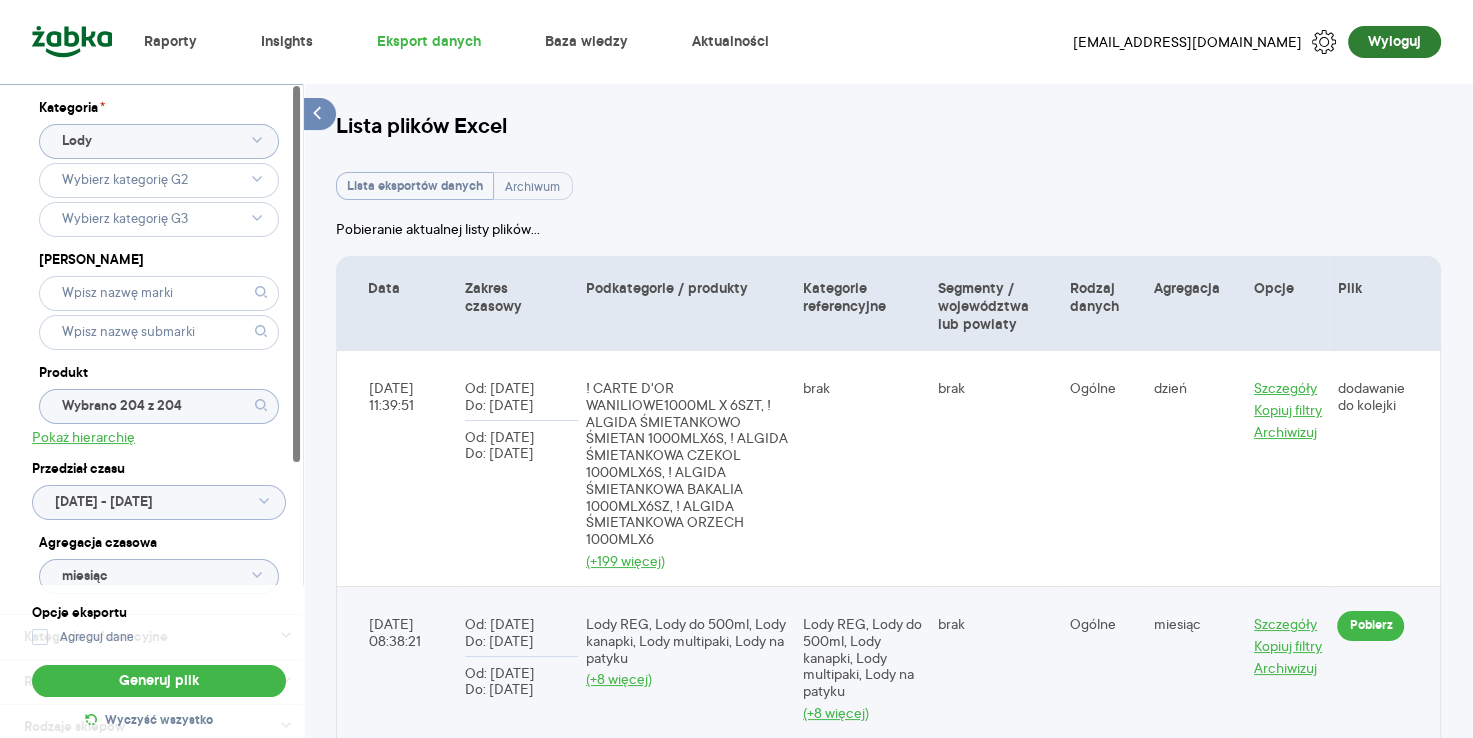 click on "Wyloguj" at bounding box center (1394, 42) 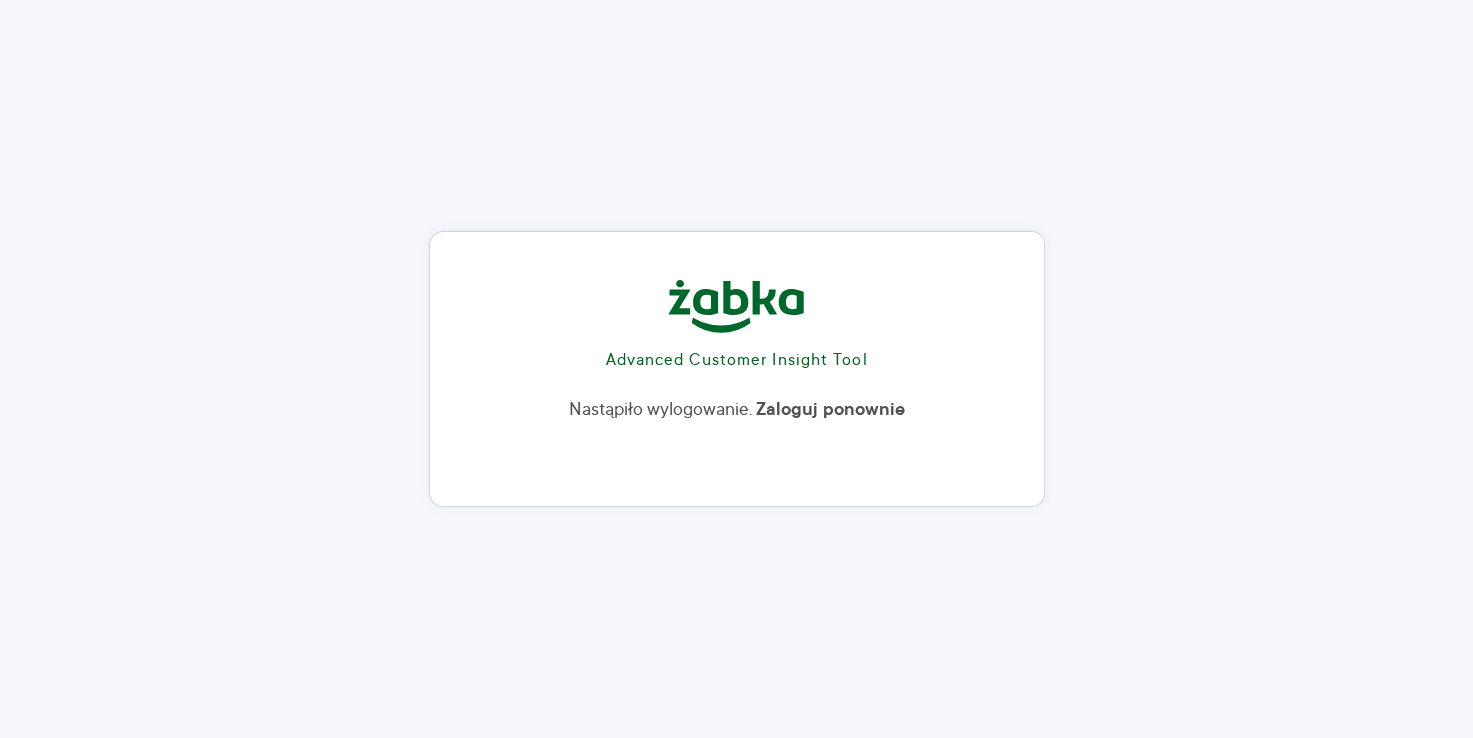 click on "Advanced Customer Insight Tool Nastąpiło wylogowanie.   Zaloguj ponownie" at bounding box center [737, 361] 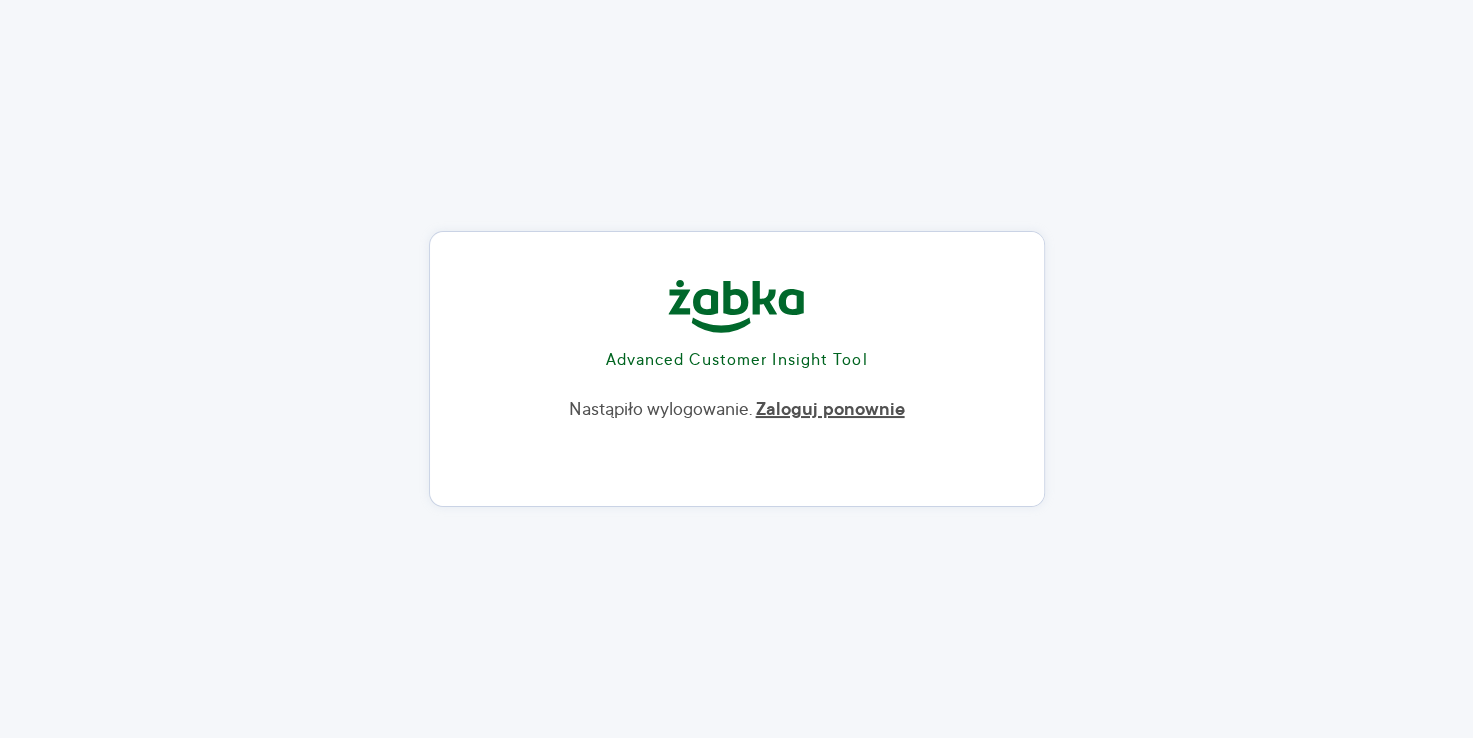 click on "Zaloguj ponownie" at bounding box center [830, 410] 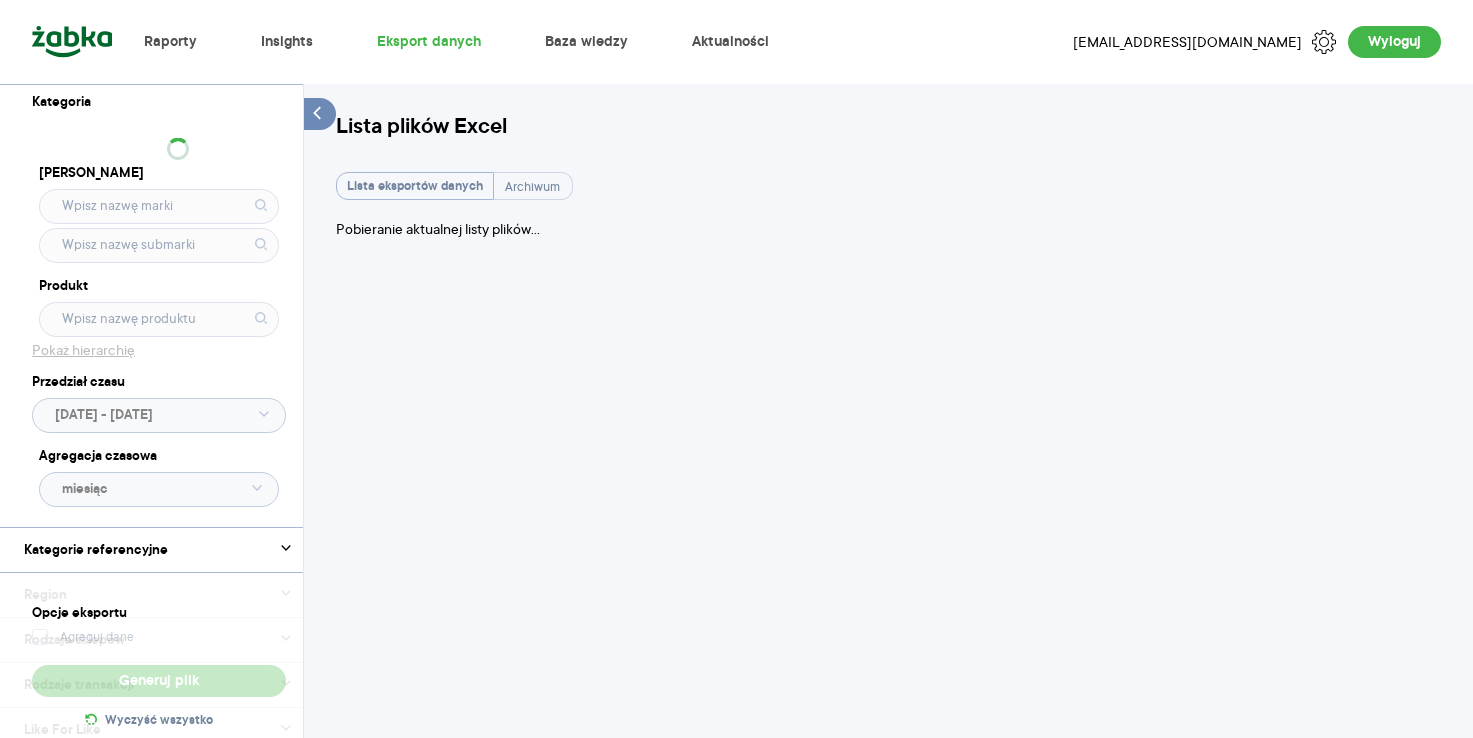 scroll, scrollTop: 0, scrollLeft: 0, axis: both 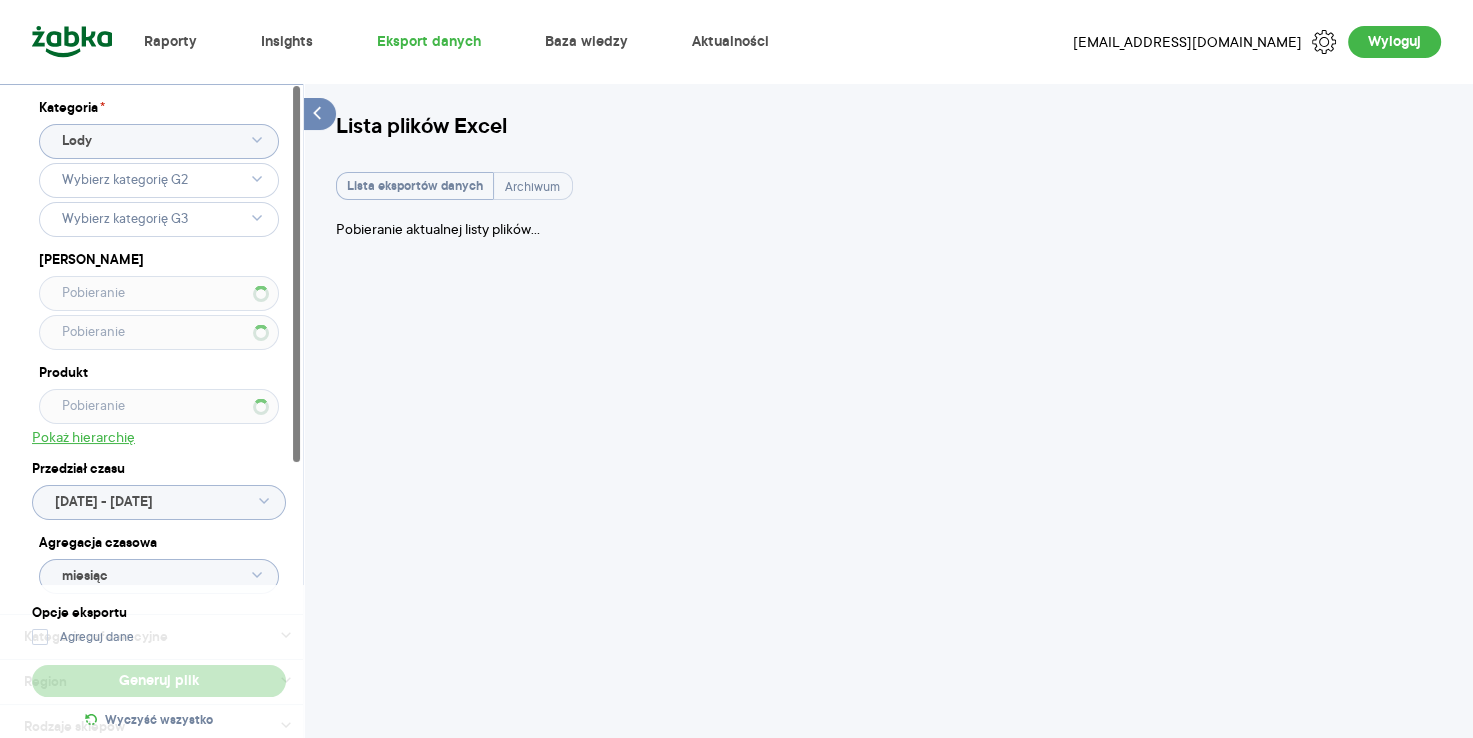type on "Pobieranie" 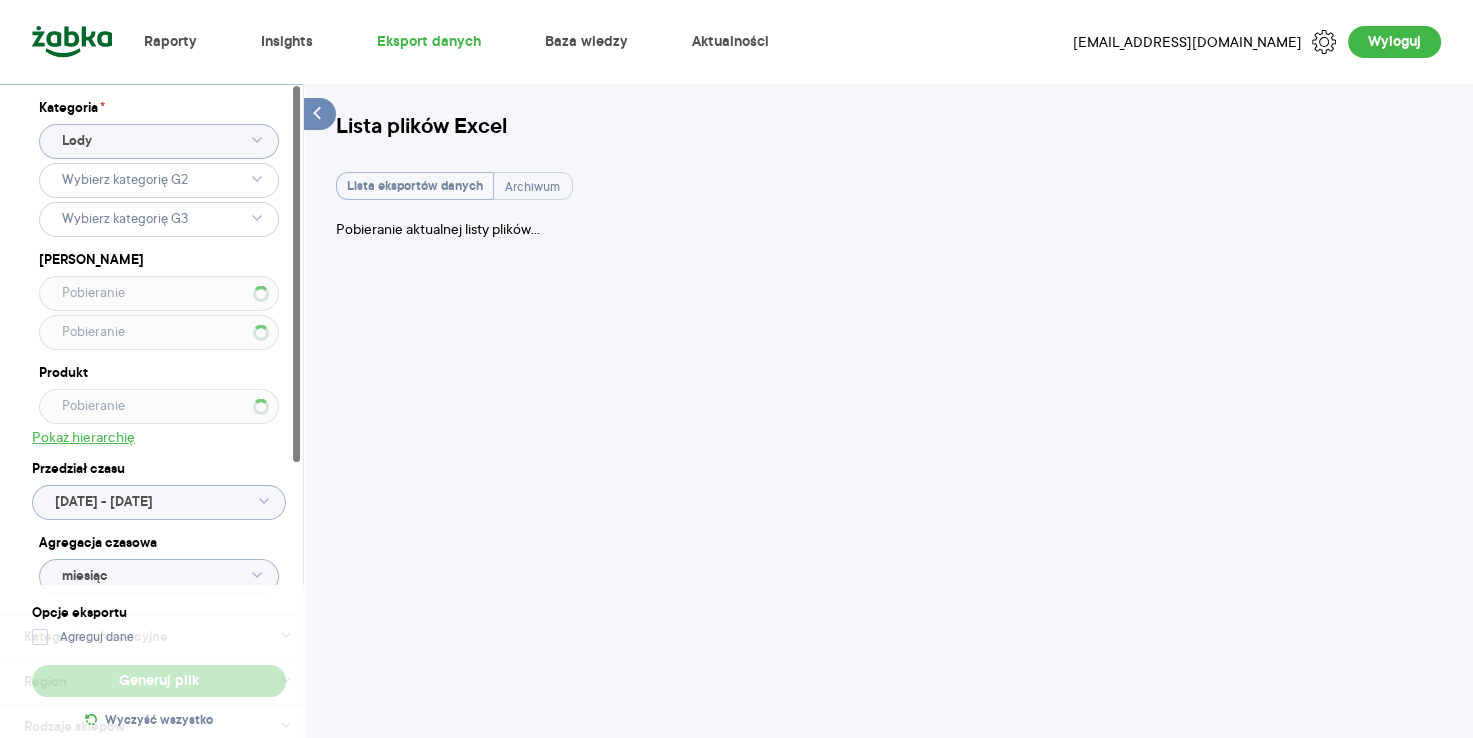 type on "Wybrano 204 z 204" 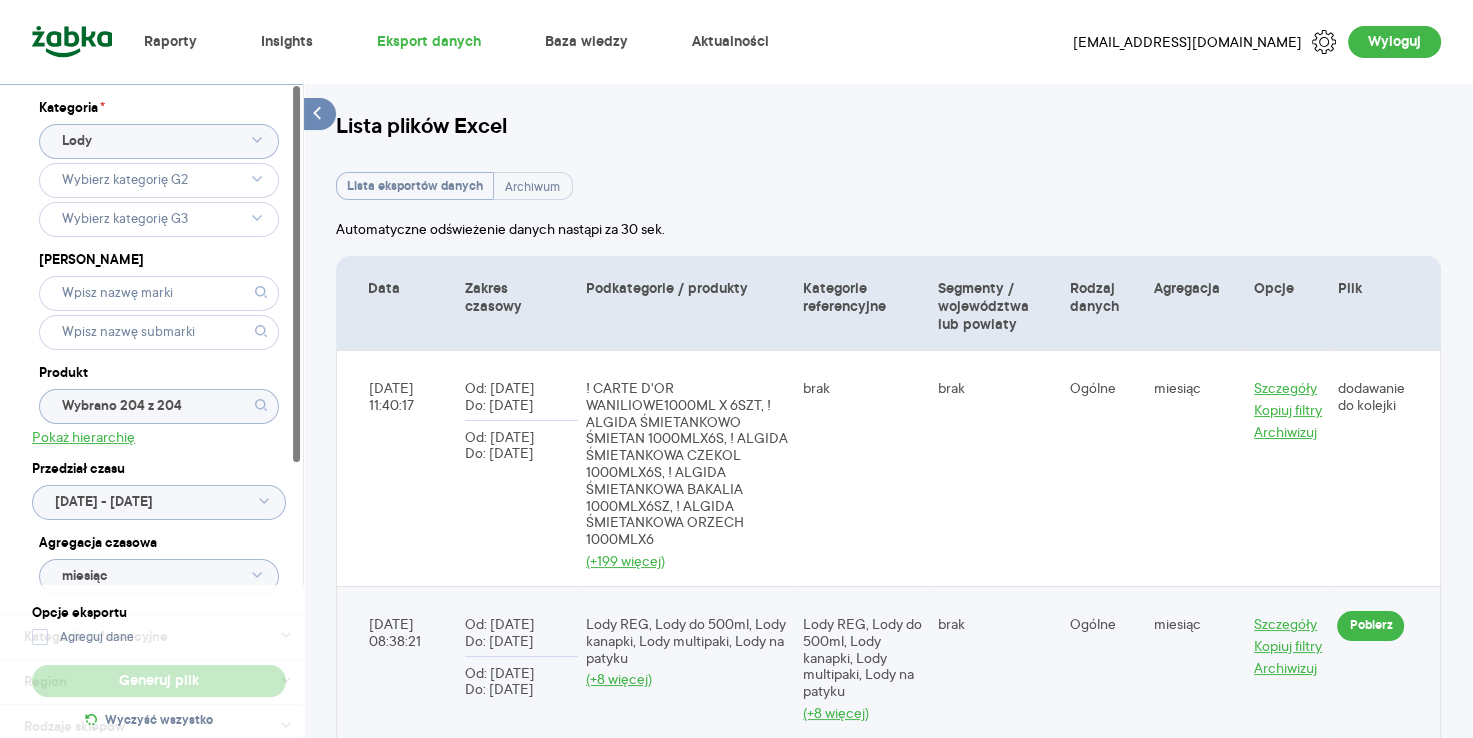 type 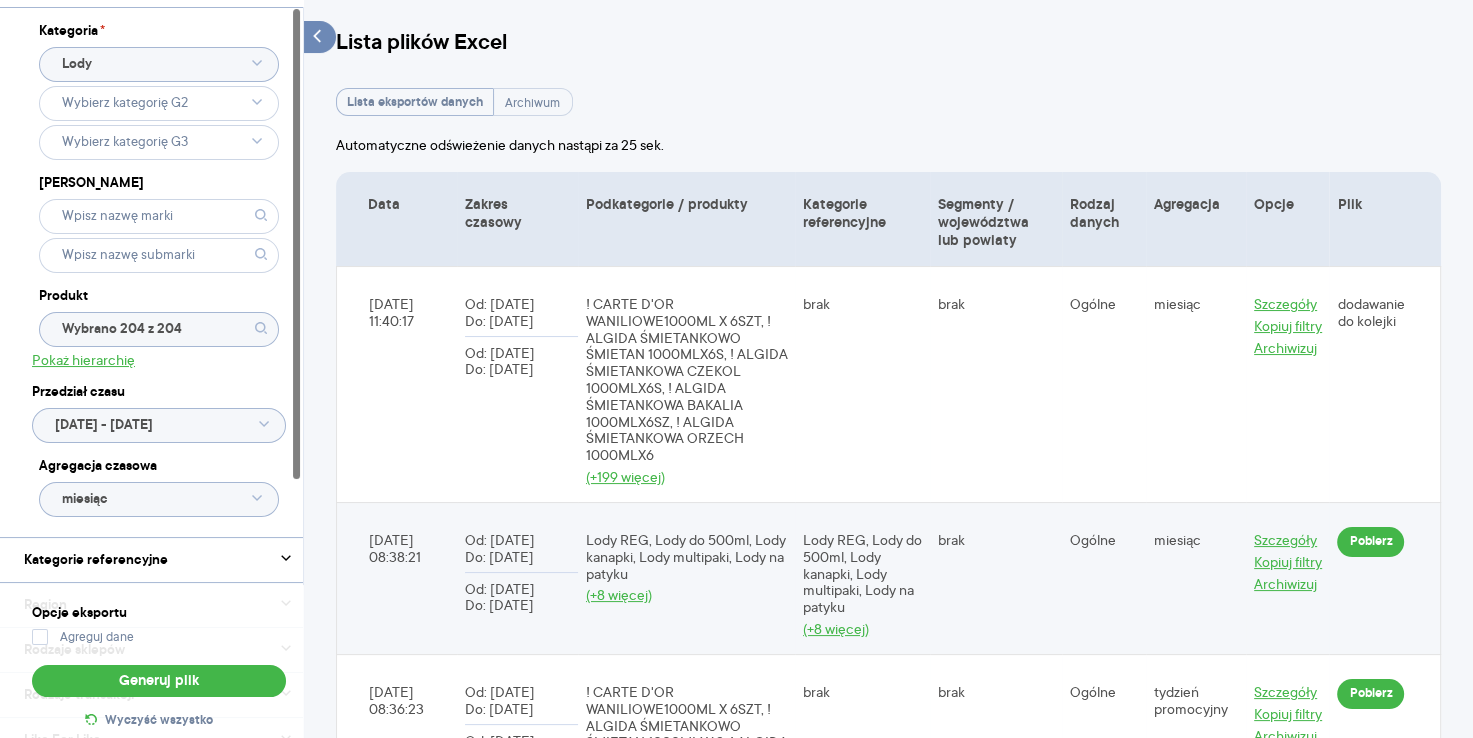 scroll, scrollTop: 72, scrollLeft: 0, axis: vertical 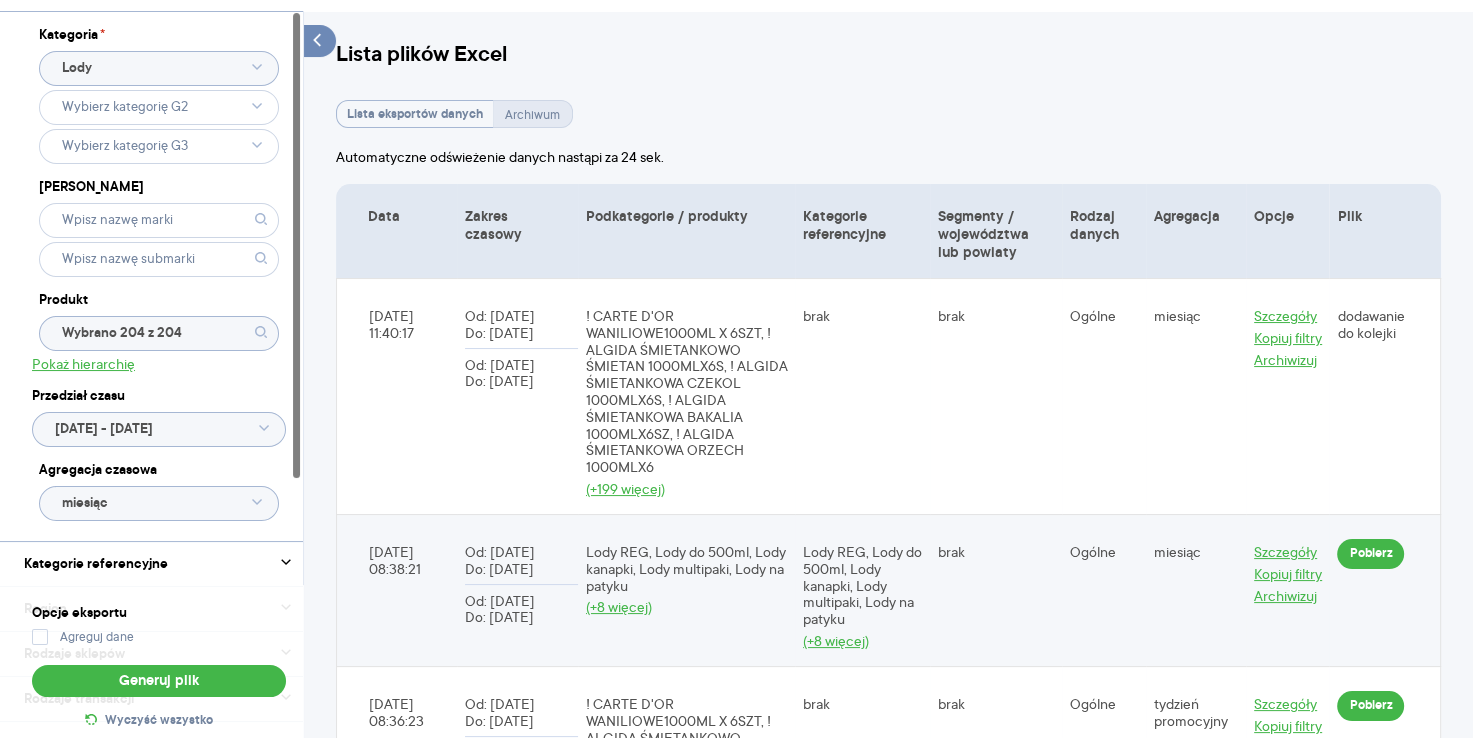 click on "Archiwum" at bounding box center (532, 115) 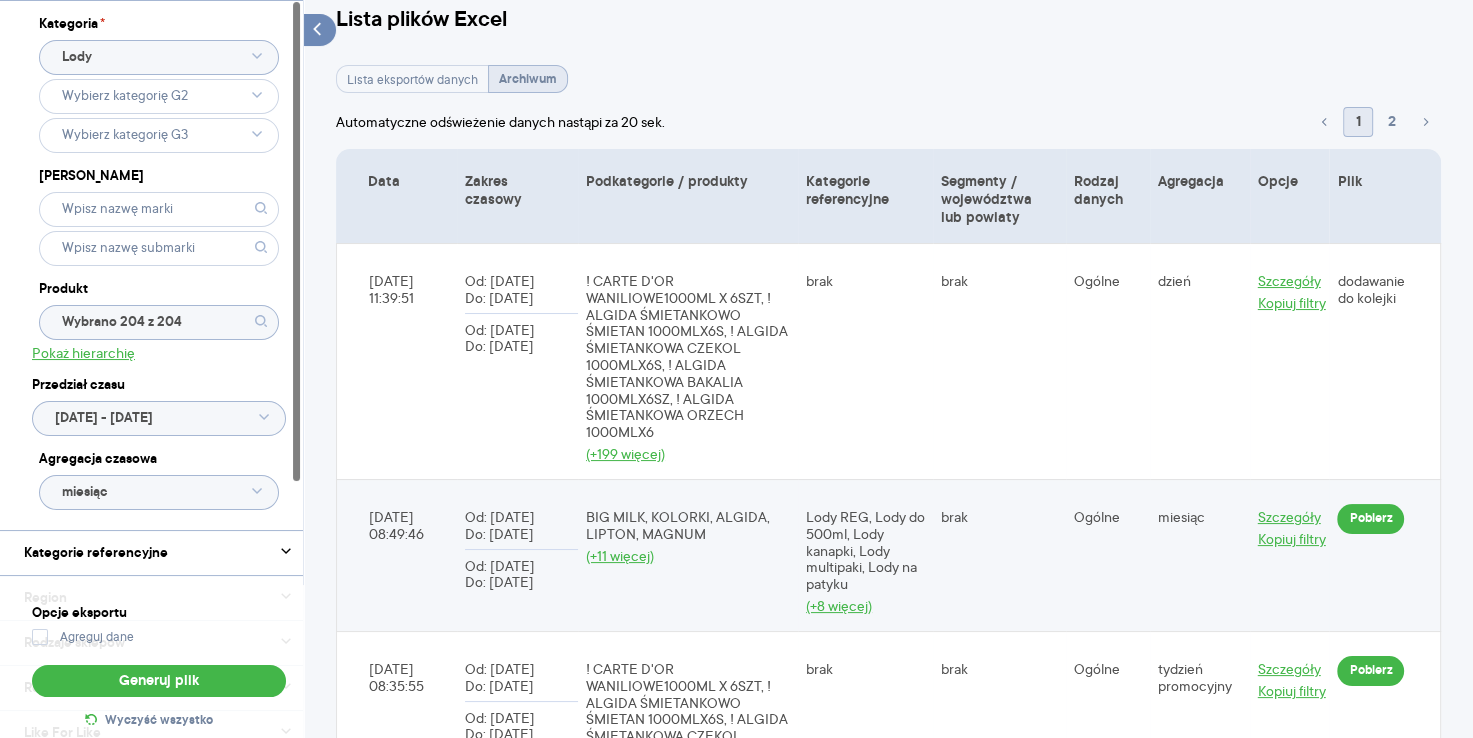 scroll, scrollTop: 0, scrollLeft: 0, axis: both 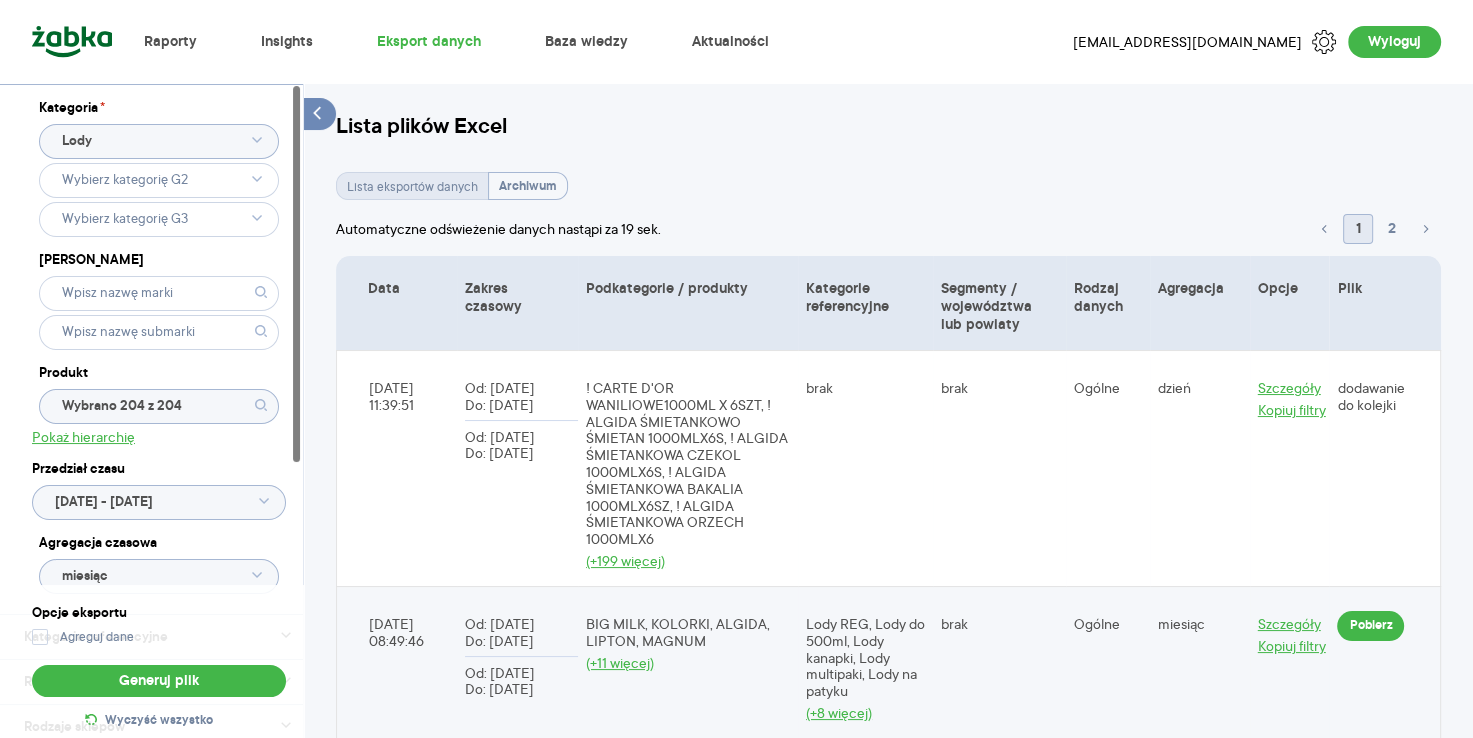 click on "Lista eksportów danych" at bounding box center (412, 187) 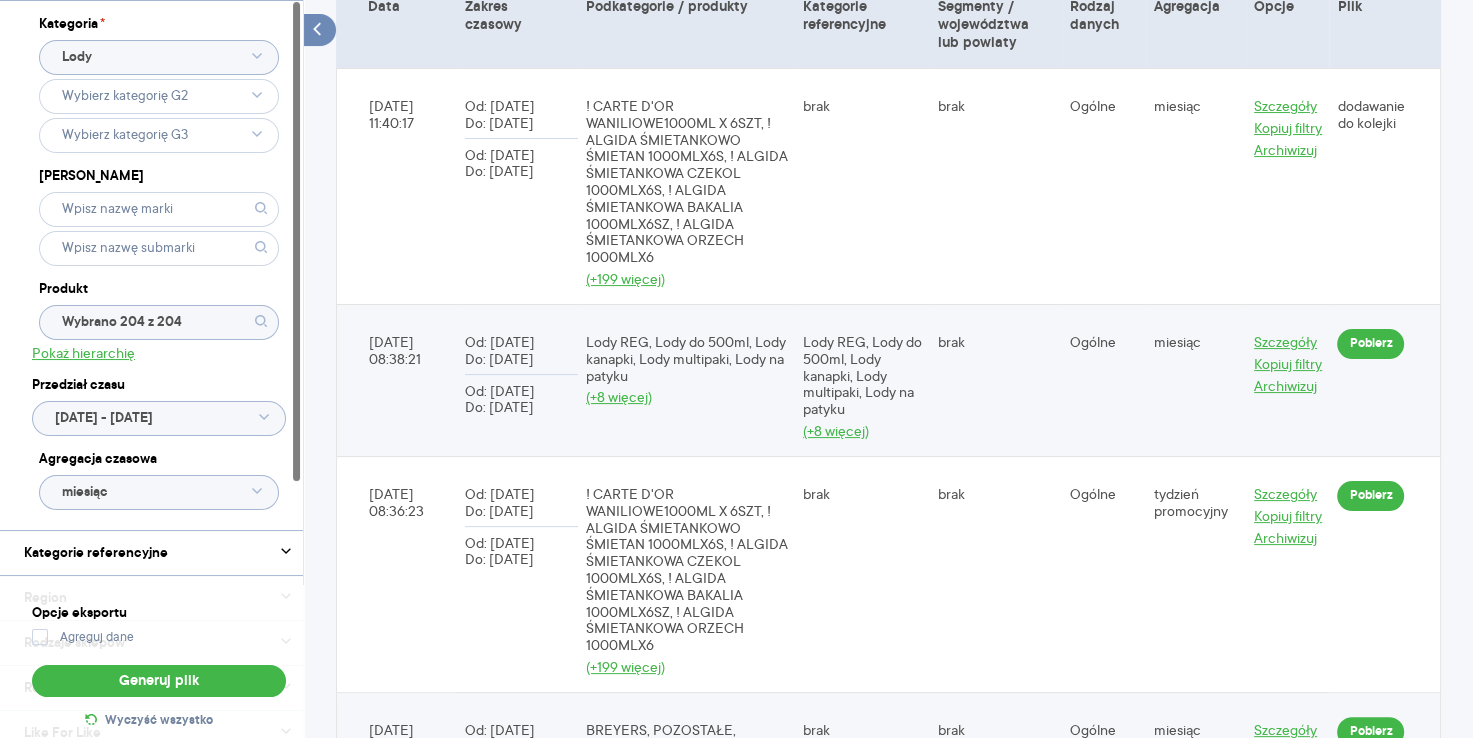 scroll, scrollTop: 0, scrollLeft: 0, axis: both 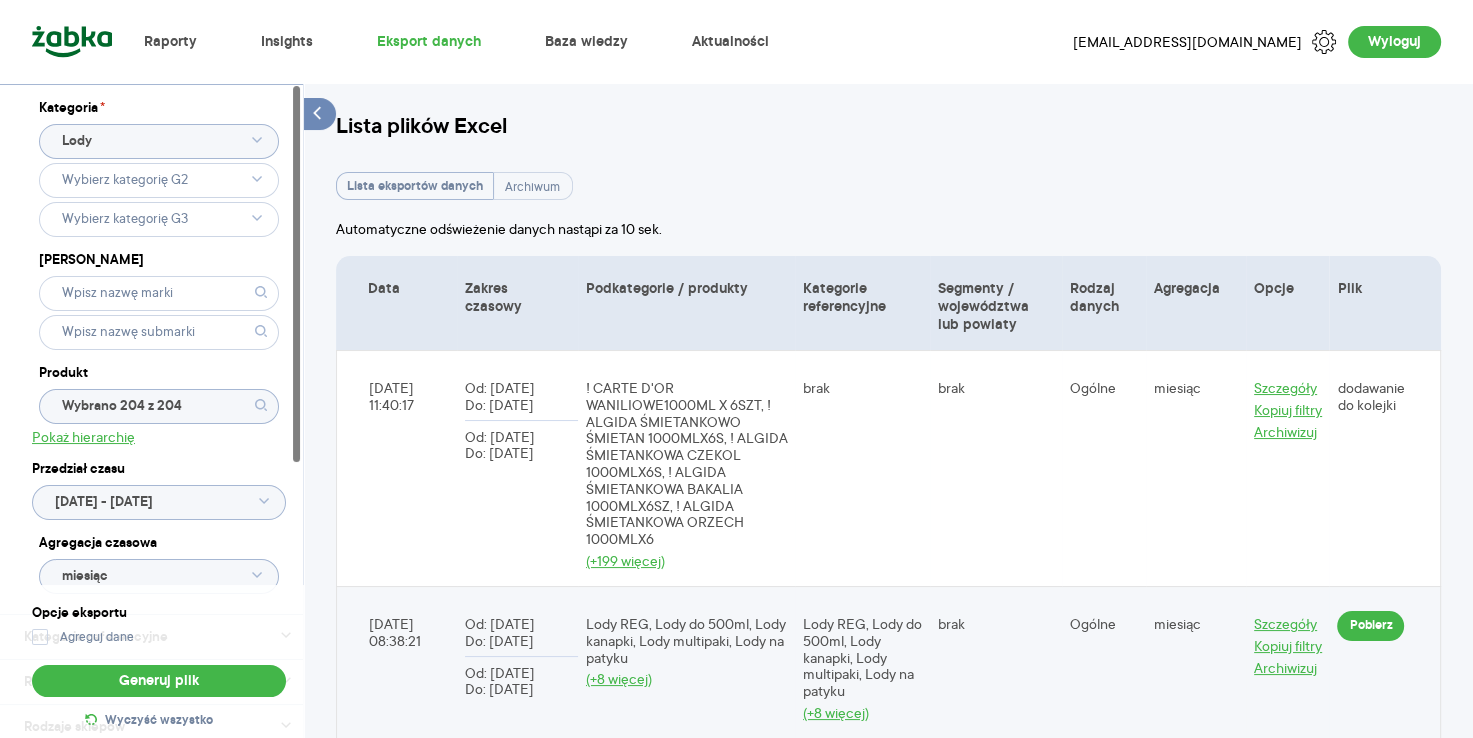 click on "Wybrano 204 z 204" 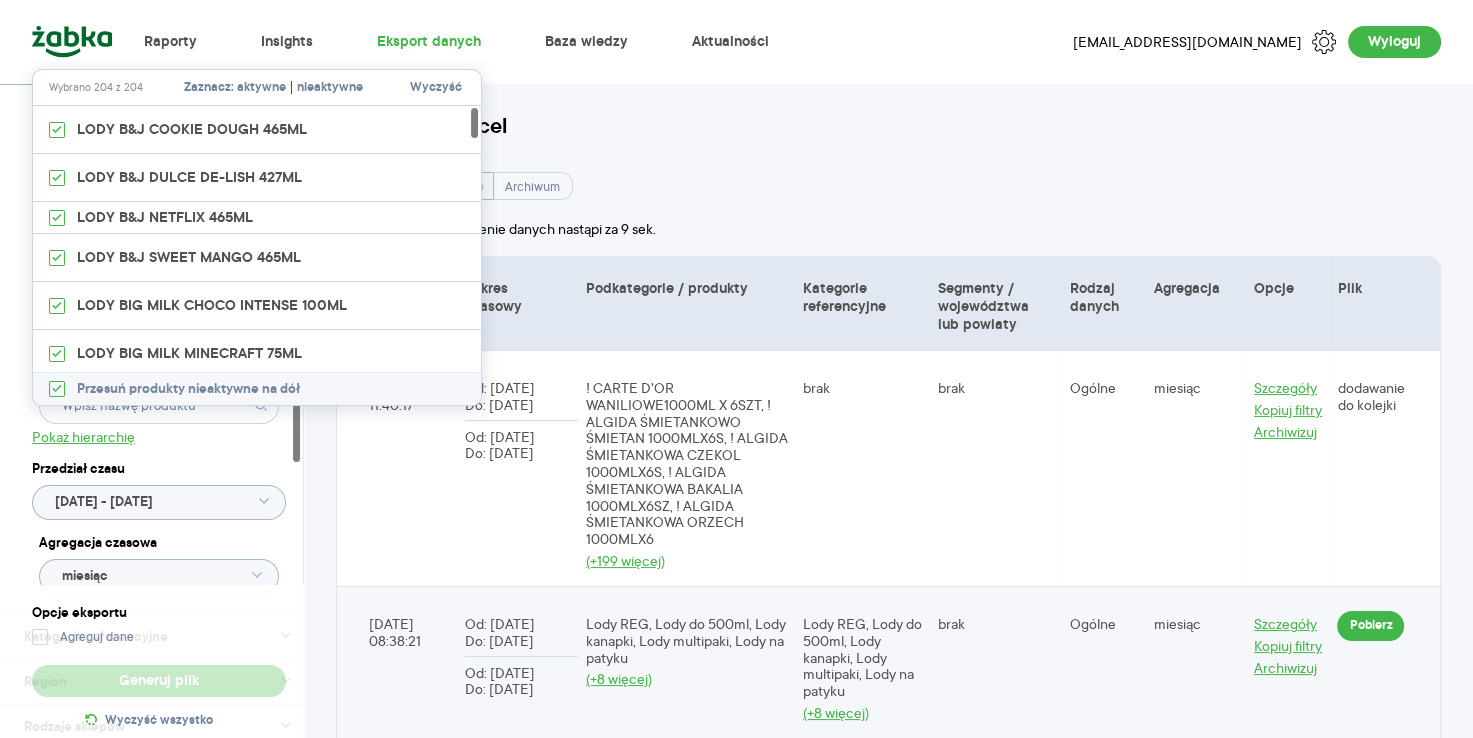 type 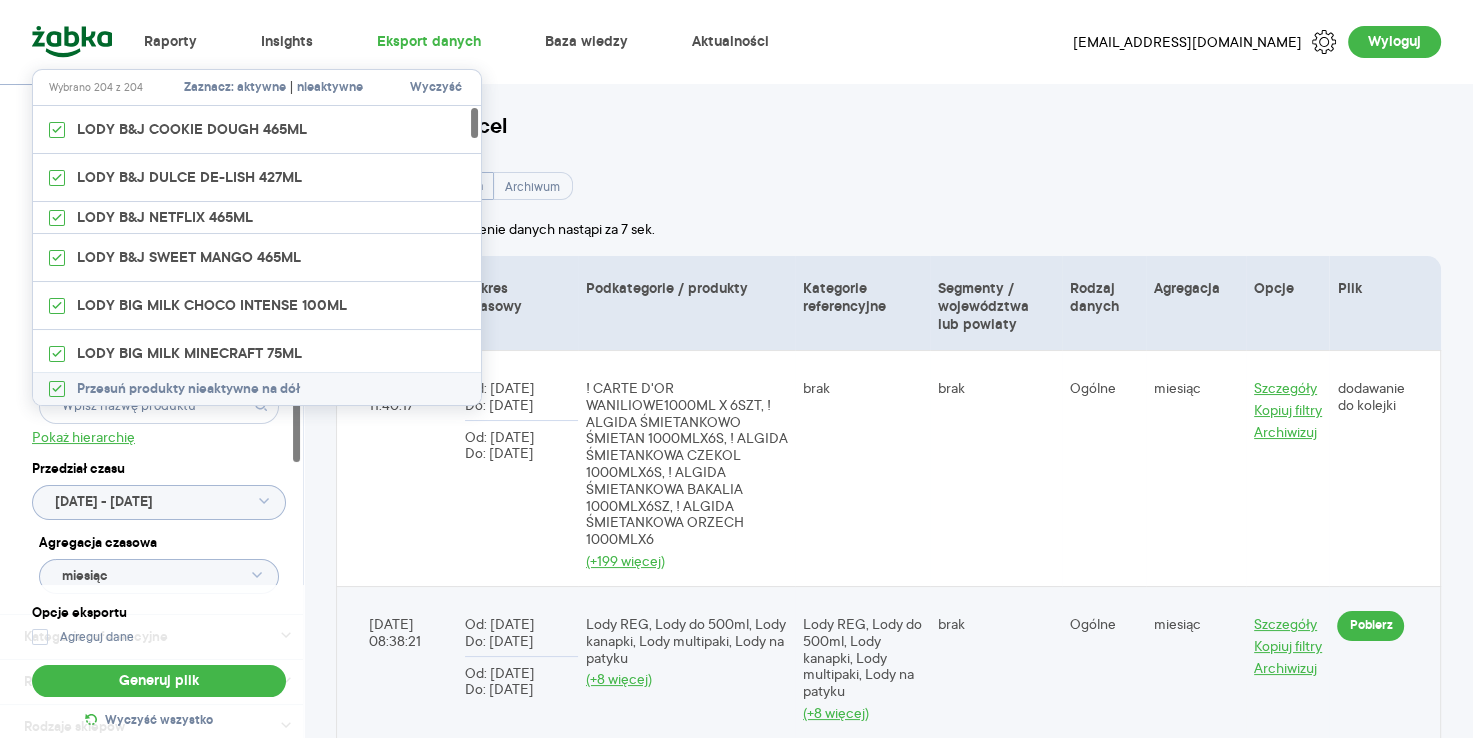 click on "Wyczyść" at bounding box center [436, 88] 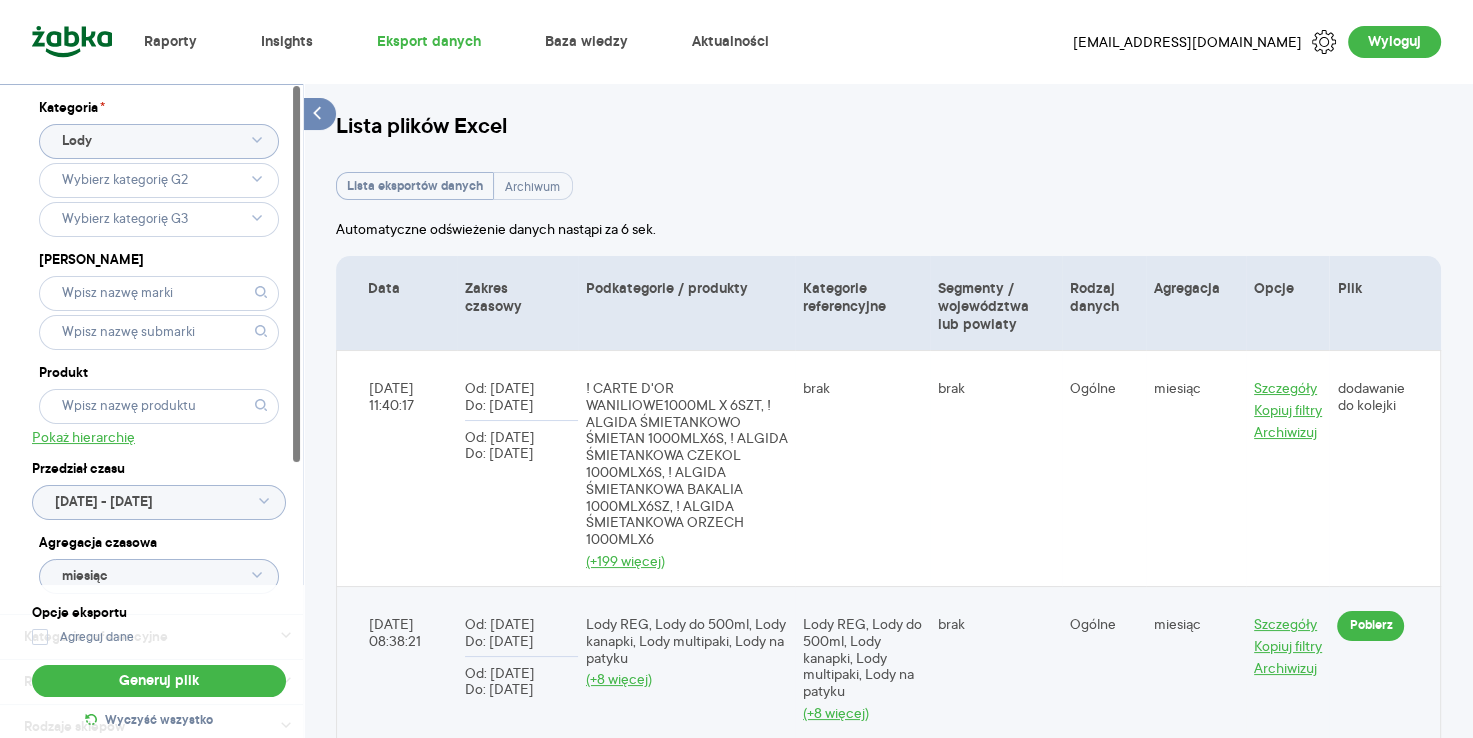 click on "2025.01.01 - 2025.06.30" 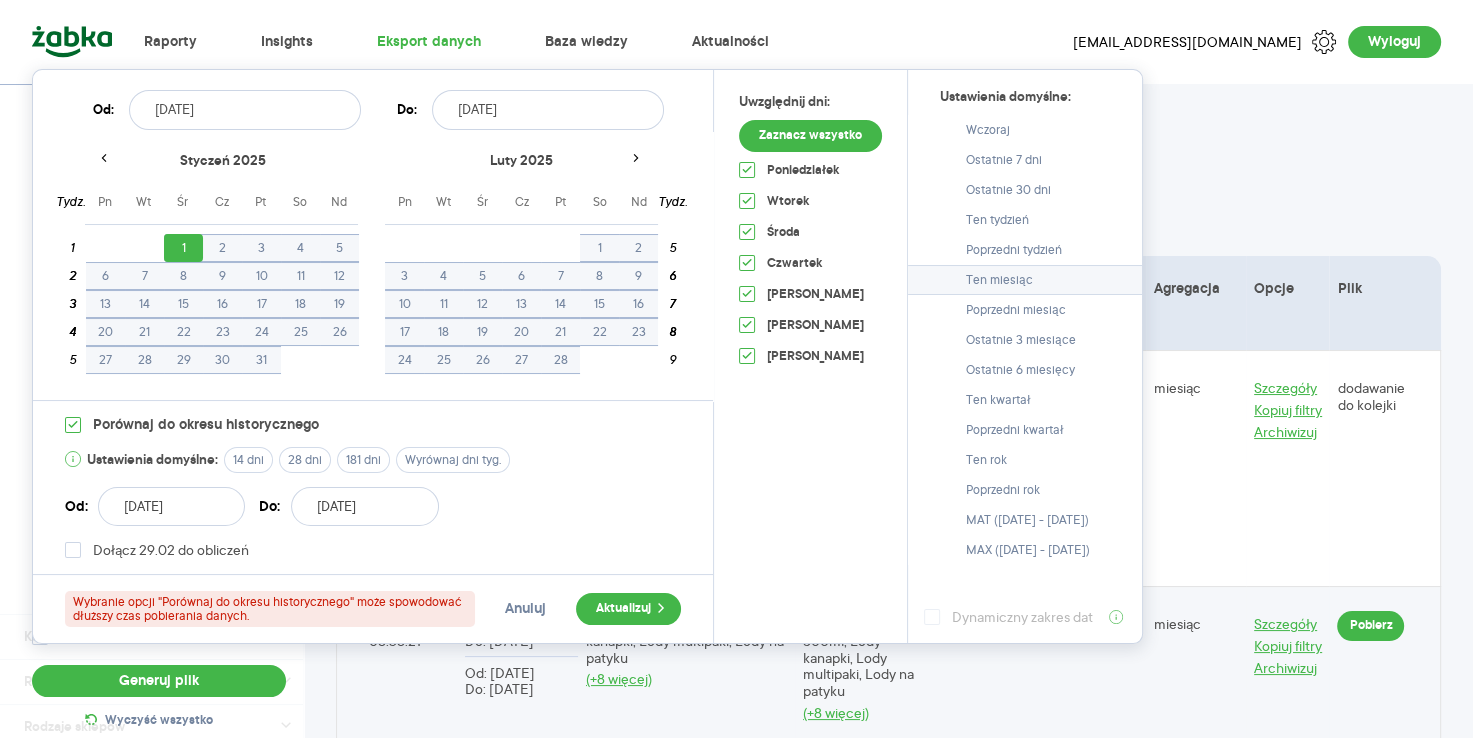 click on "Ten miesiąc" at bounding box center [1025, 280] 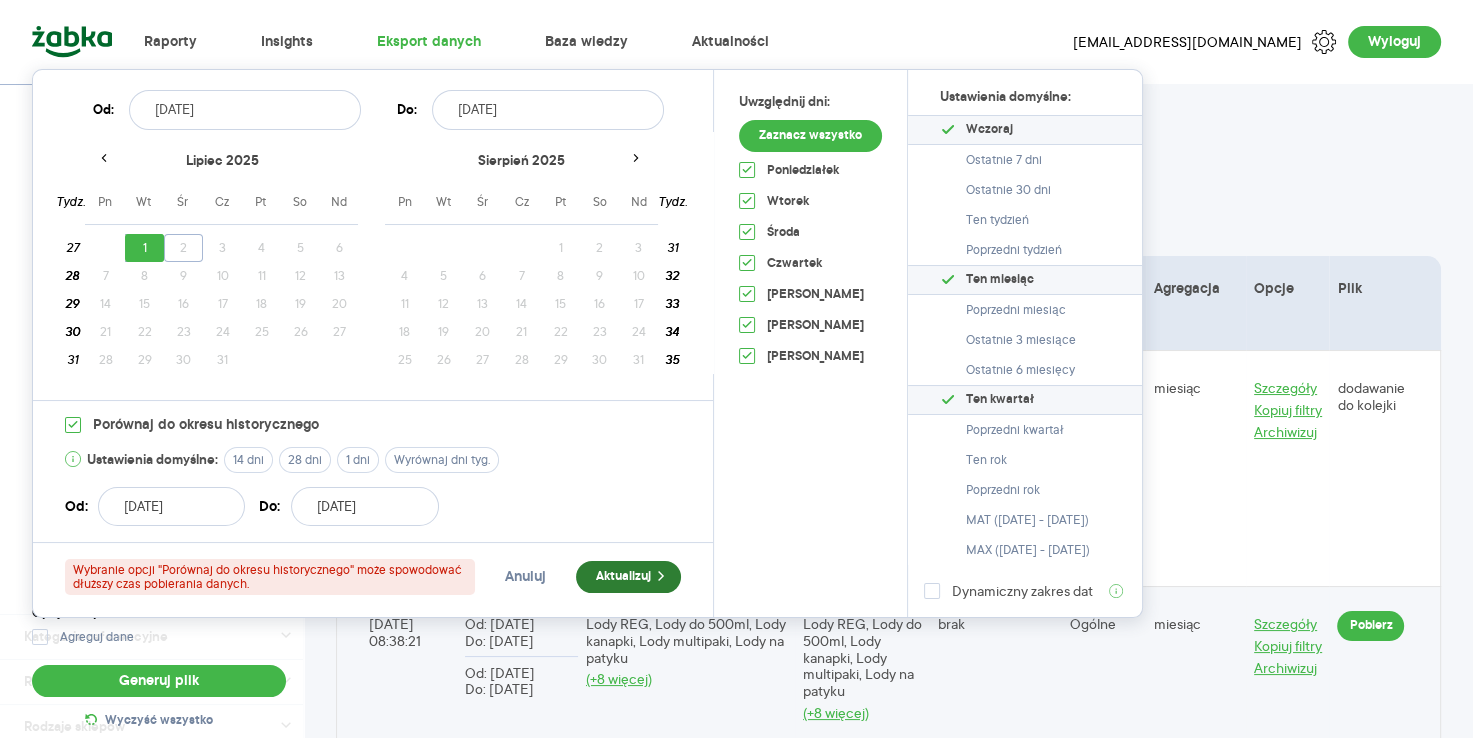 click on "Aktualizuj" at bounding box center [628, 577] 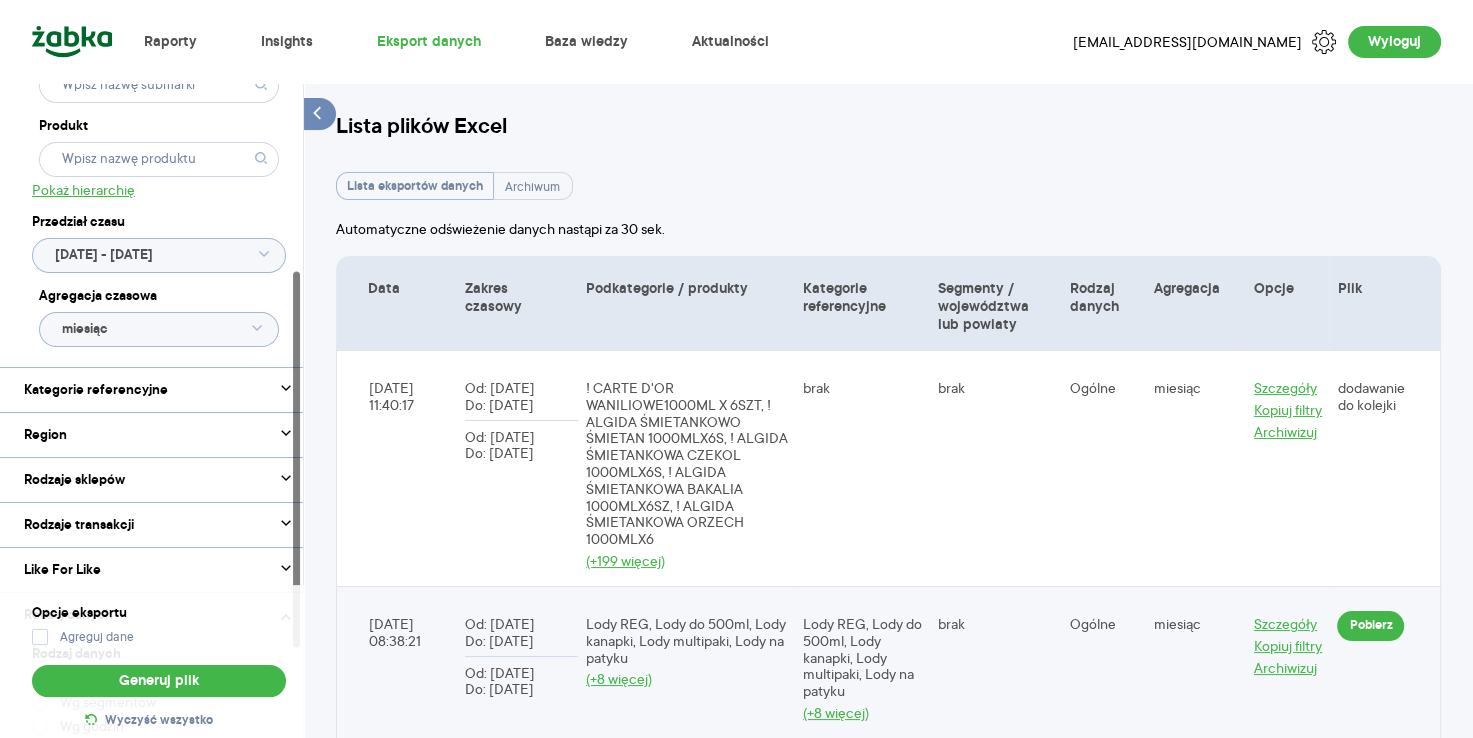 scroll, scrollTop: 334, scrollLeft: 0, axis: vertical 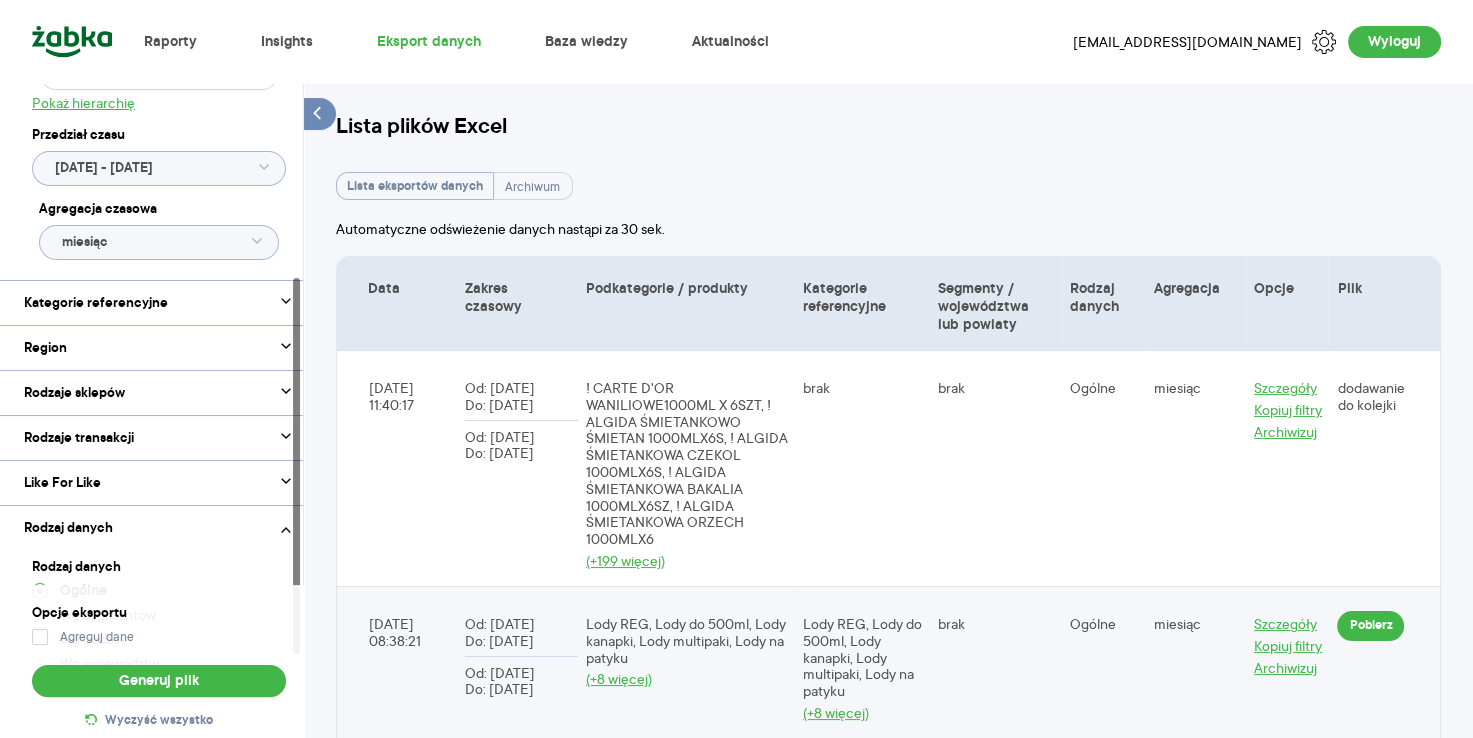 click on "miesiąc" 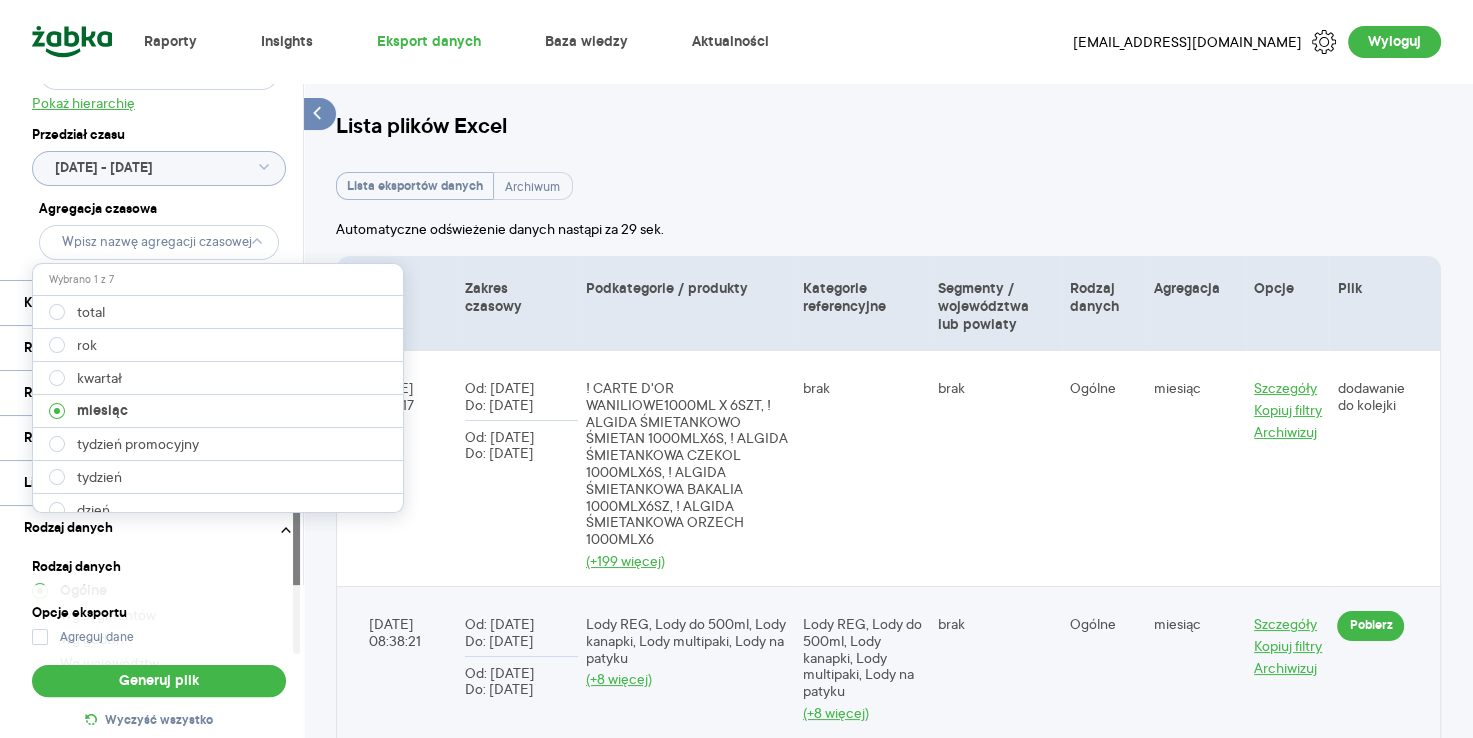 click at bounding box center (218, 504) 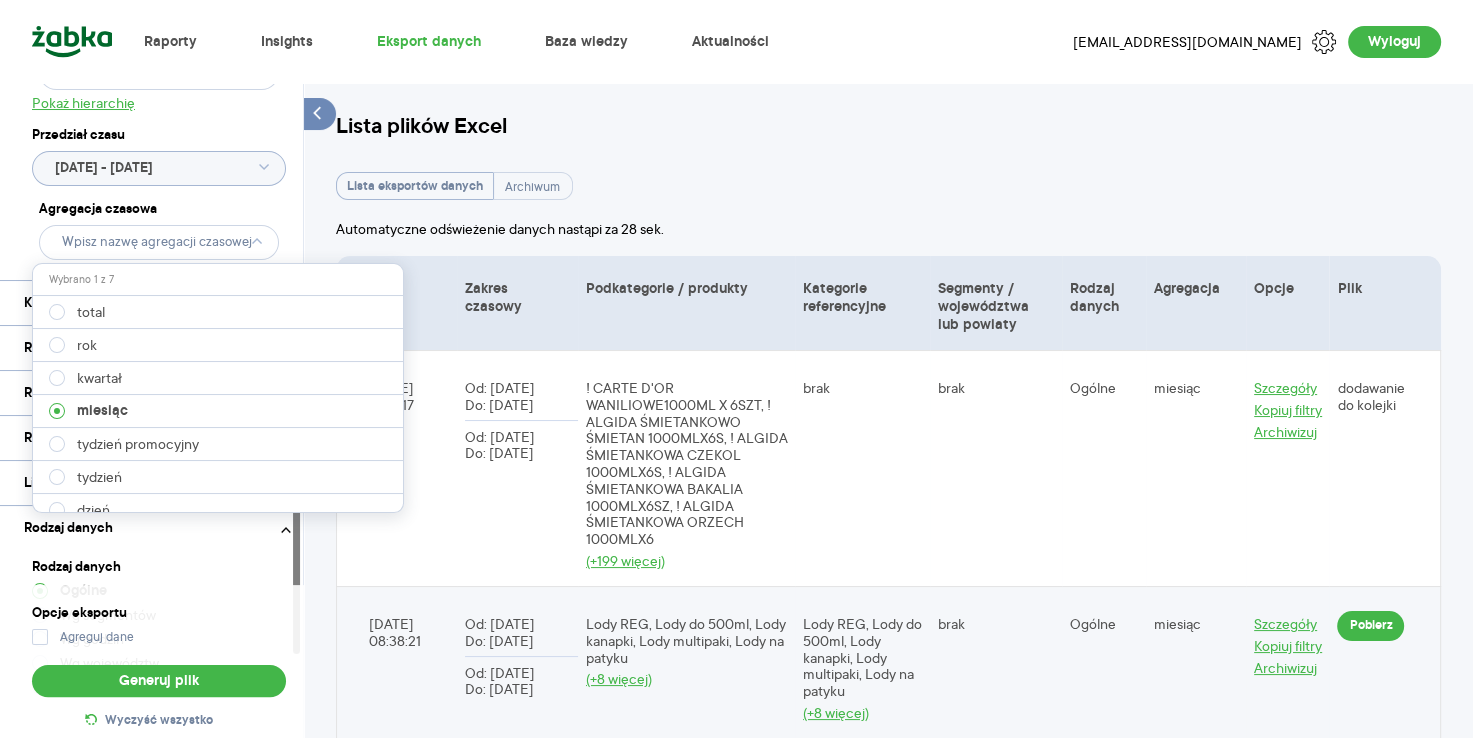 click at bounding box center (218, 504) 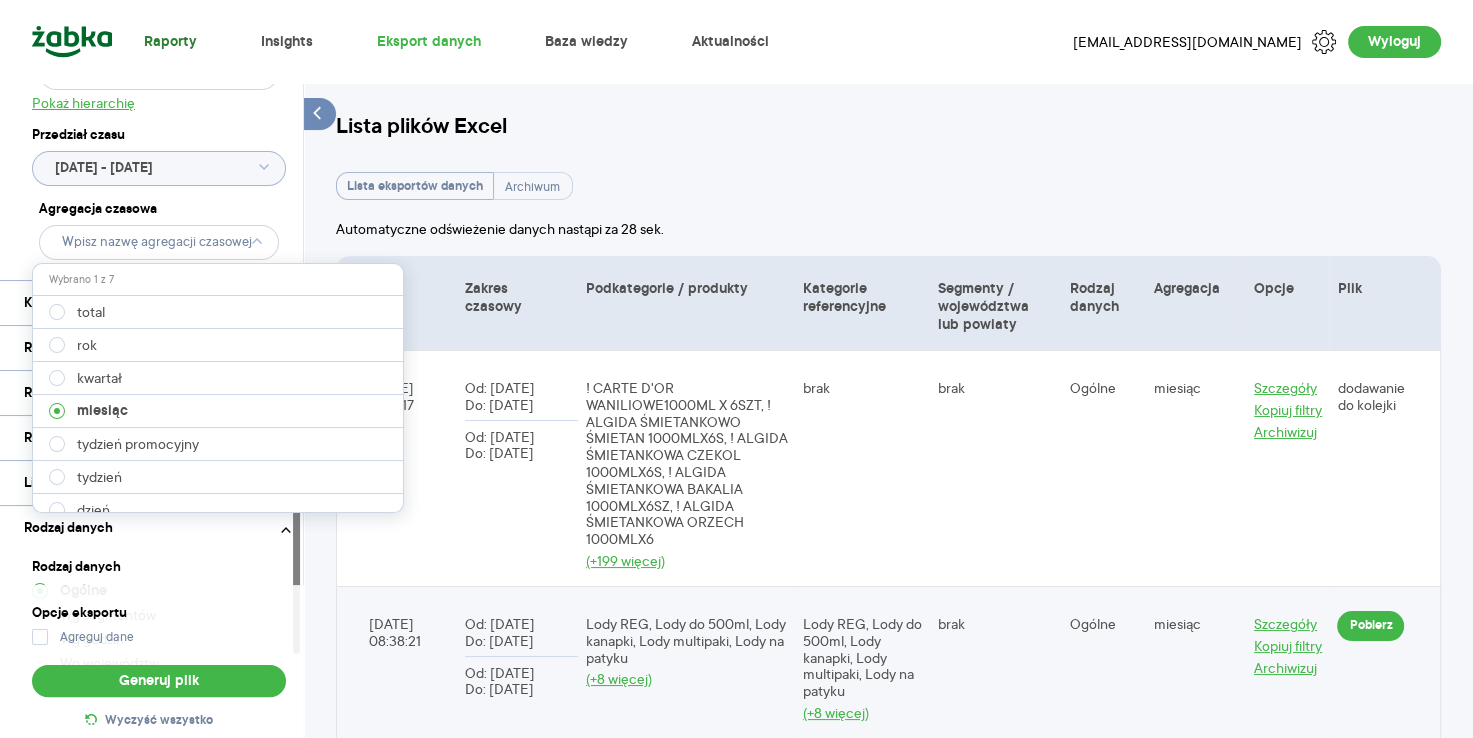 click on "Raporty" at bounding box center [170, 42] 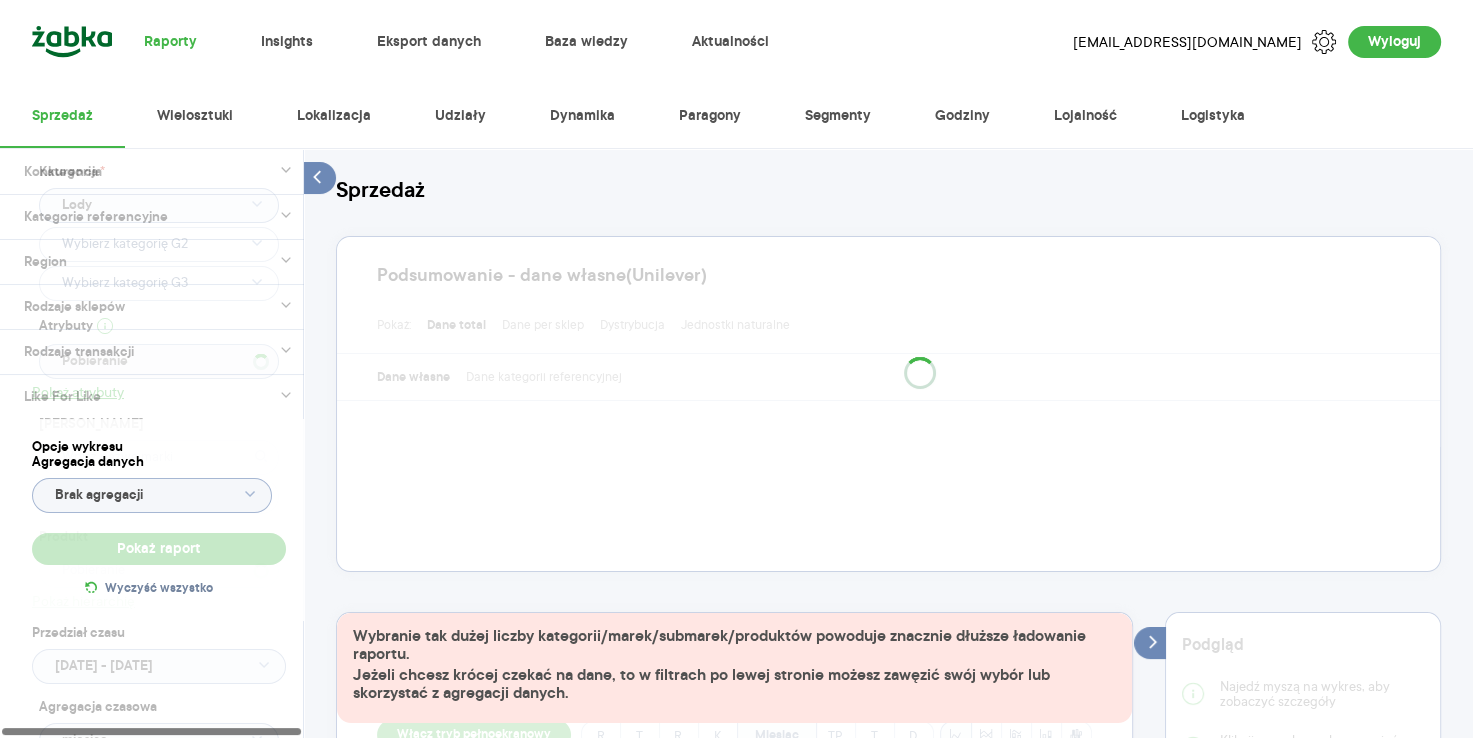 type 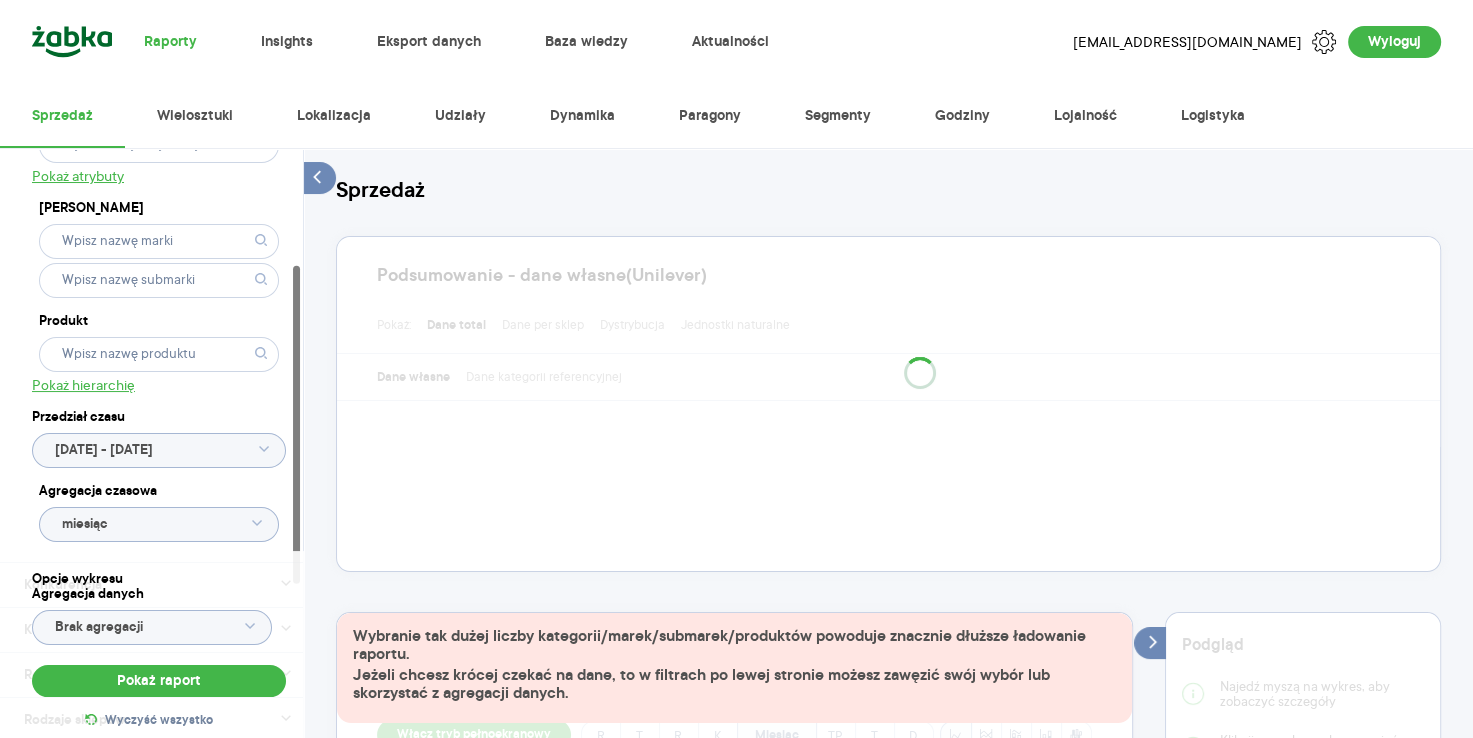 scroll, scrollTop: 245, scrollLeft: 0, axis: vertical 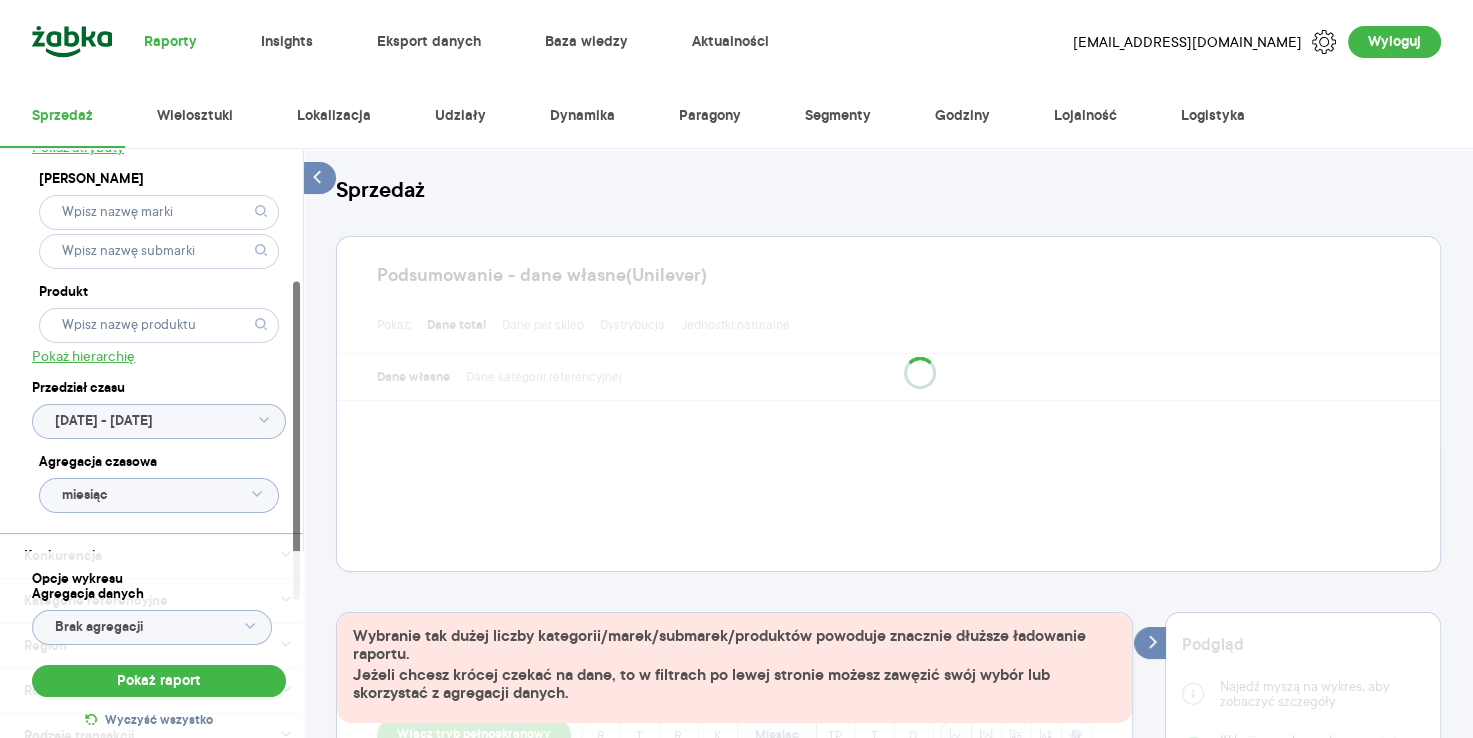 click on "miesiąc" 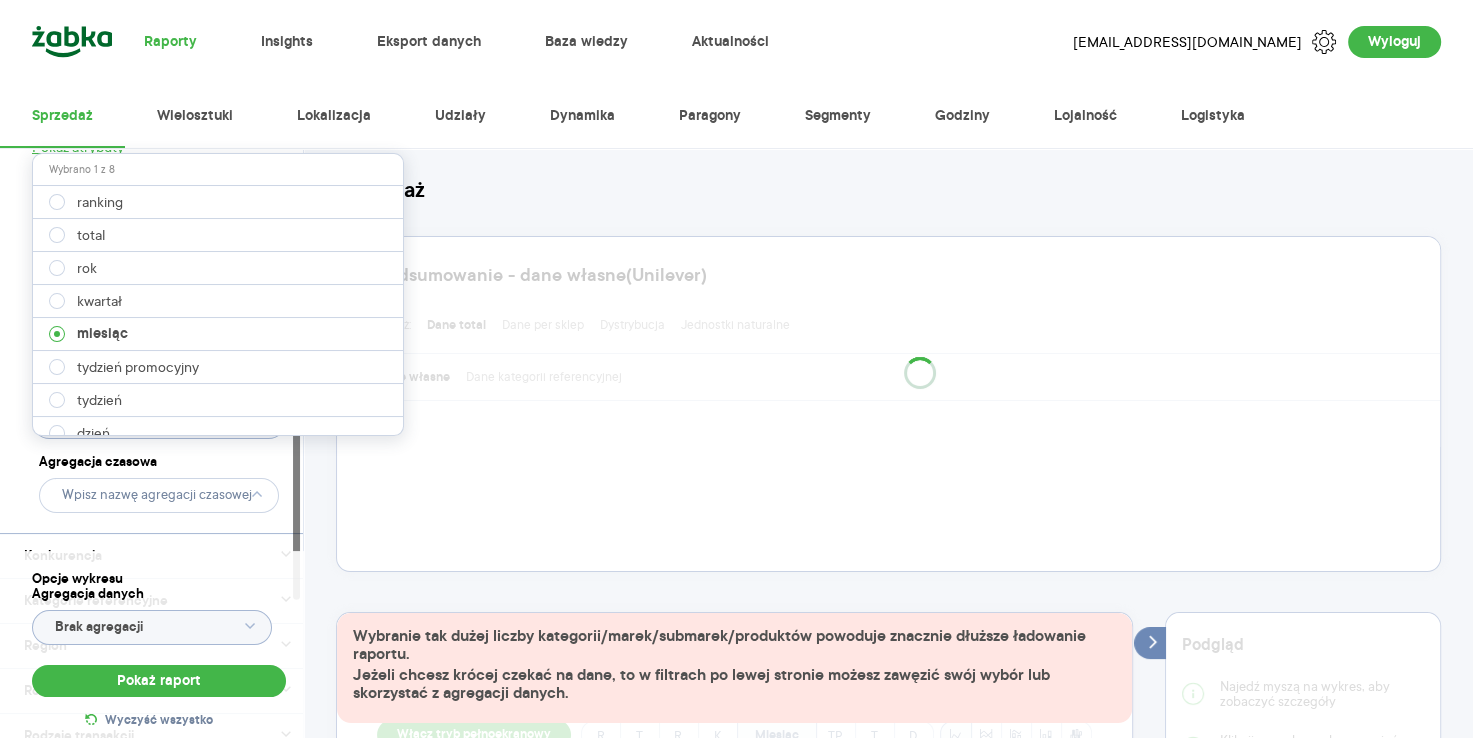 click at bounding box center (218, 427) 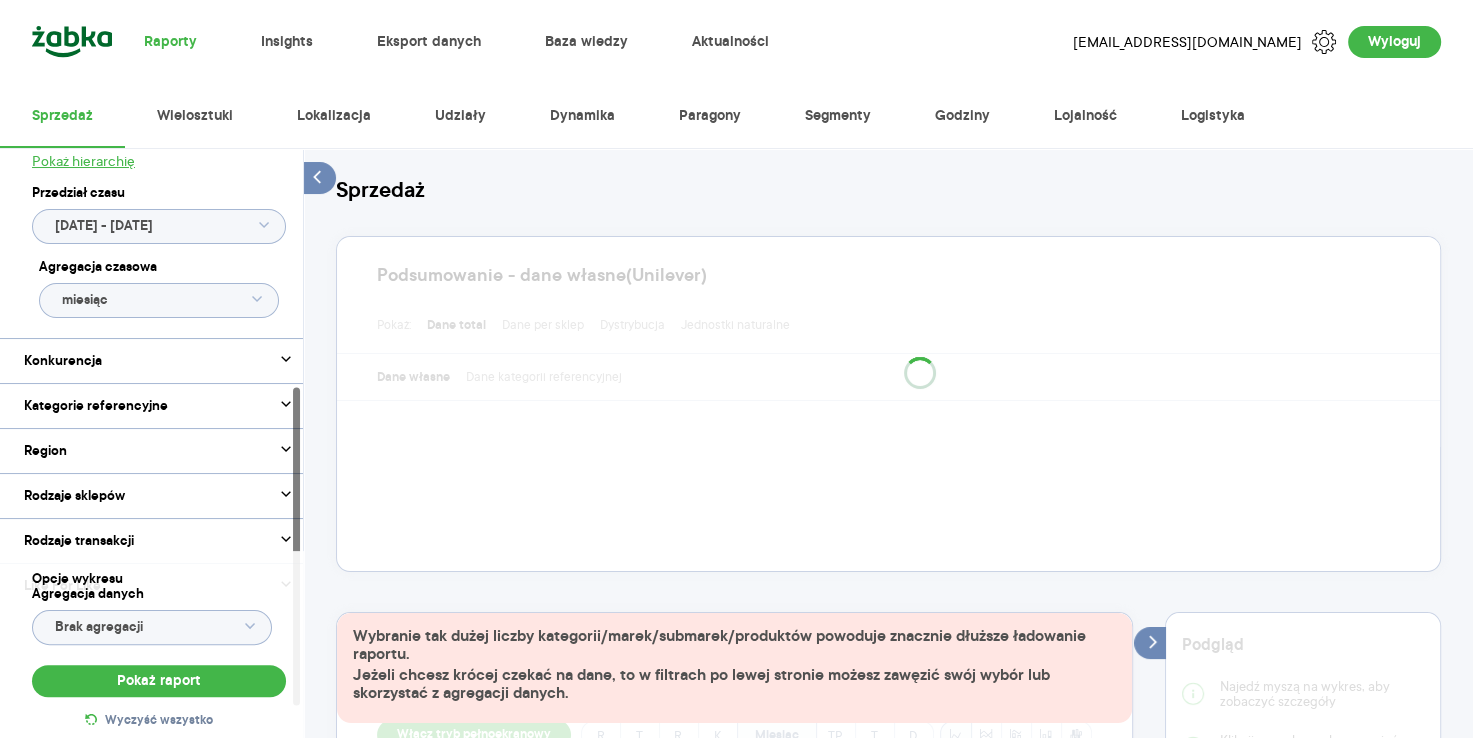 scroll, scrollTop: 443, scrollLeft: 0, axis: vertical 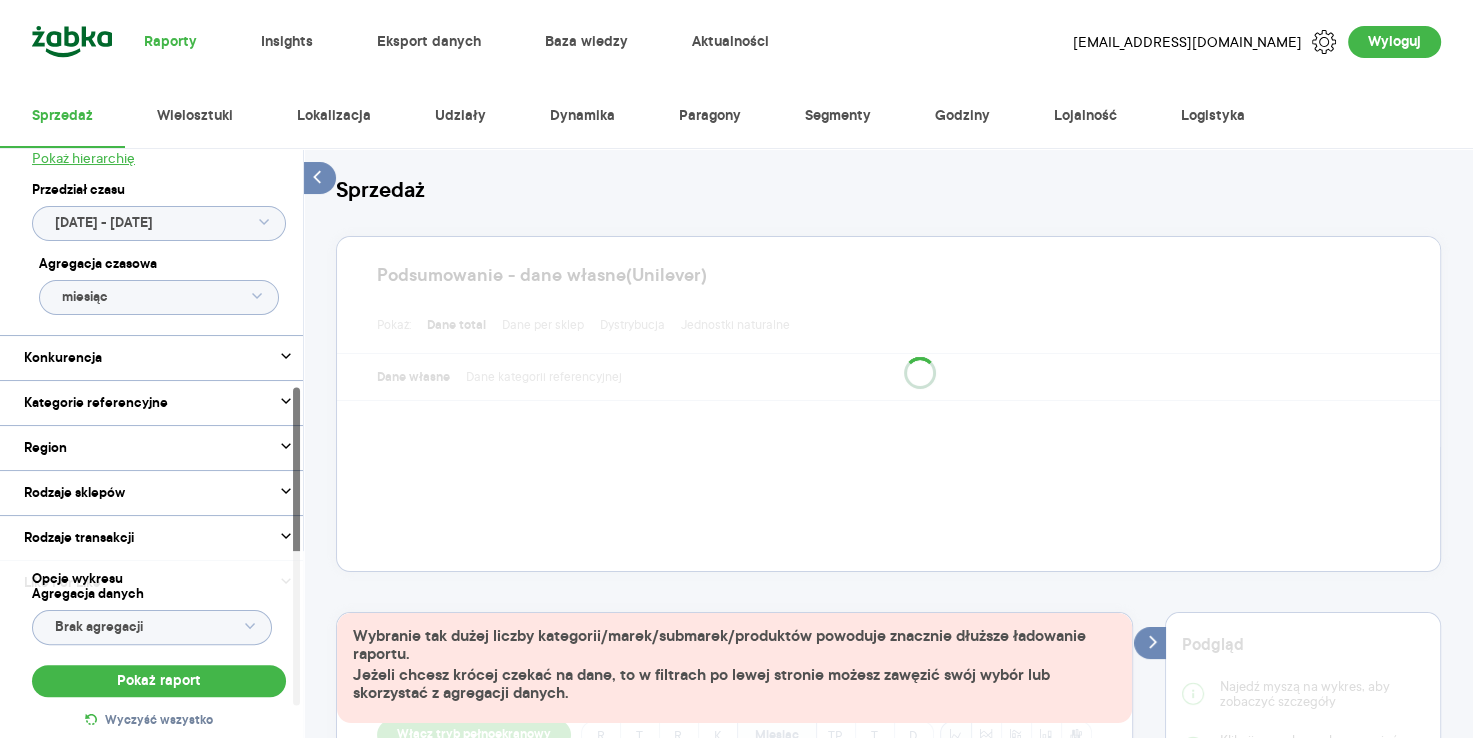click on "miesiąc" 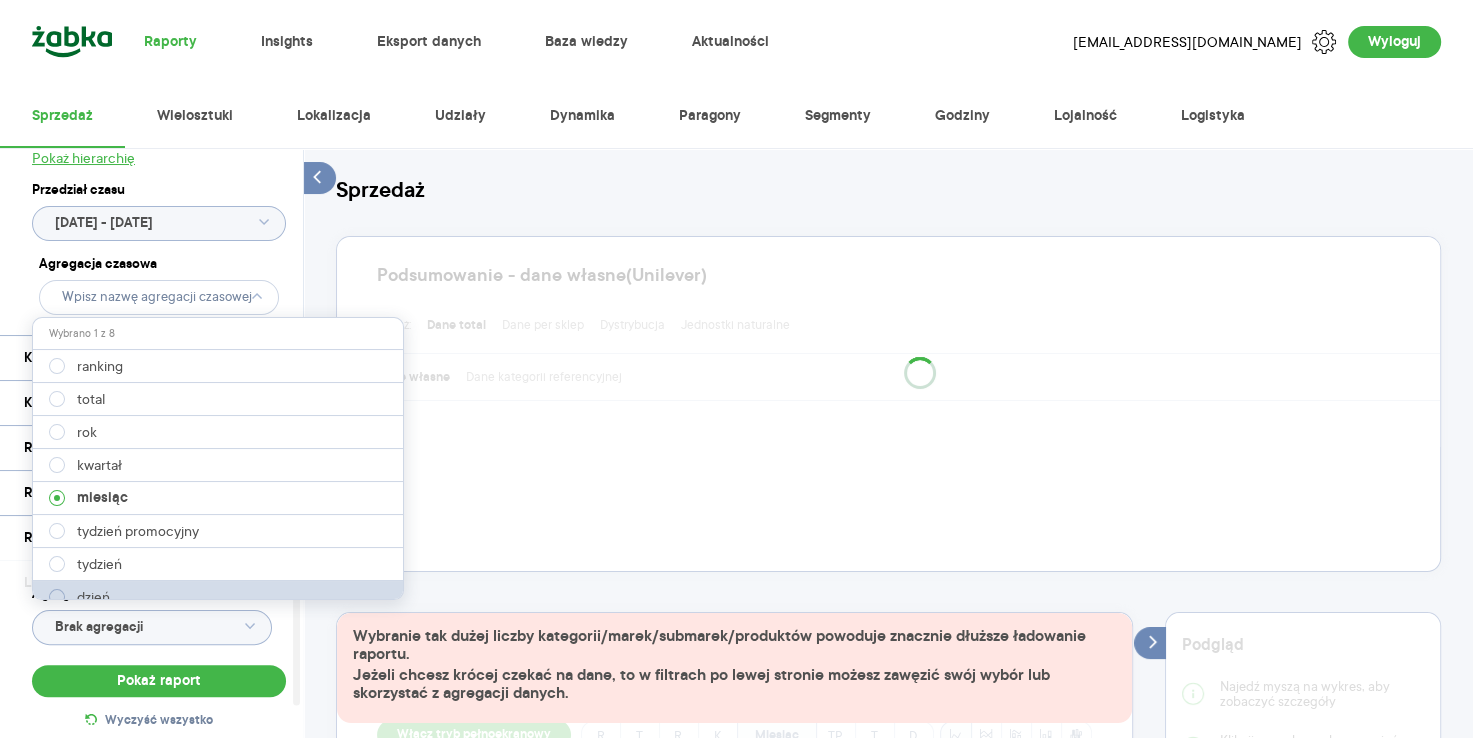click on "dzień" at bounding box center (79, 597) 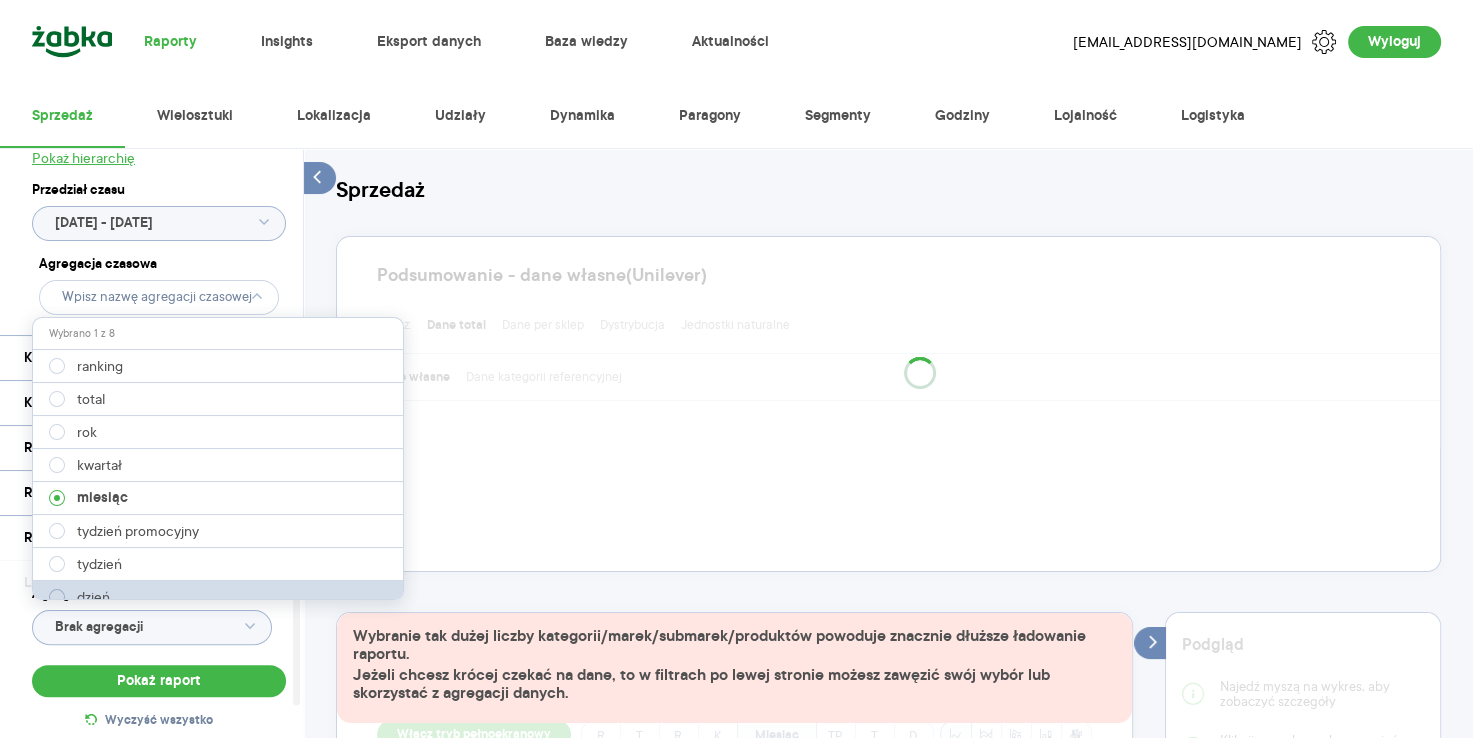 type on "dzień" 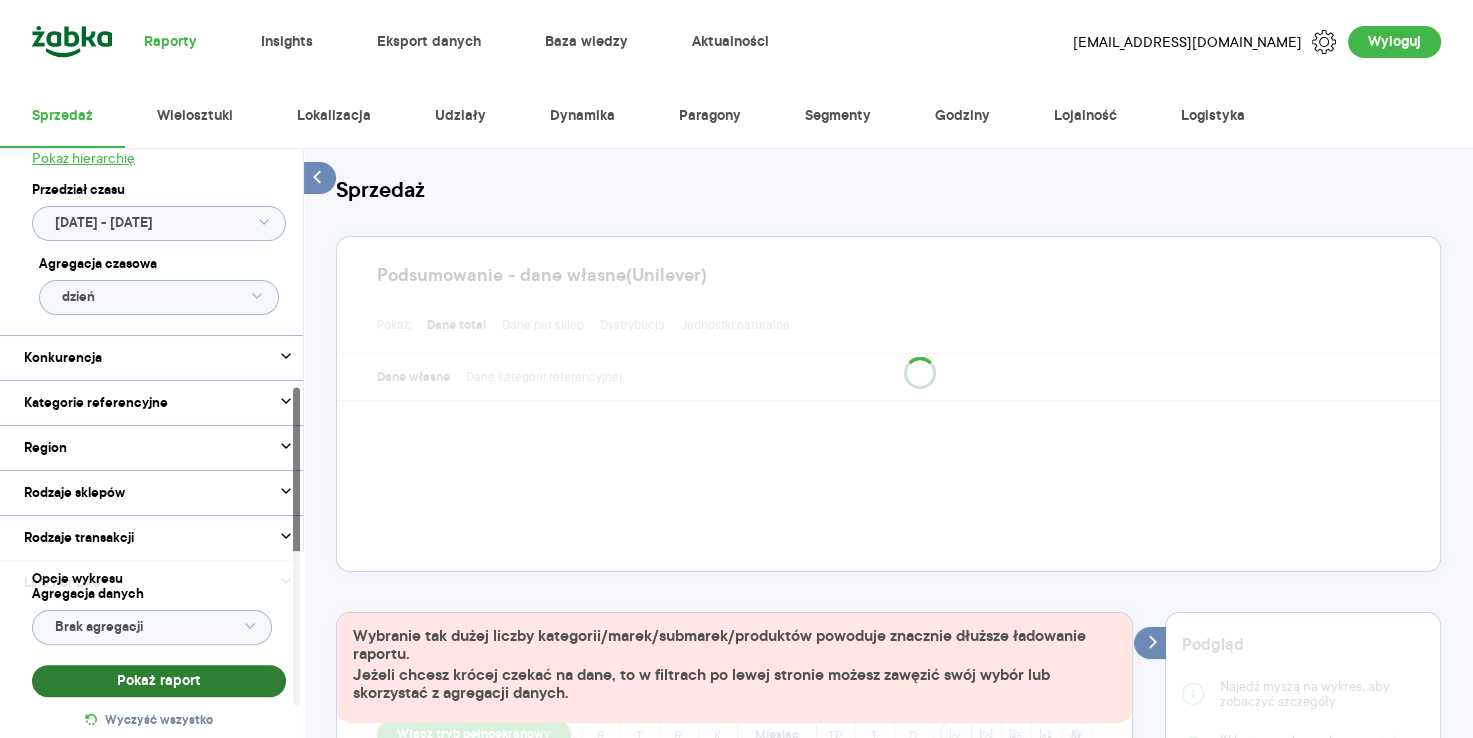 click on "Pokaż raport" at bounding box center [159, 681] 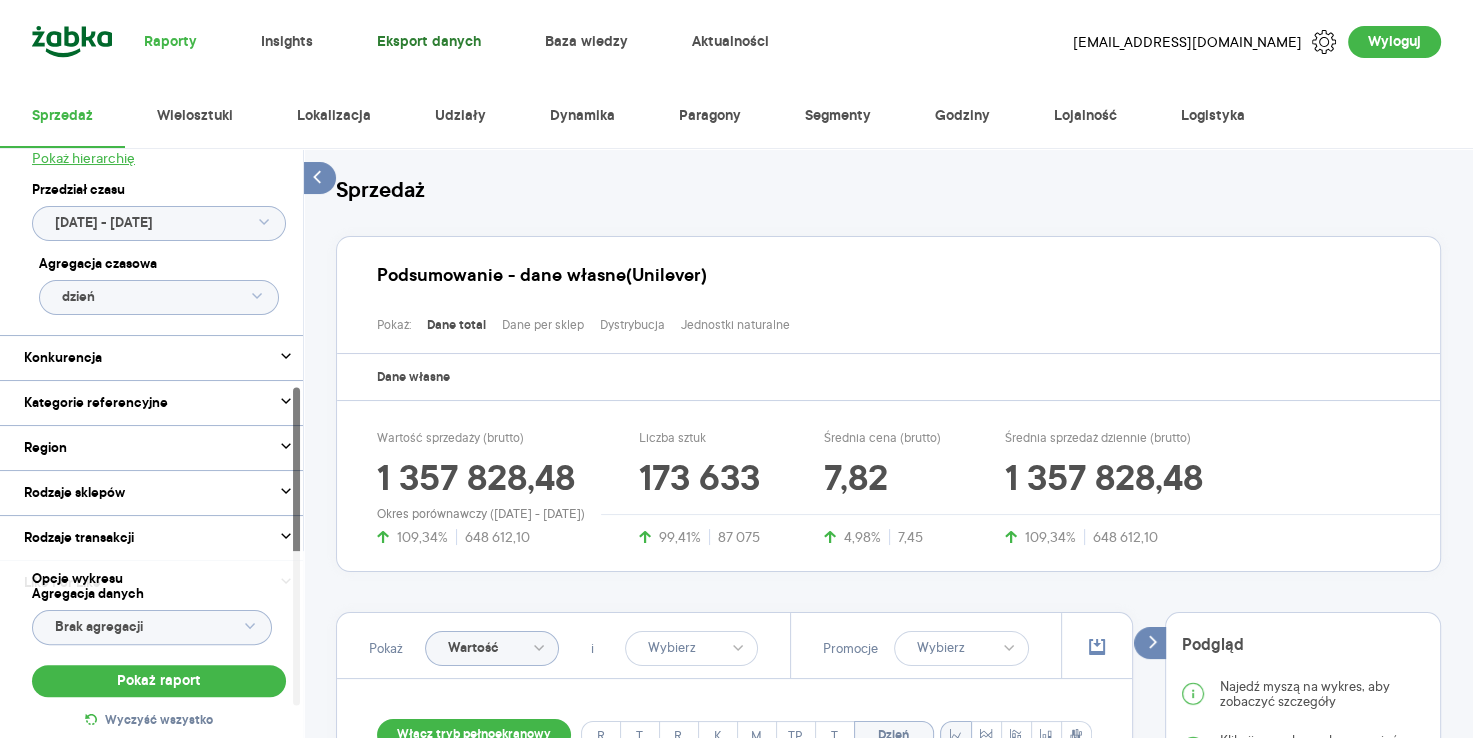 click on "Eksport danych" at bounding box center [429, 42] 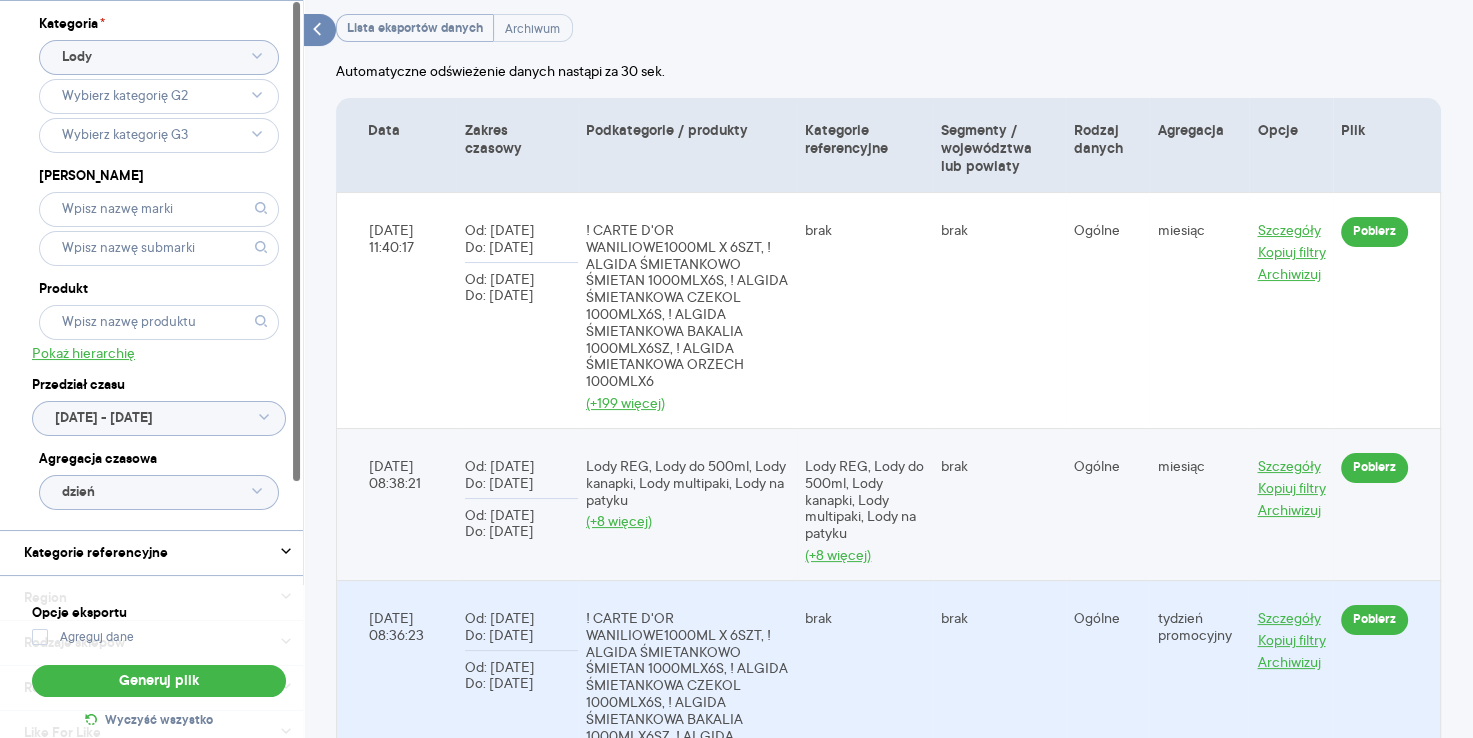 scroll, scrollTop: 161, scrollLeft: 0, axis: vertical 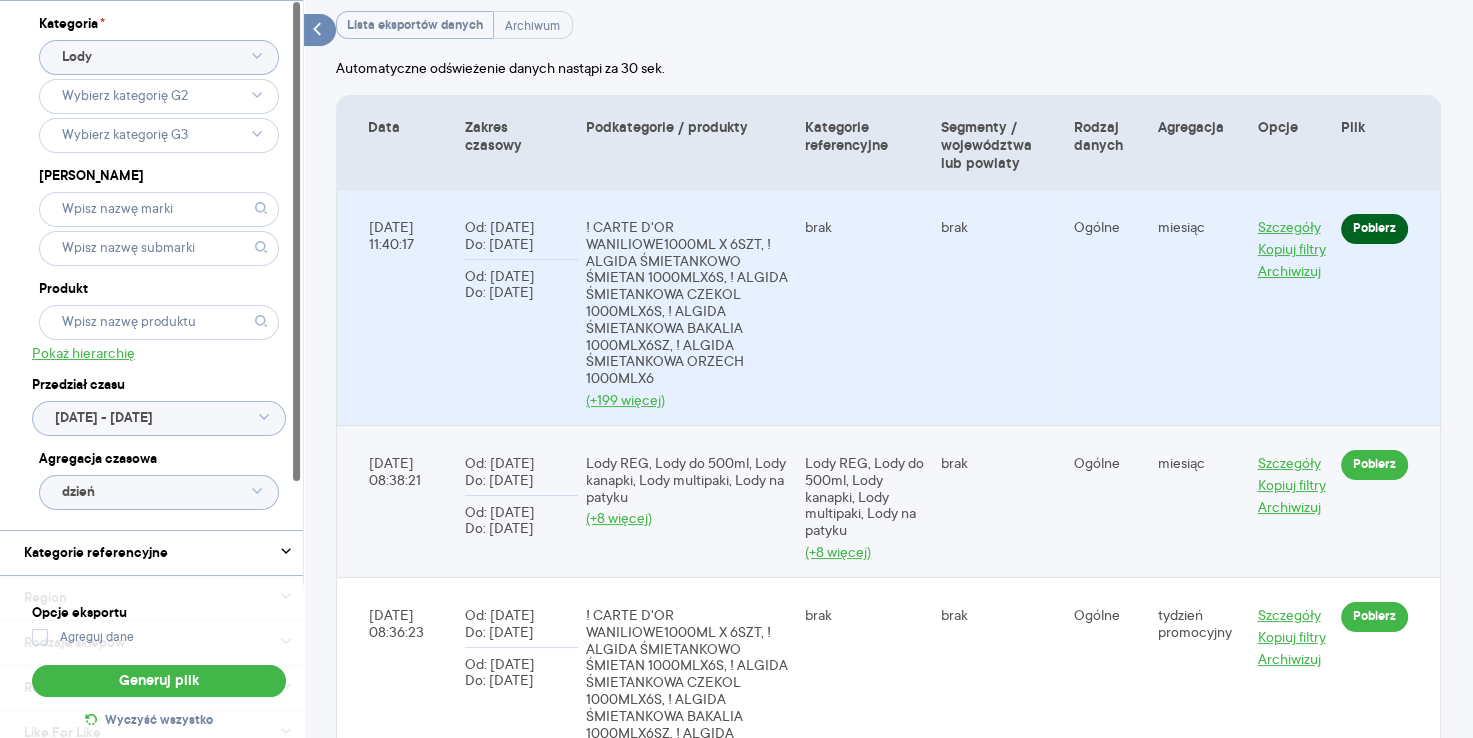 click on "Pobierz" at bounding box center (1374, 229) 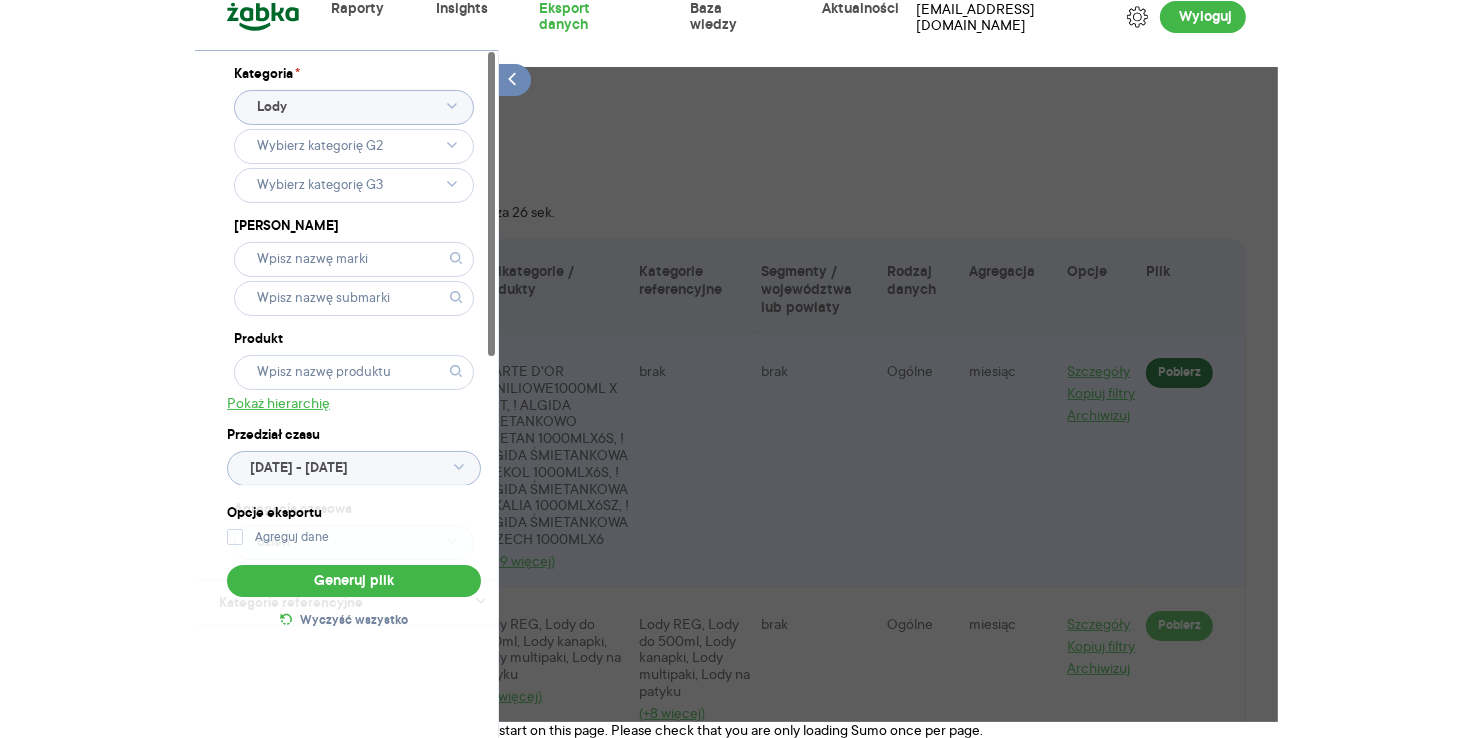 scroll, scrollTop: 25, scrollLeft: 0, axis: vertical 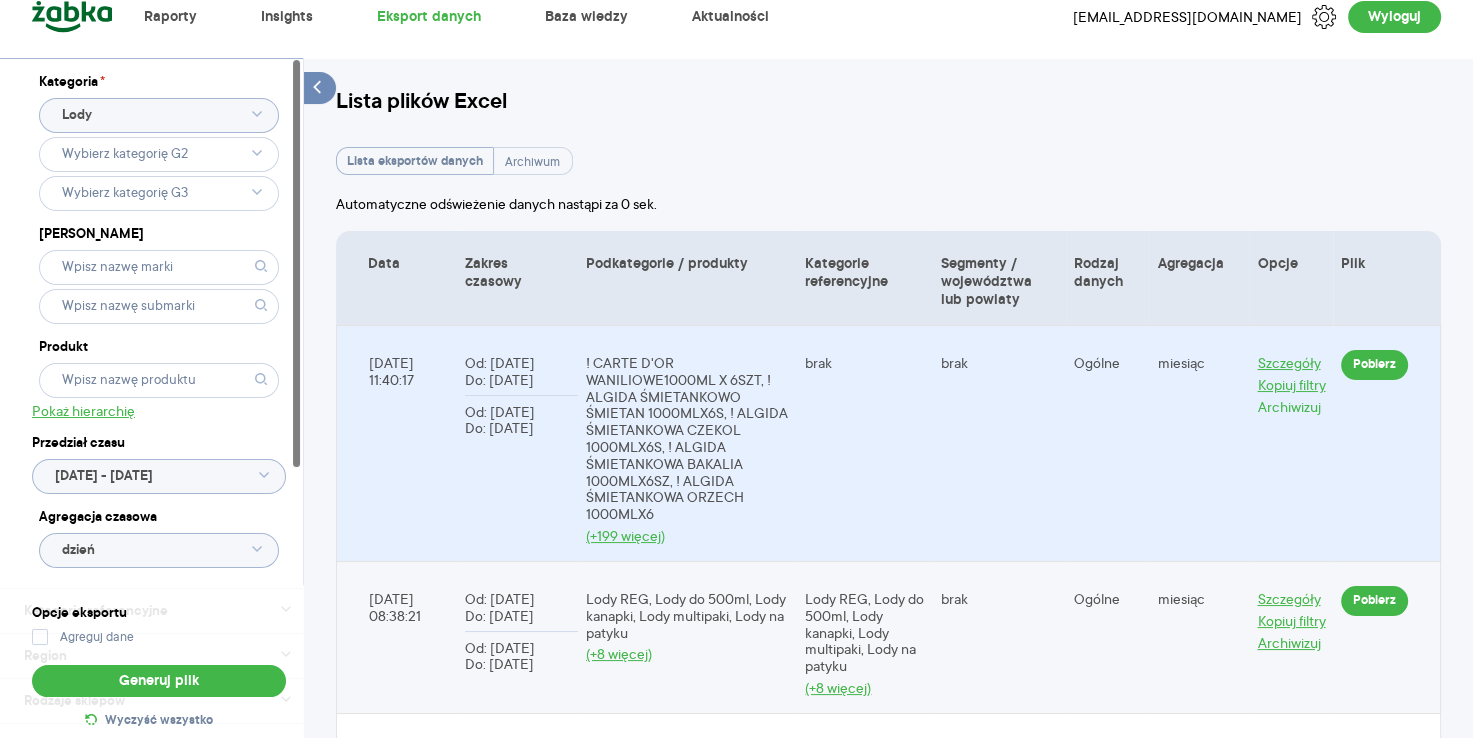 click on "Archiwizuj" at bounding box center (1288, 407) 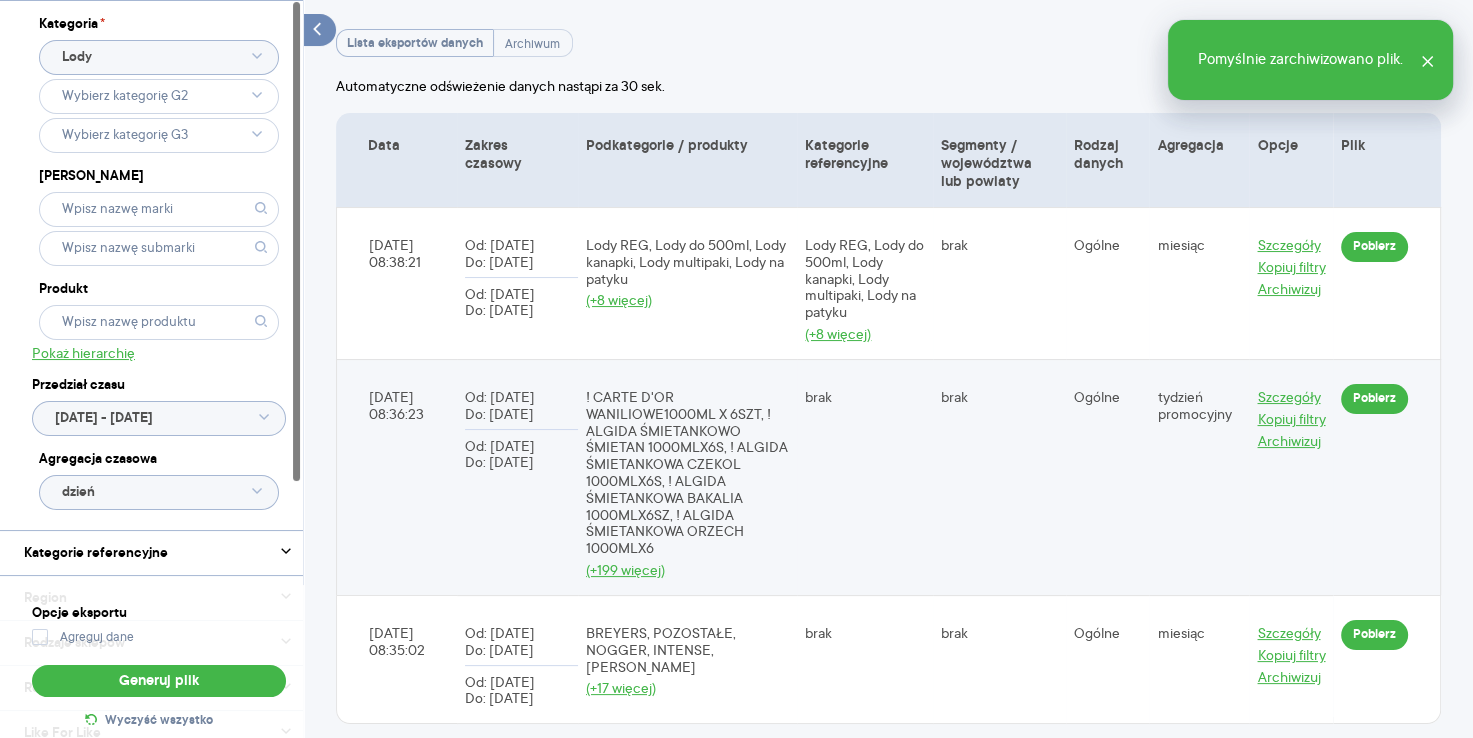 scroll, scrollTop: 208, scrollLeft: 0, axis: vertical 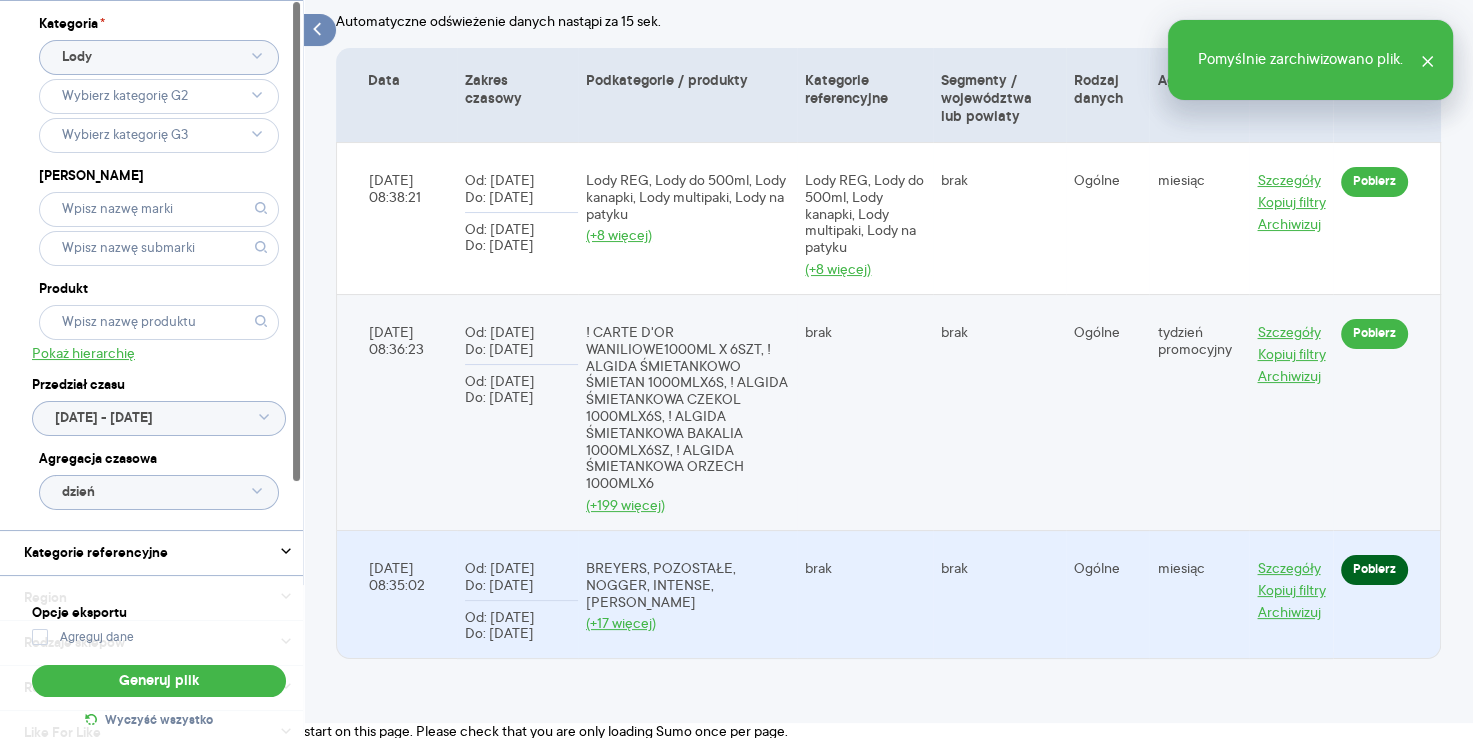 click on "Pobierz" at bounding box center (1374, 182) 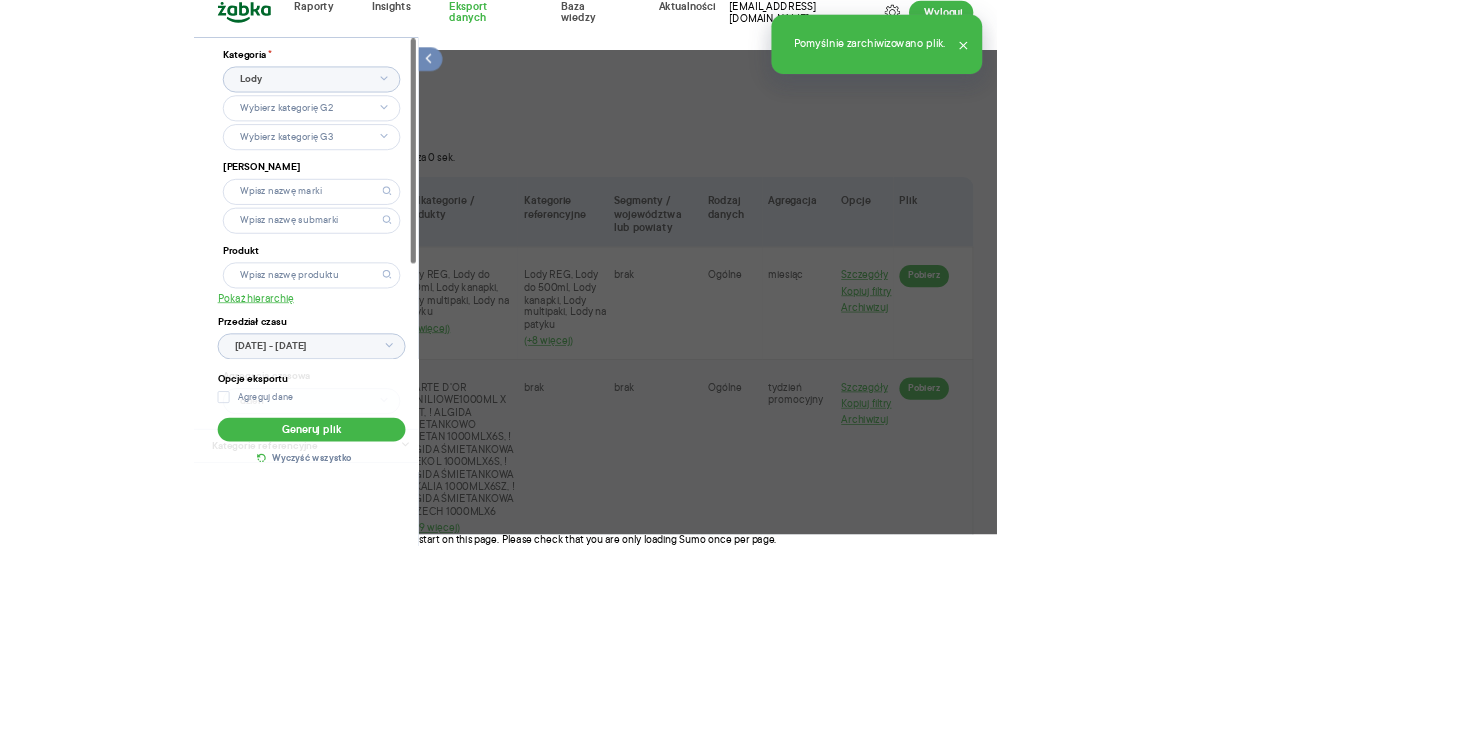 scroll, scrollTop: 25, scrollLeft: 0, axis: vertical 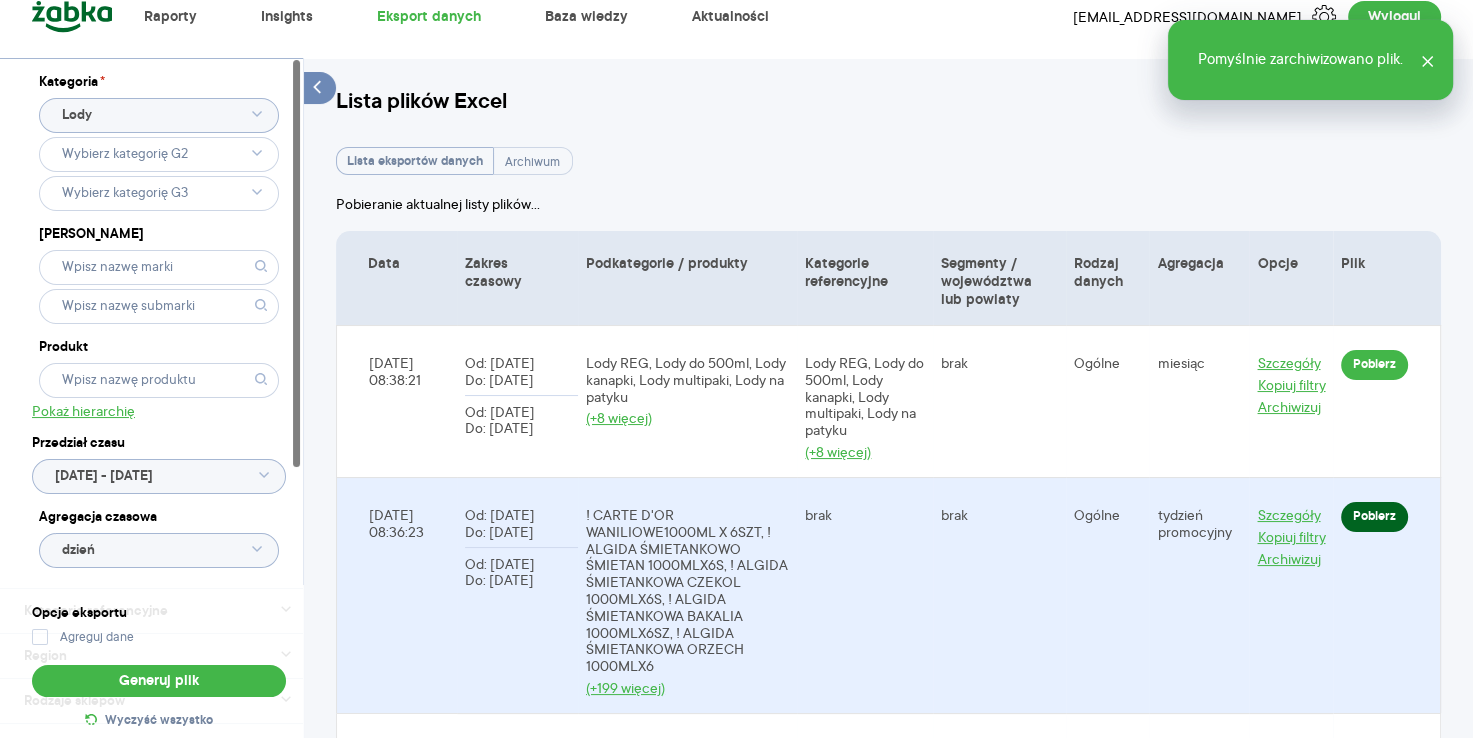 click on "Pobierz" at bounding box center (1374, 365) 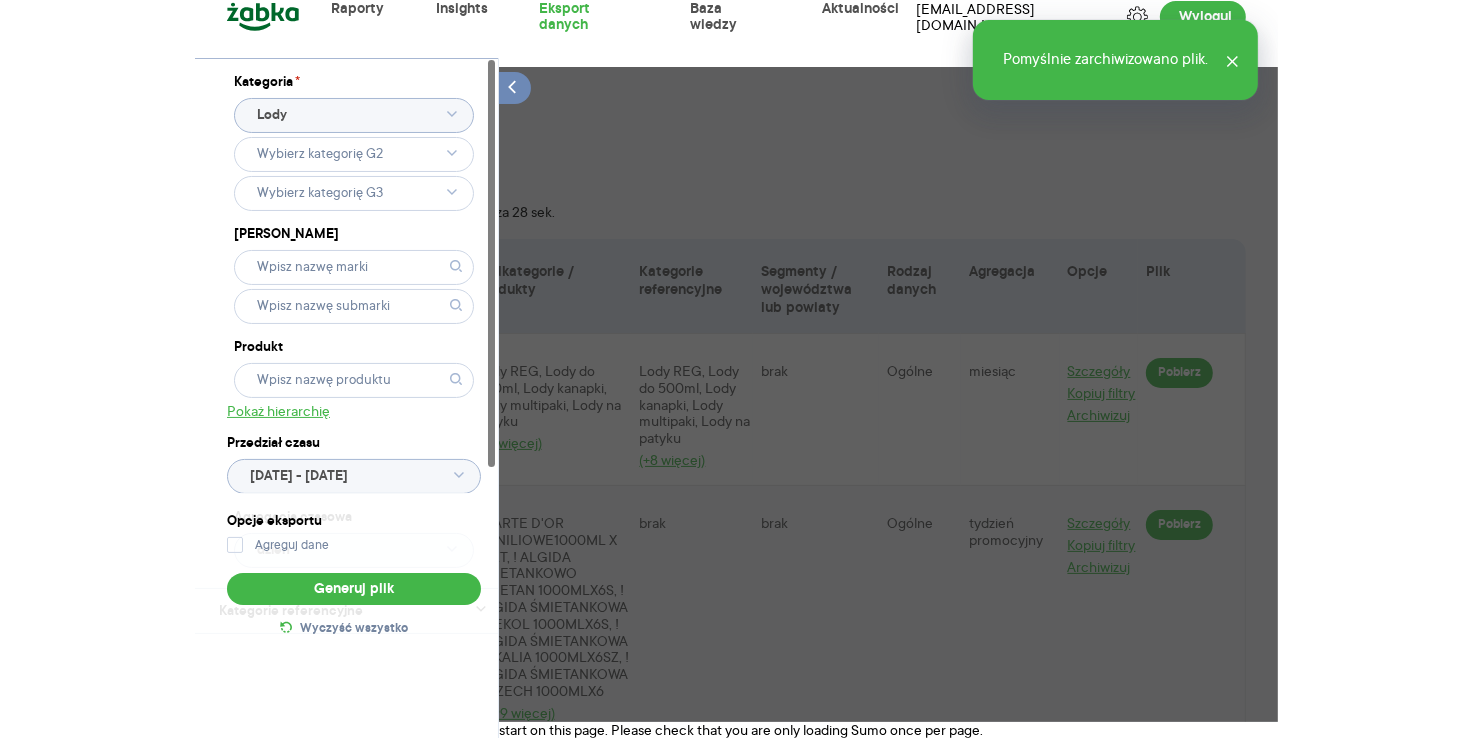 scroll, scrollTop: 25, scrollLeft: 0, axis: vertical 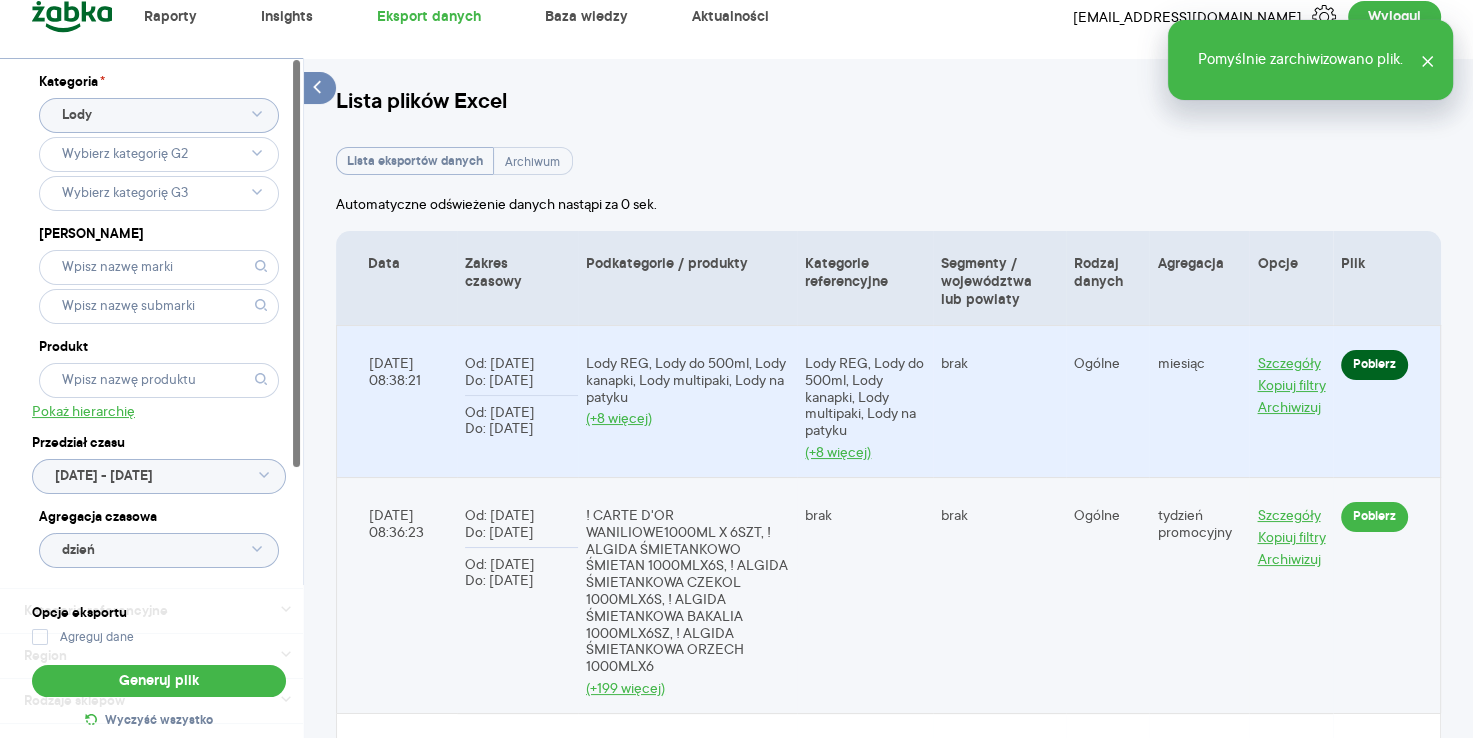 click on "Pobierz" at bounding box center (1374, 365) 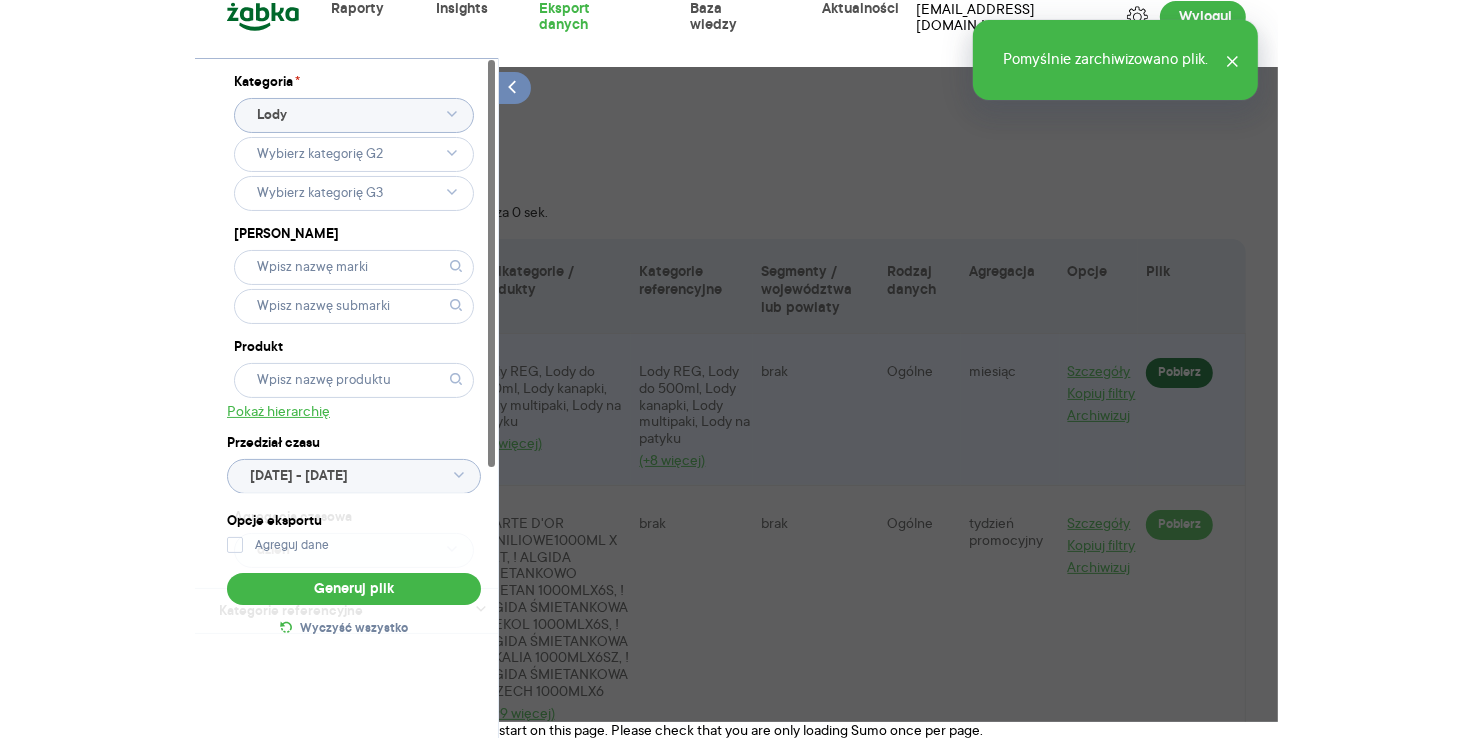 scroll, scrollTop: 25, scrollLeft: 0, axis: vertical 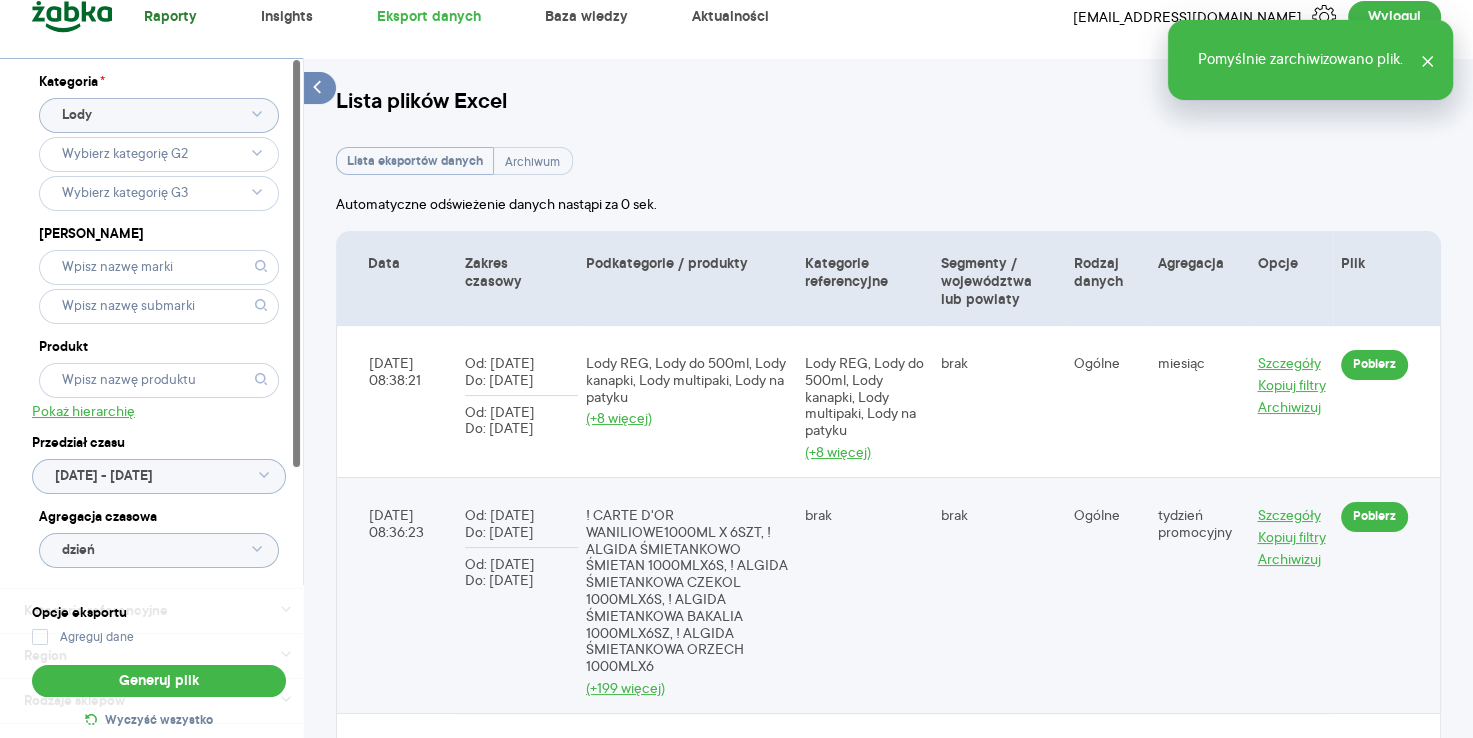 click on "Raporty" at bounding box center [170, 17] 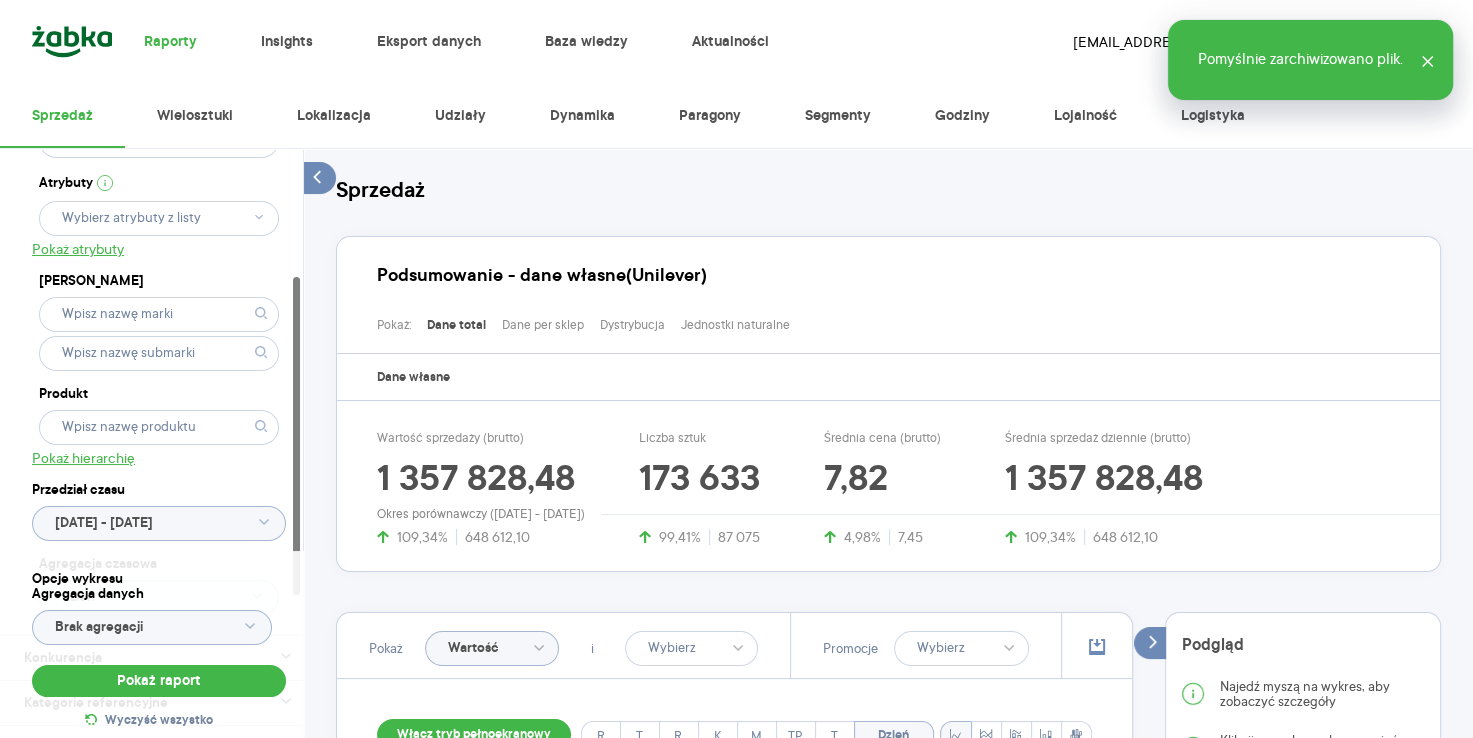 scroll, scrollTop: 504, scrollLeft: 0, axis: vertical 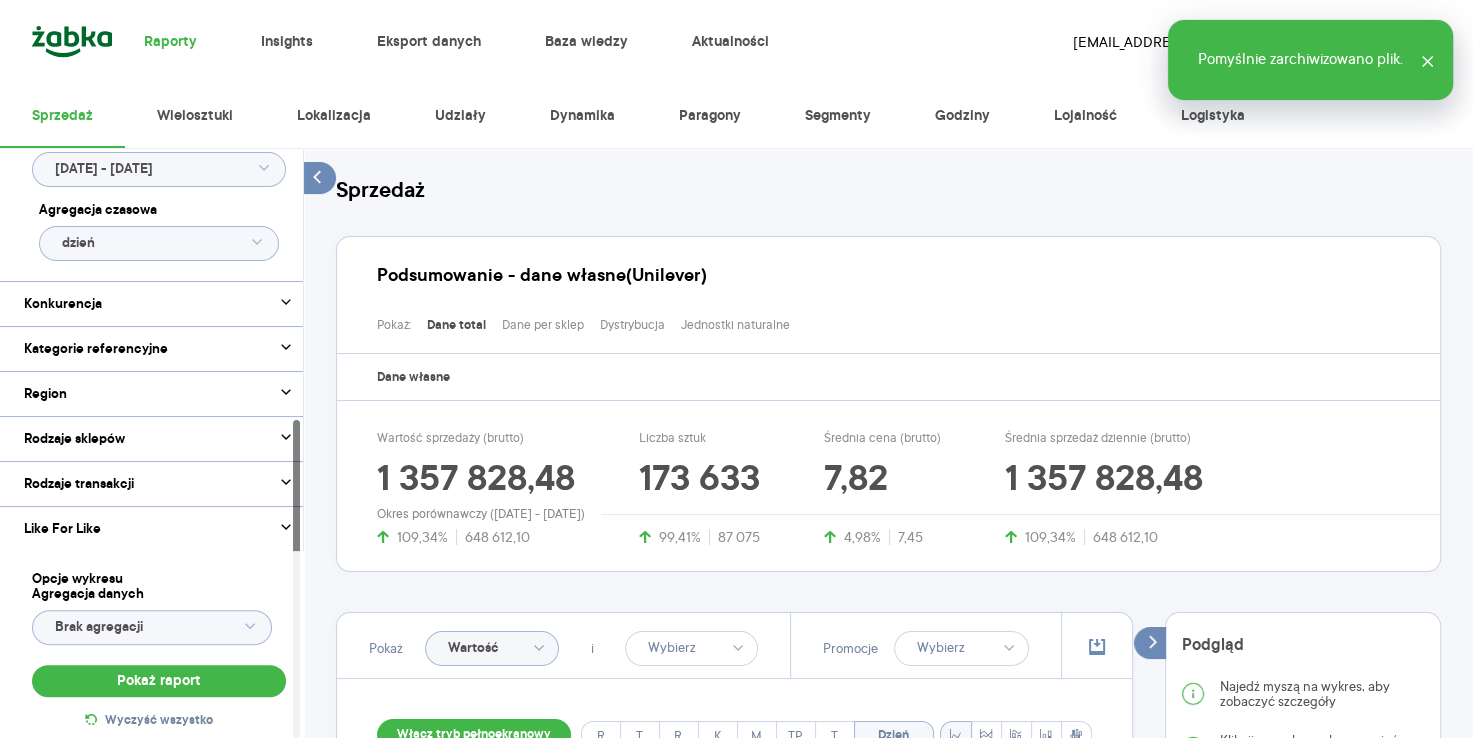 click on "Kategorie referencyjne" at bounding box center (96, 349) 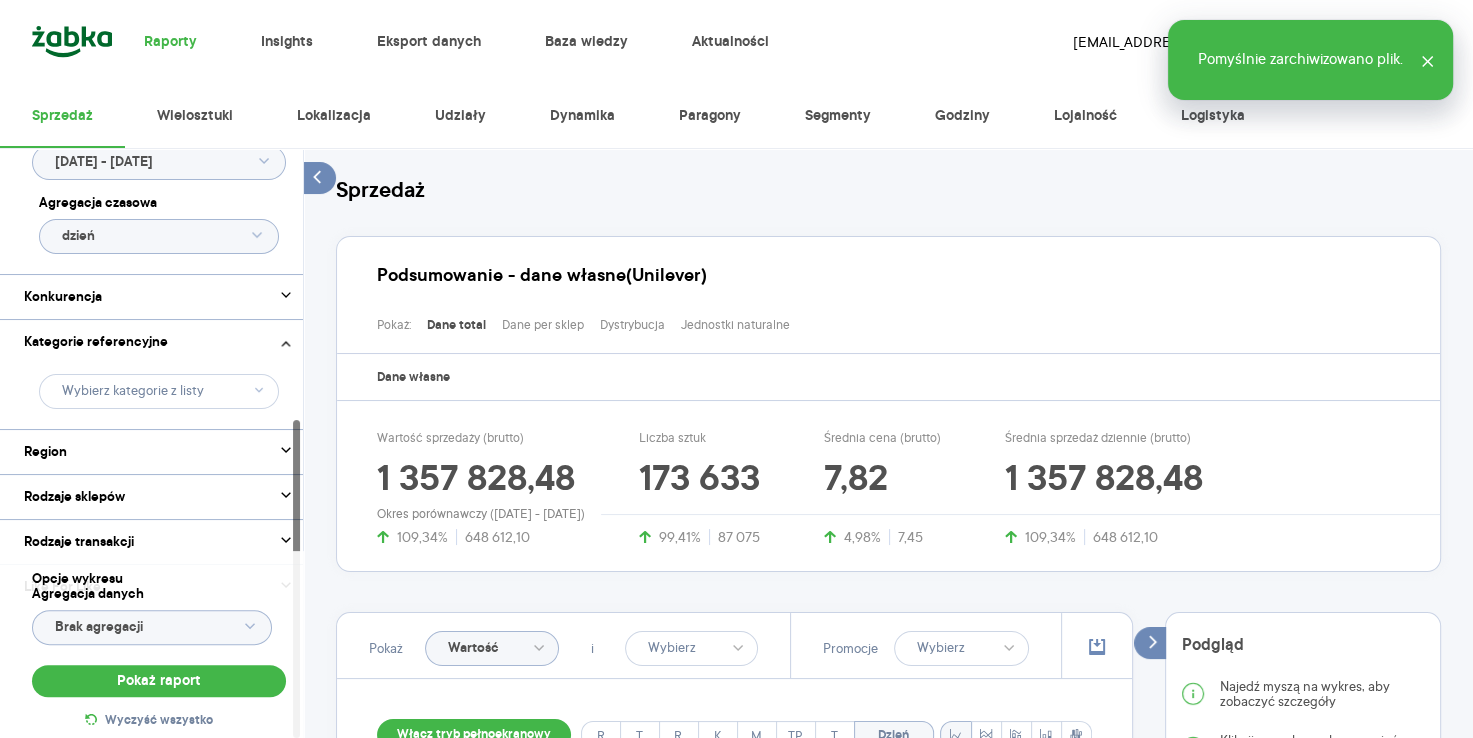 click 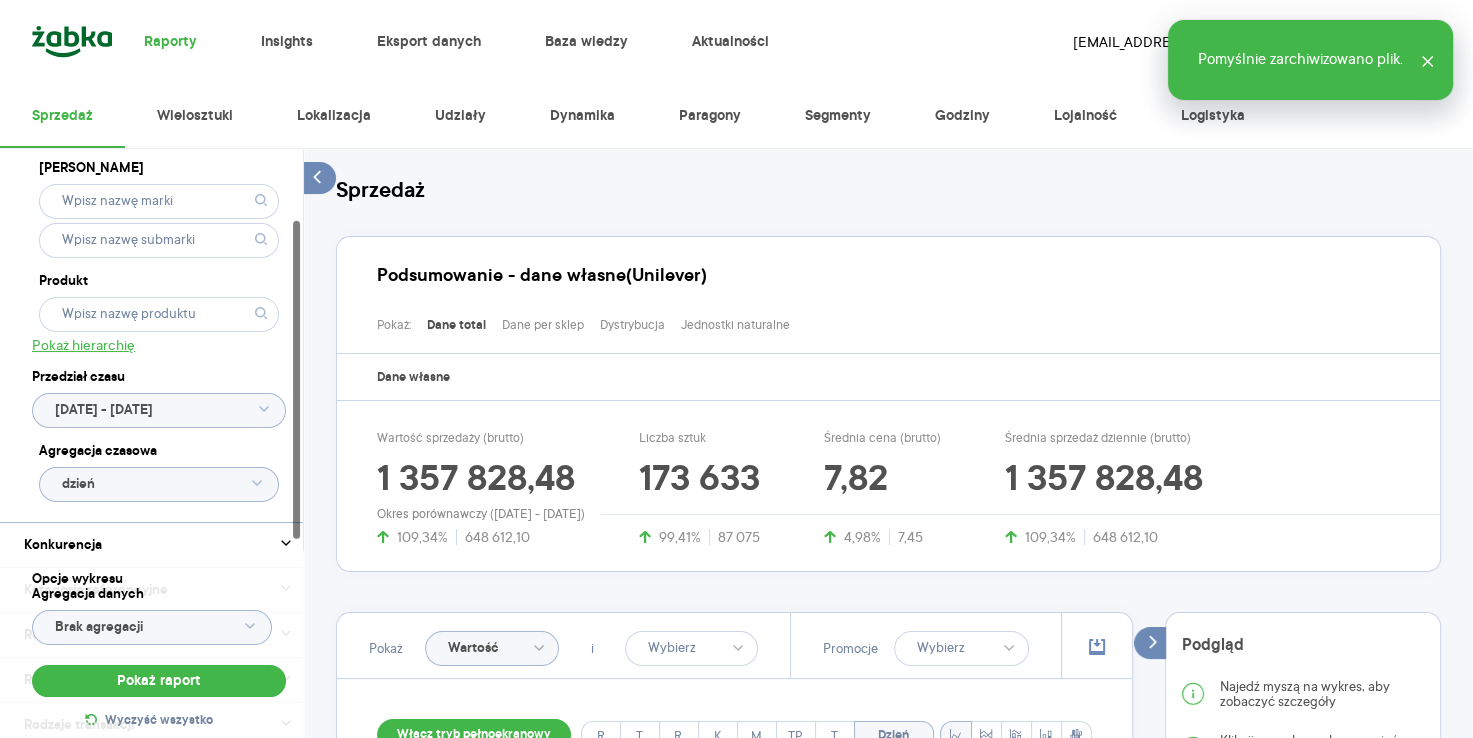 scroll, scrollTop: 0, scrollLeft: 0, axis: both 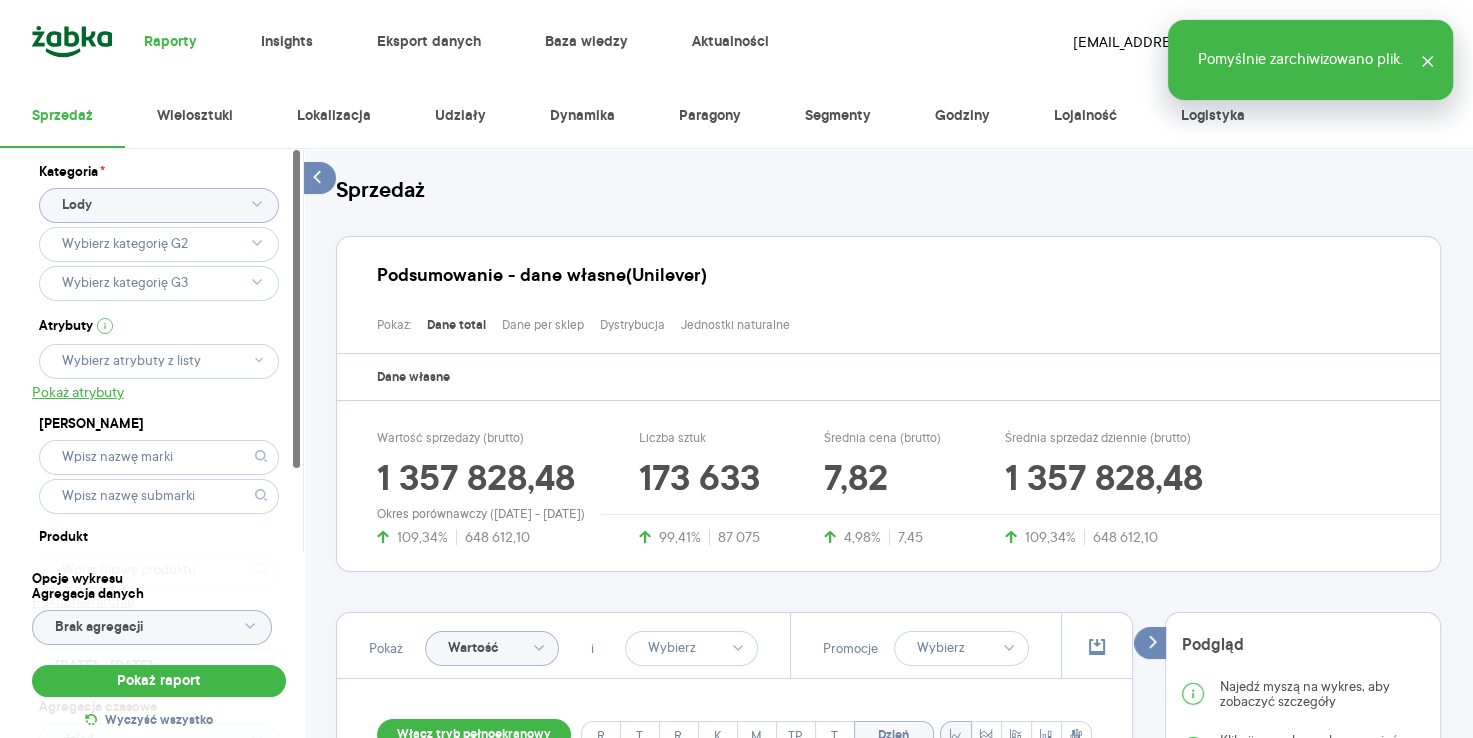 click 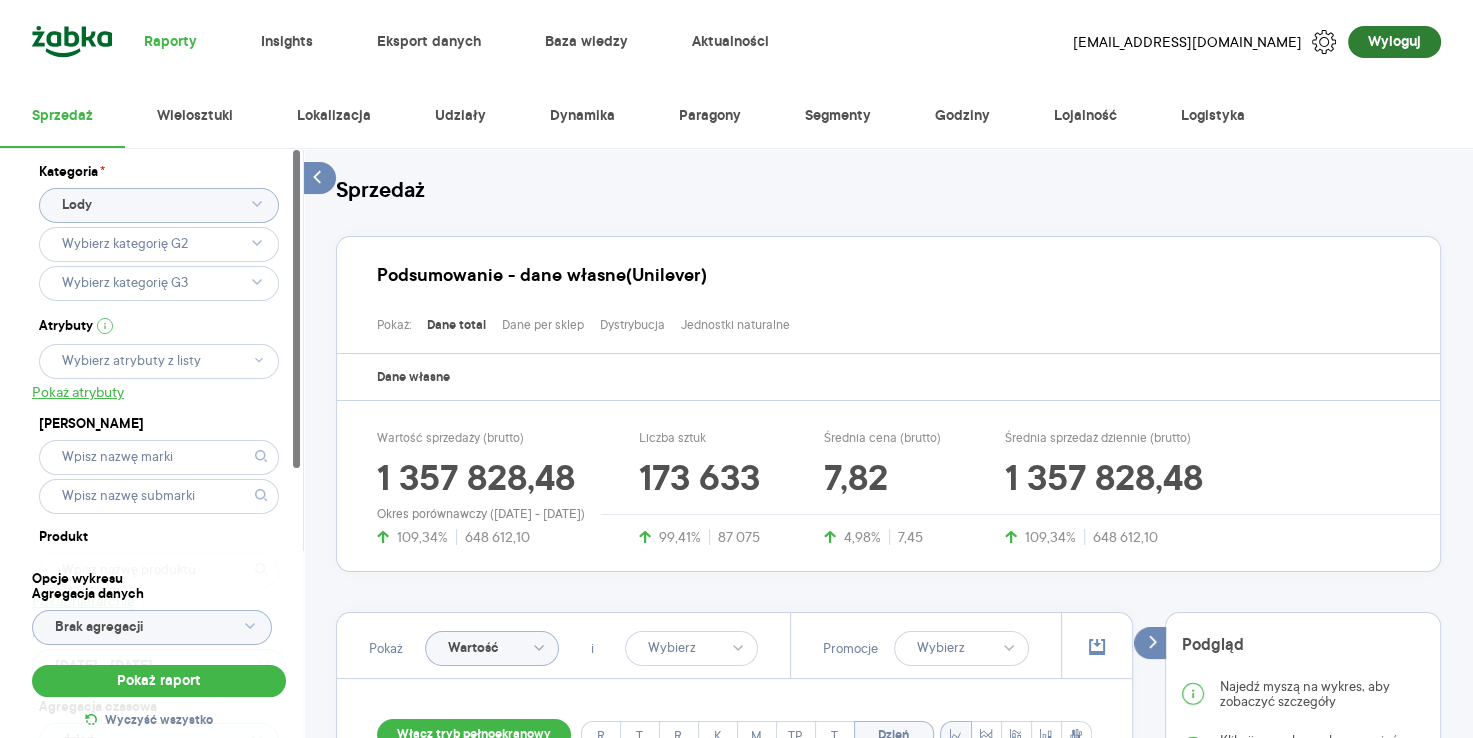 click on "Wyloguj" at bounding box center (1394, 42) 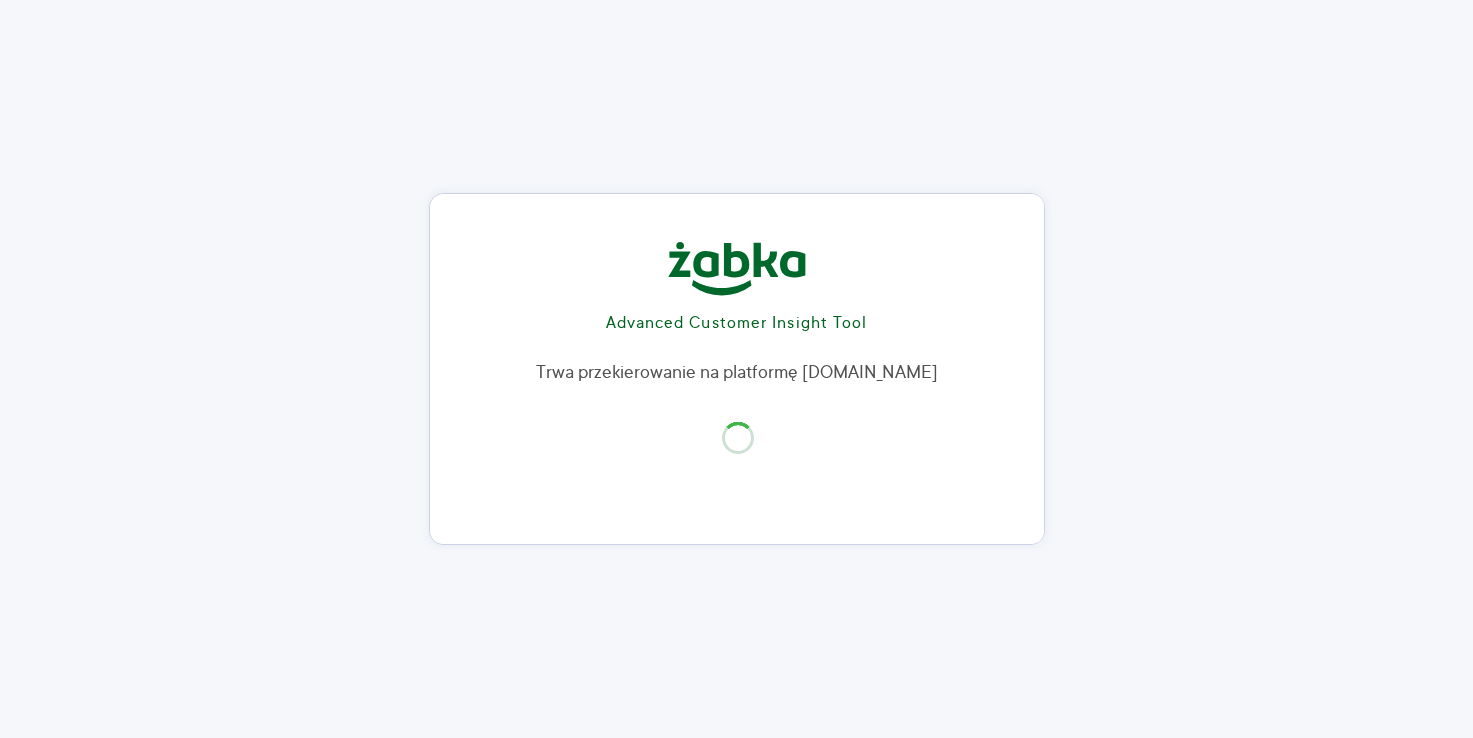scroll, scrollTop: 0, scrollLeft: 0, axis: both 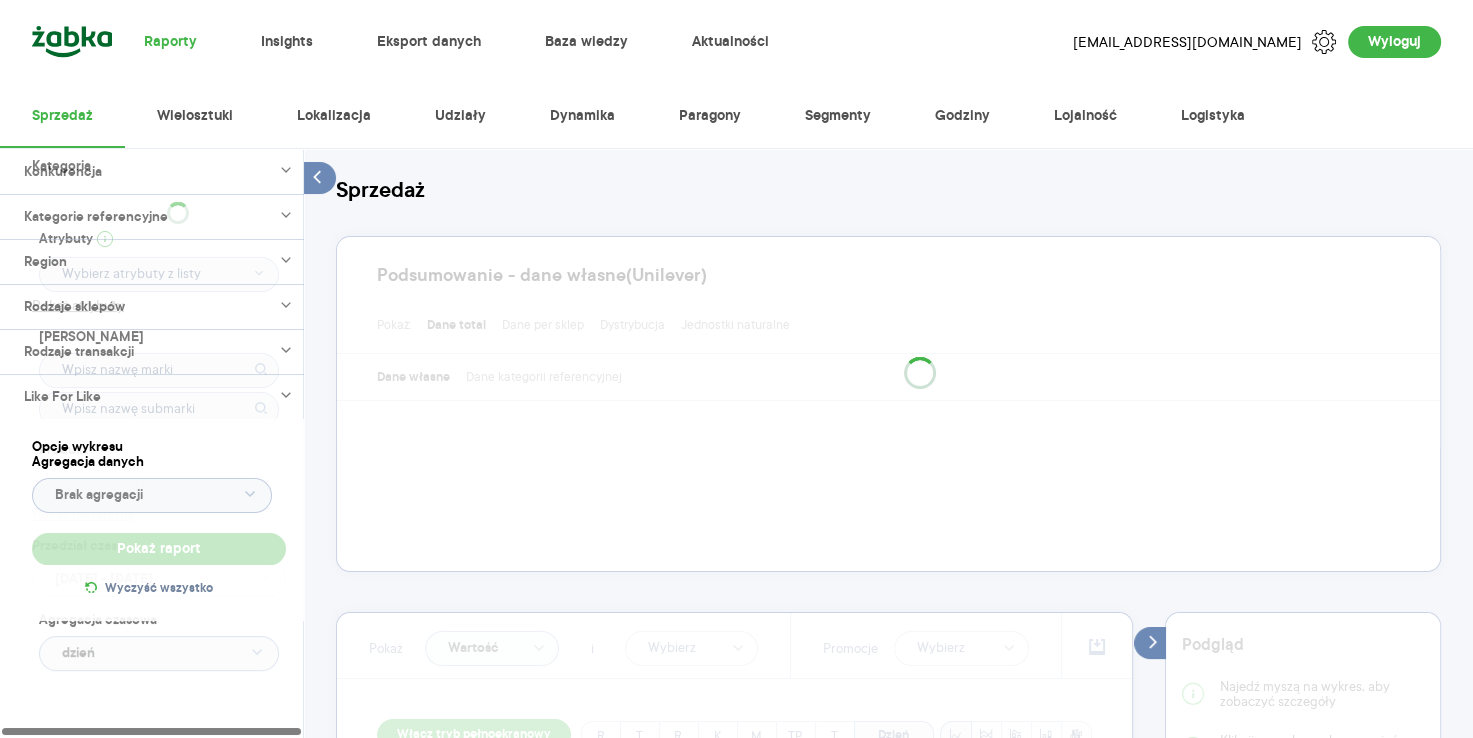 type on "Pobieranie" 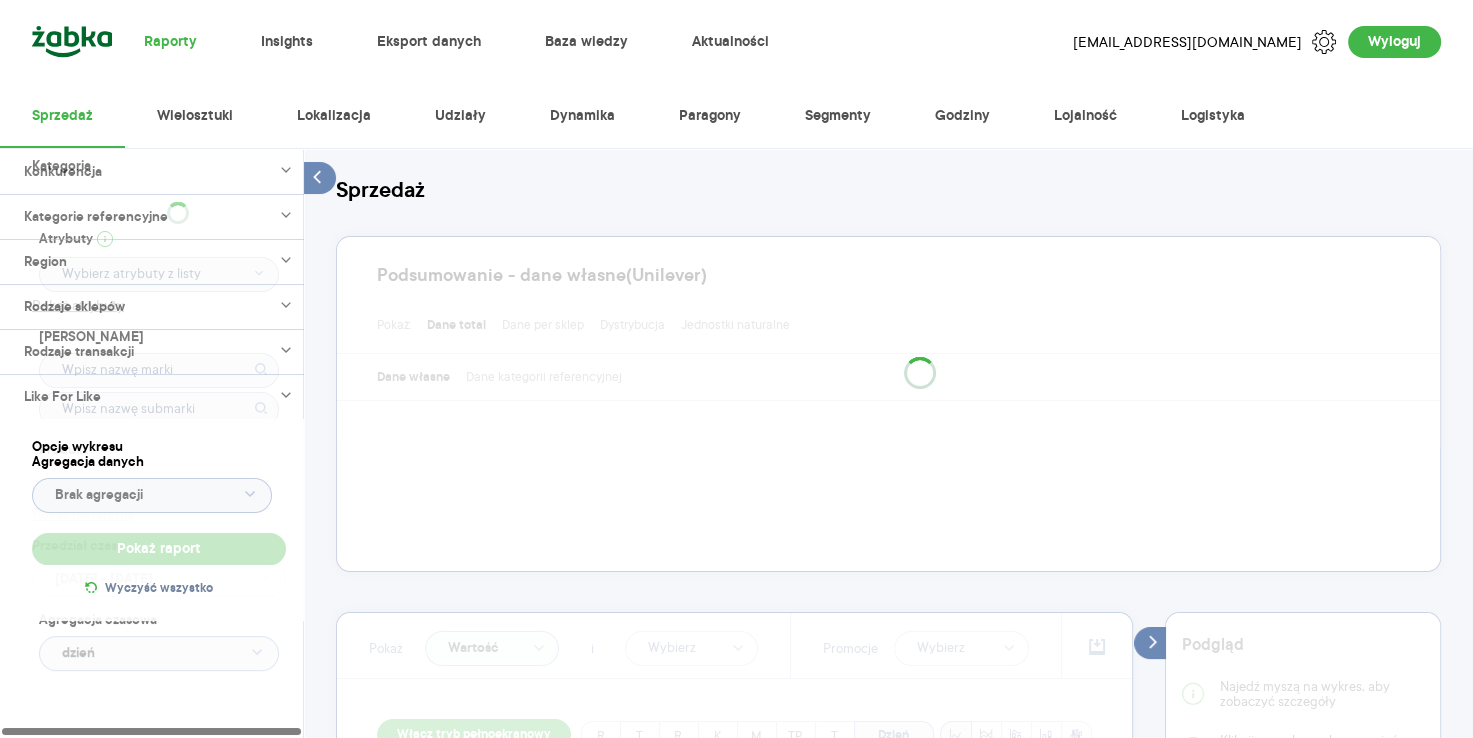 type on "Pobieranie" 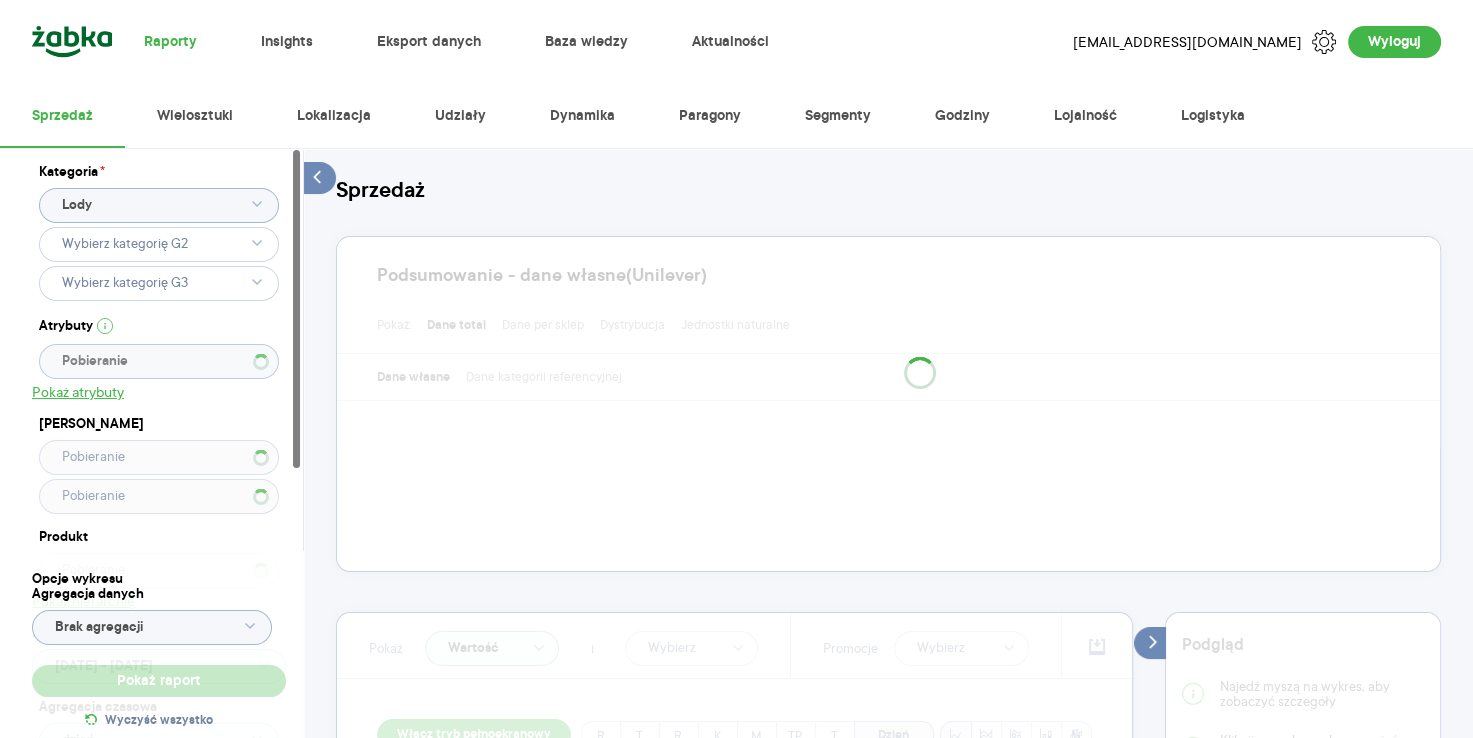 type 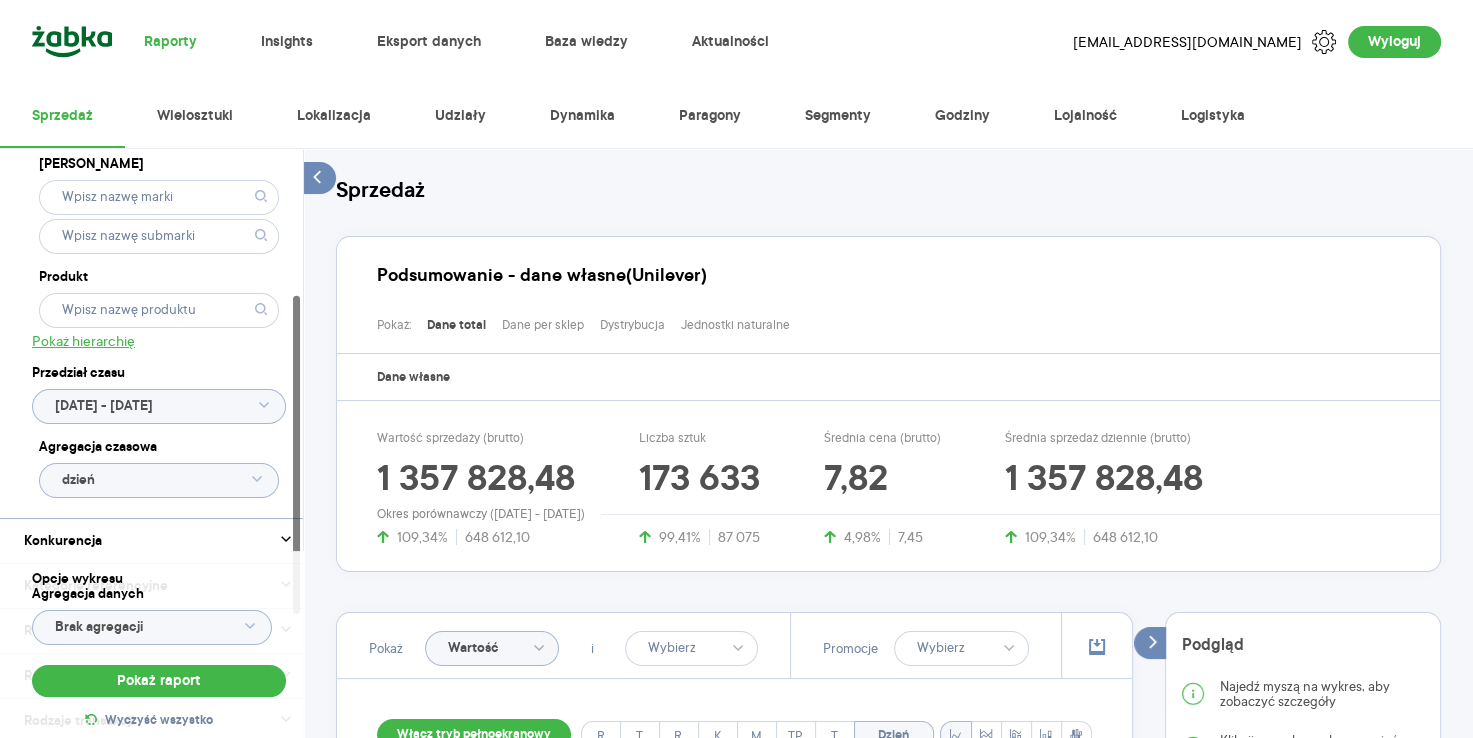 scroll, scrollTop: 272, scrollLeft: 0, axis: vertical 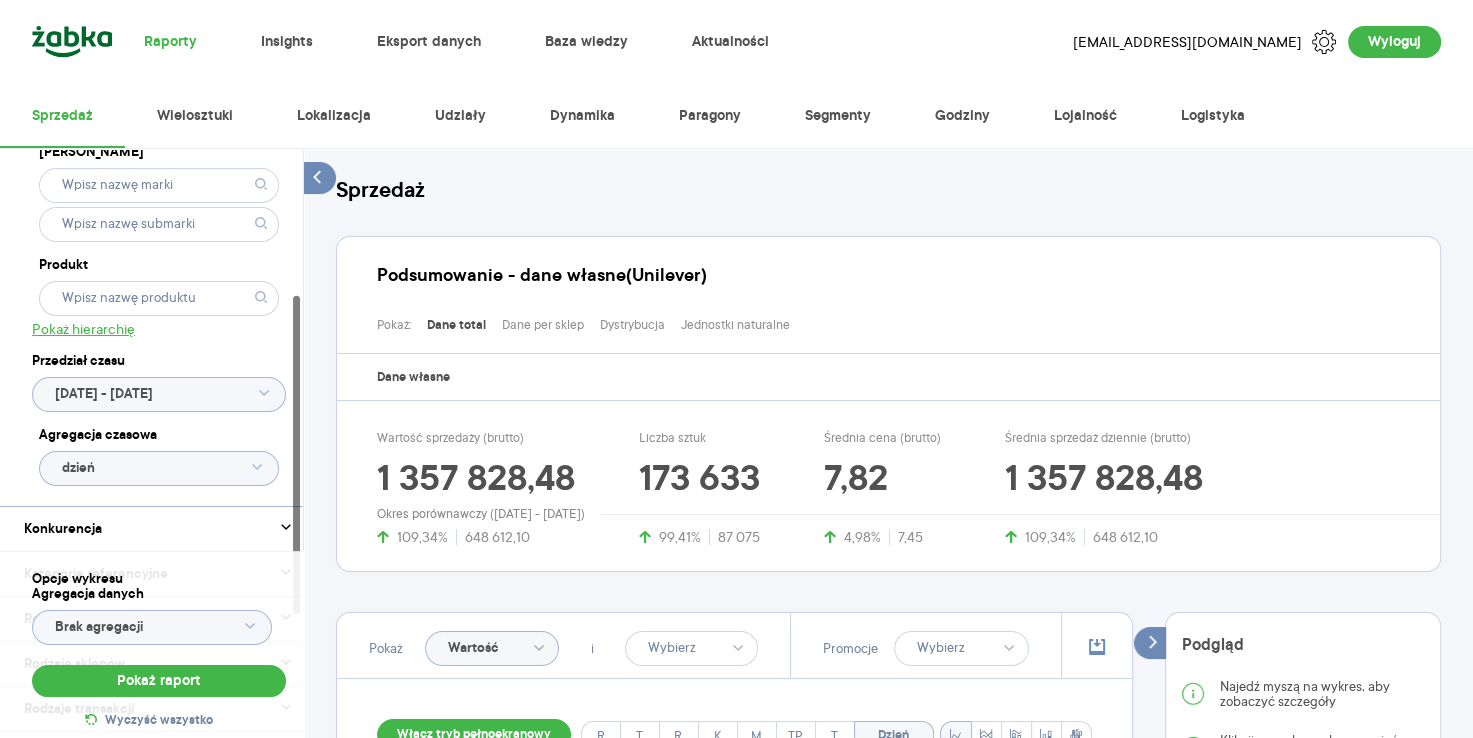 click on "[DATE] - [DATE]" 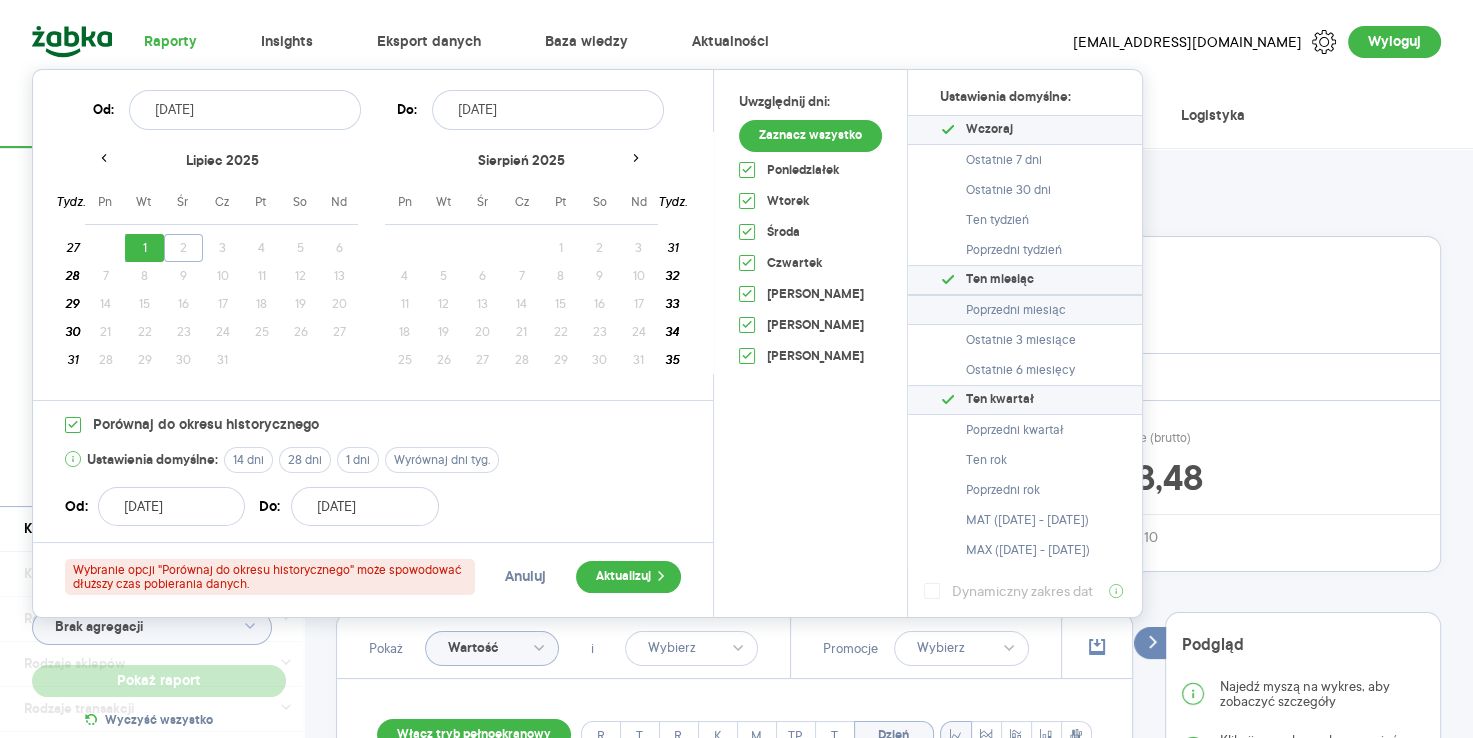 click on "Poprzedni miesiąc" at bounding box center (1025, 310) 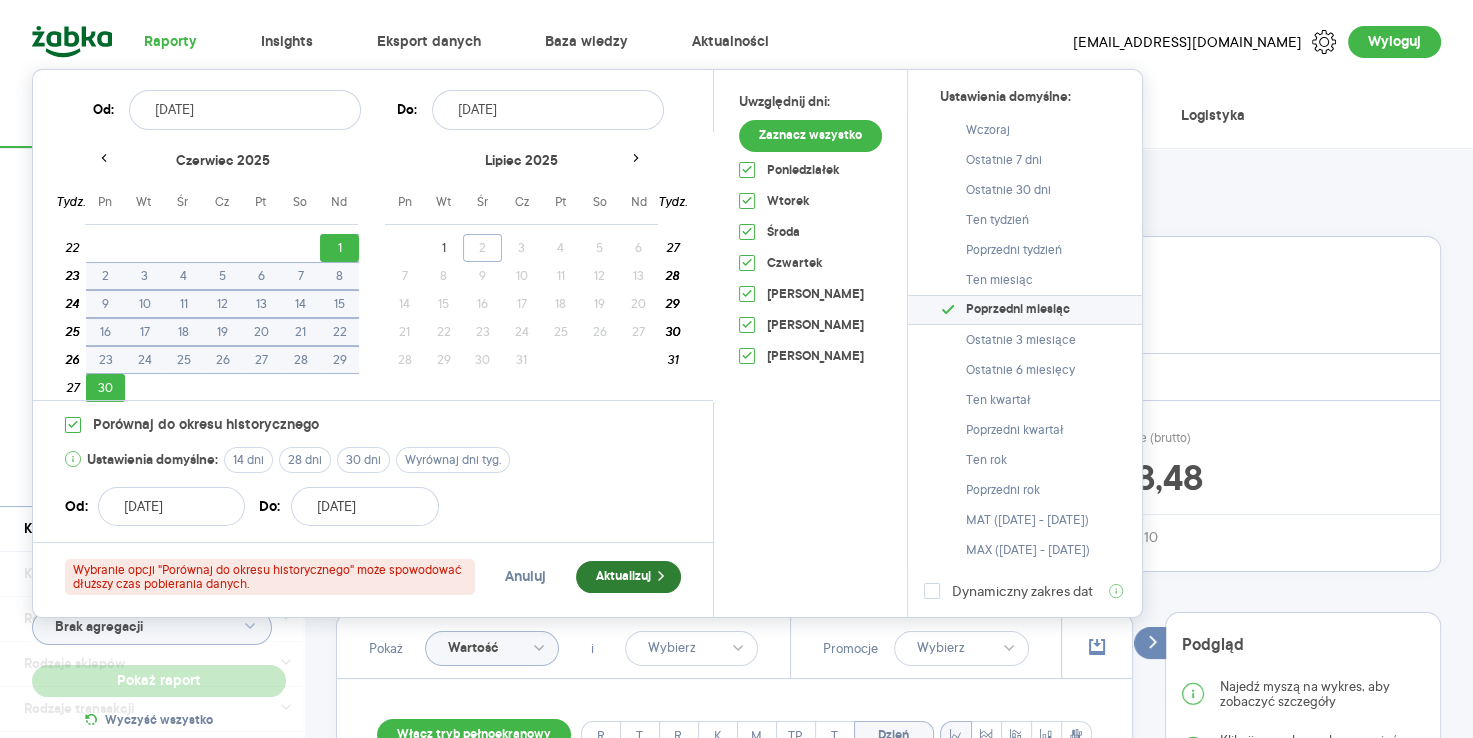 click on "Aktualizuj" at bounding box center (628, 577) 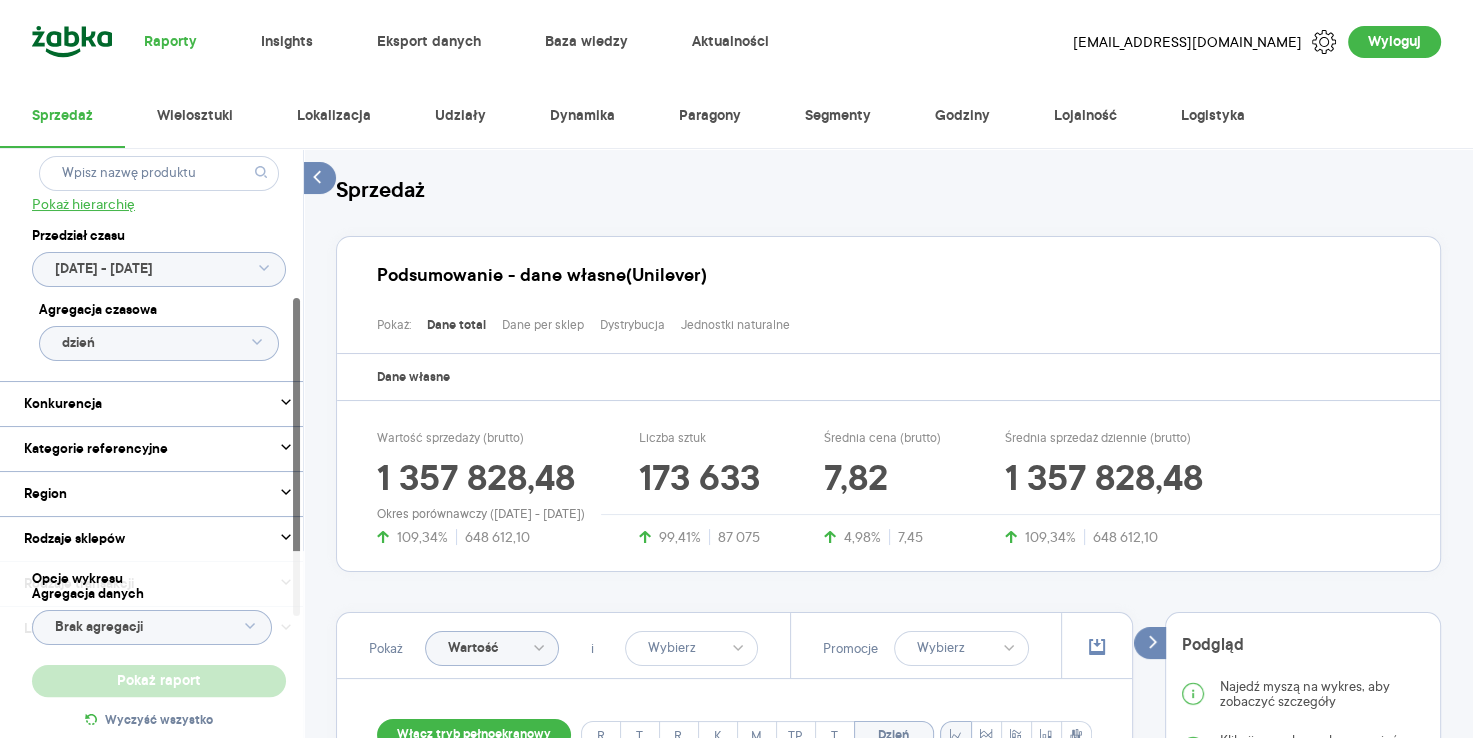type 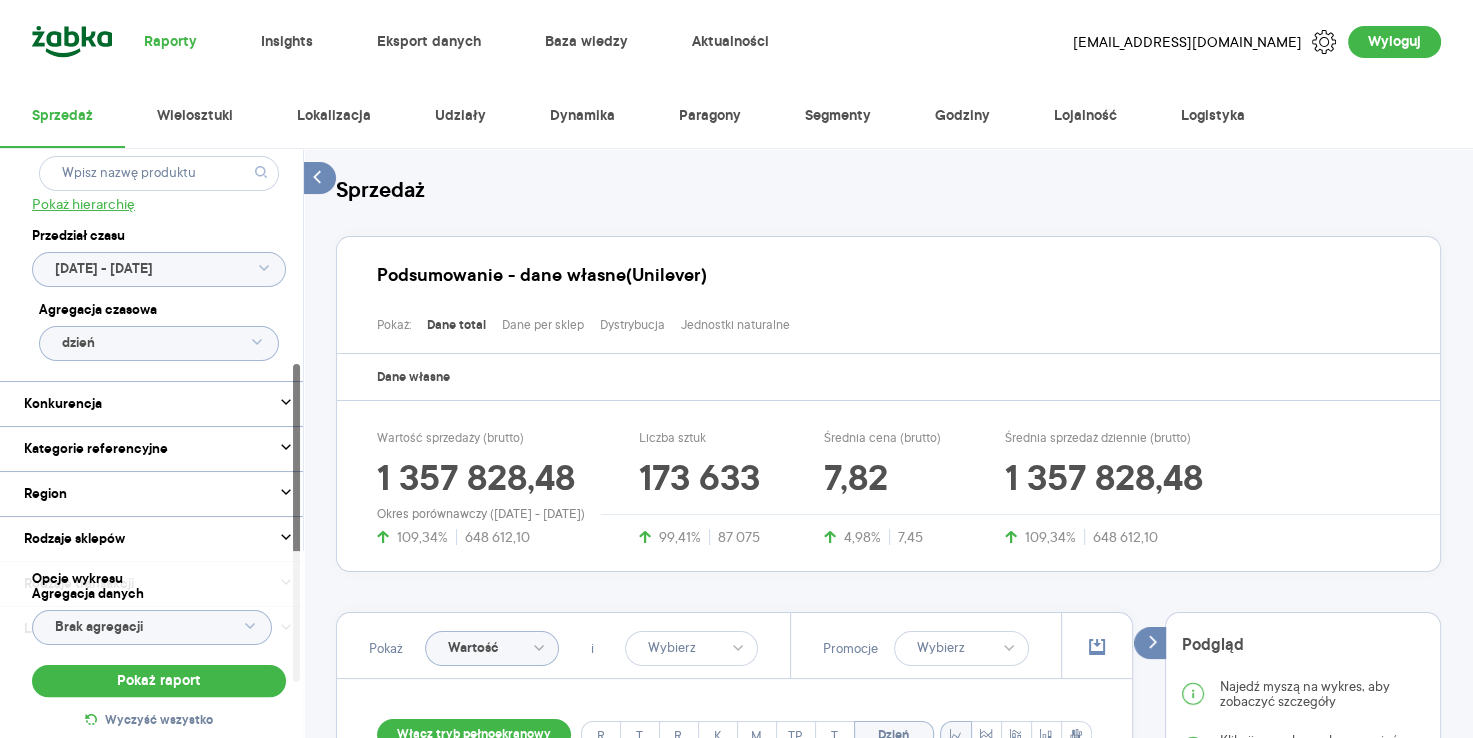 scroll, scrollTop: 399, scrollLeft: 0, axis: vertical 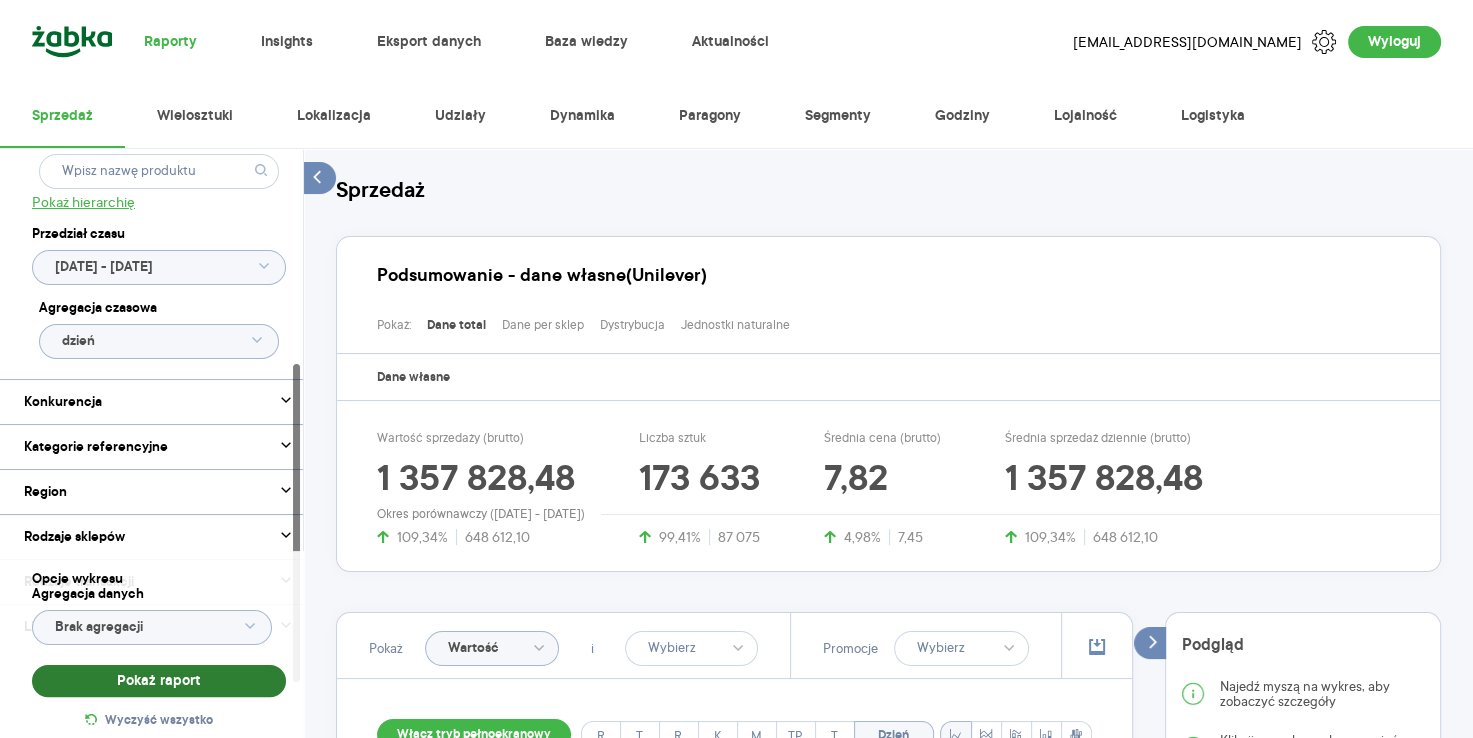 click on "Pokaż raport" at bounding box center [159, 681] 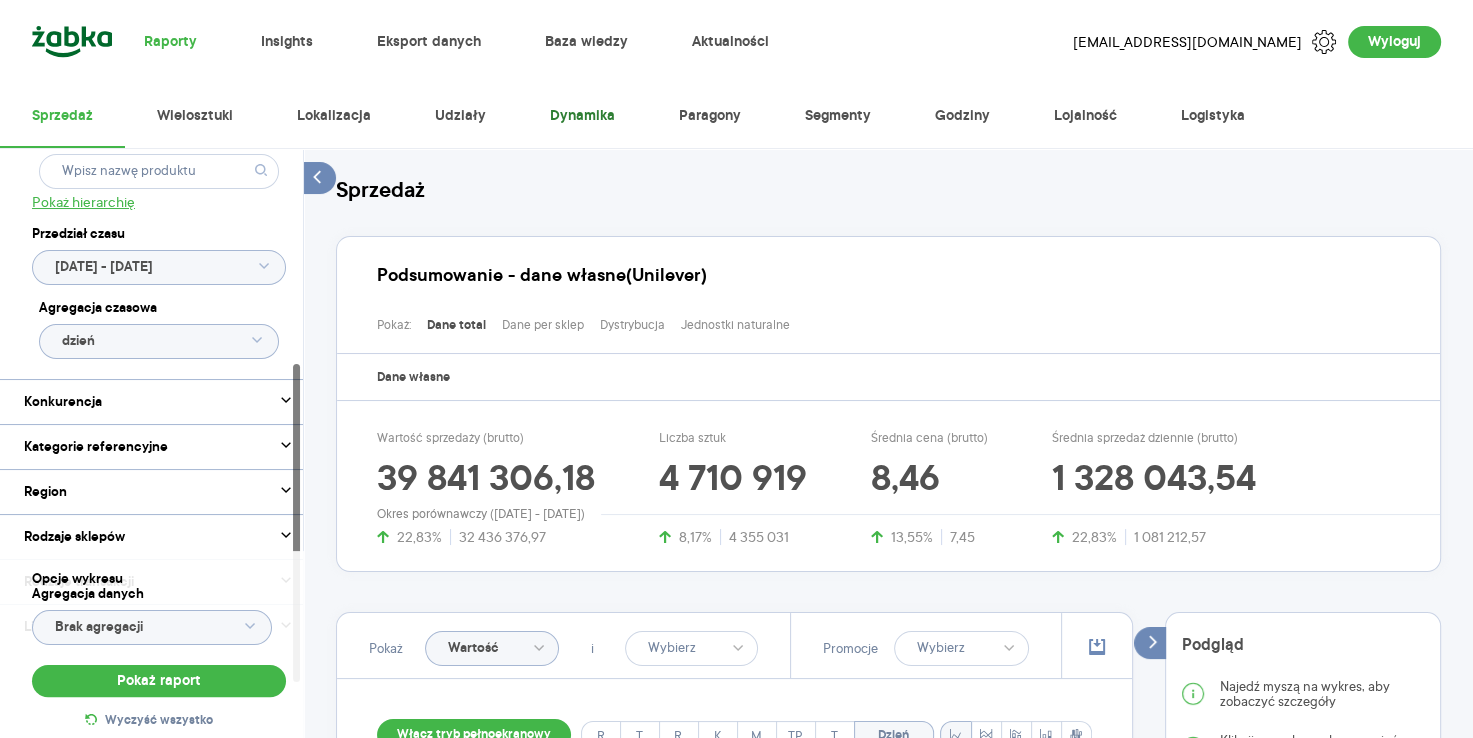 click on "Dynamika" at bounding box center (582, 116) 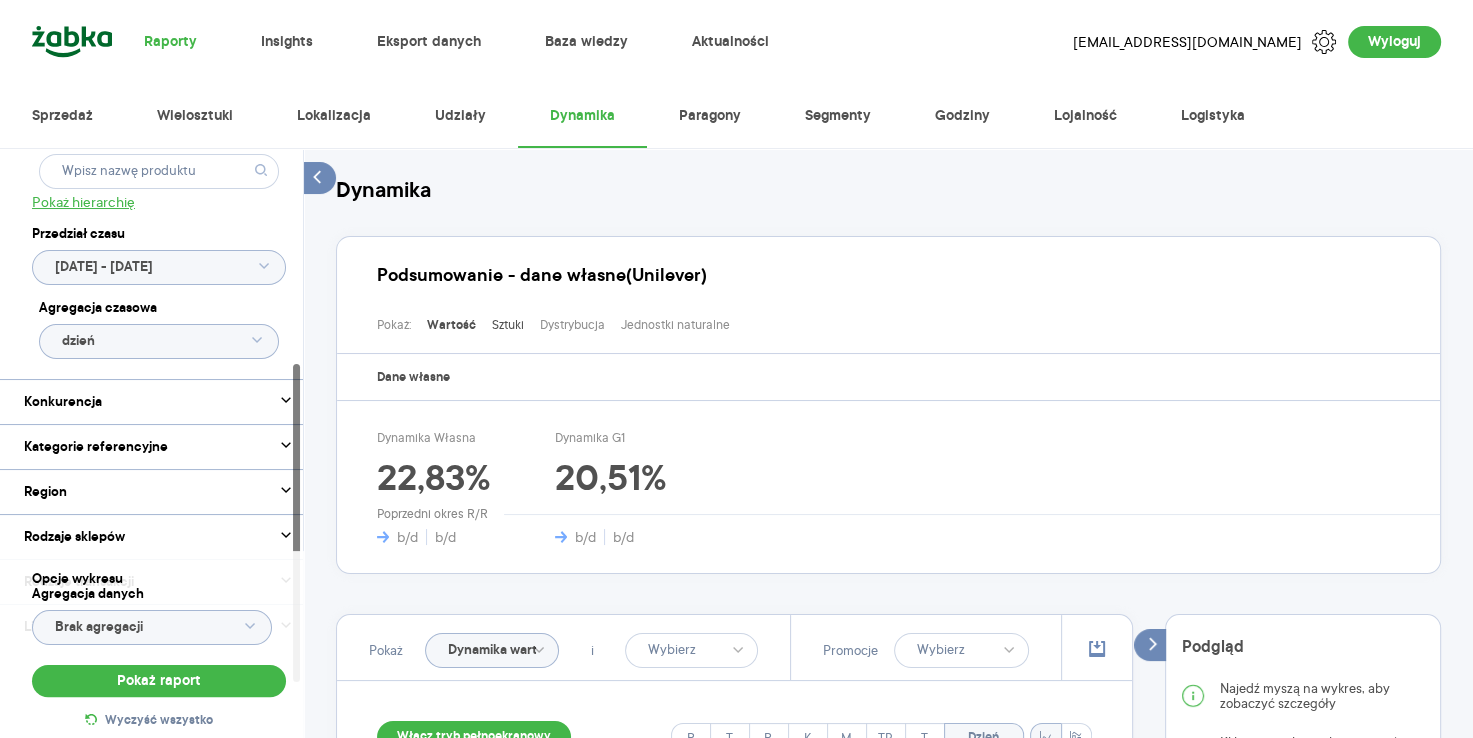 click on "Sztuki" at bounding box center [508, 325] 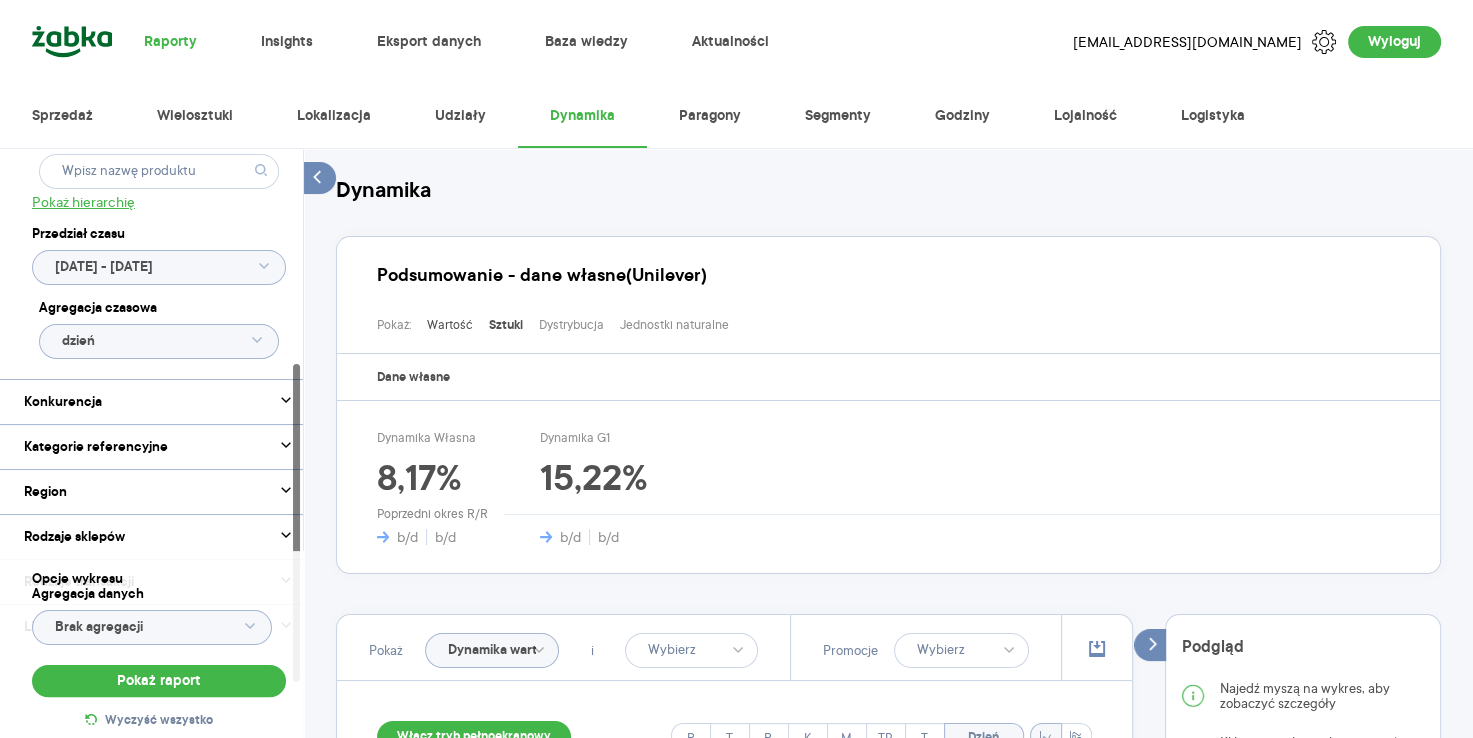click on "Wartość" at bounding box center (450, 325) 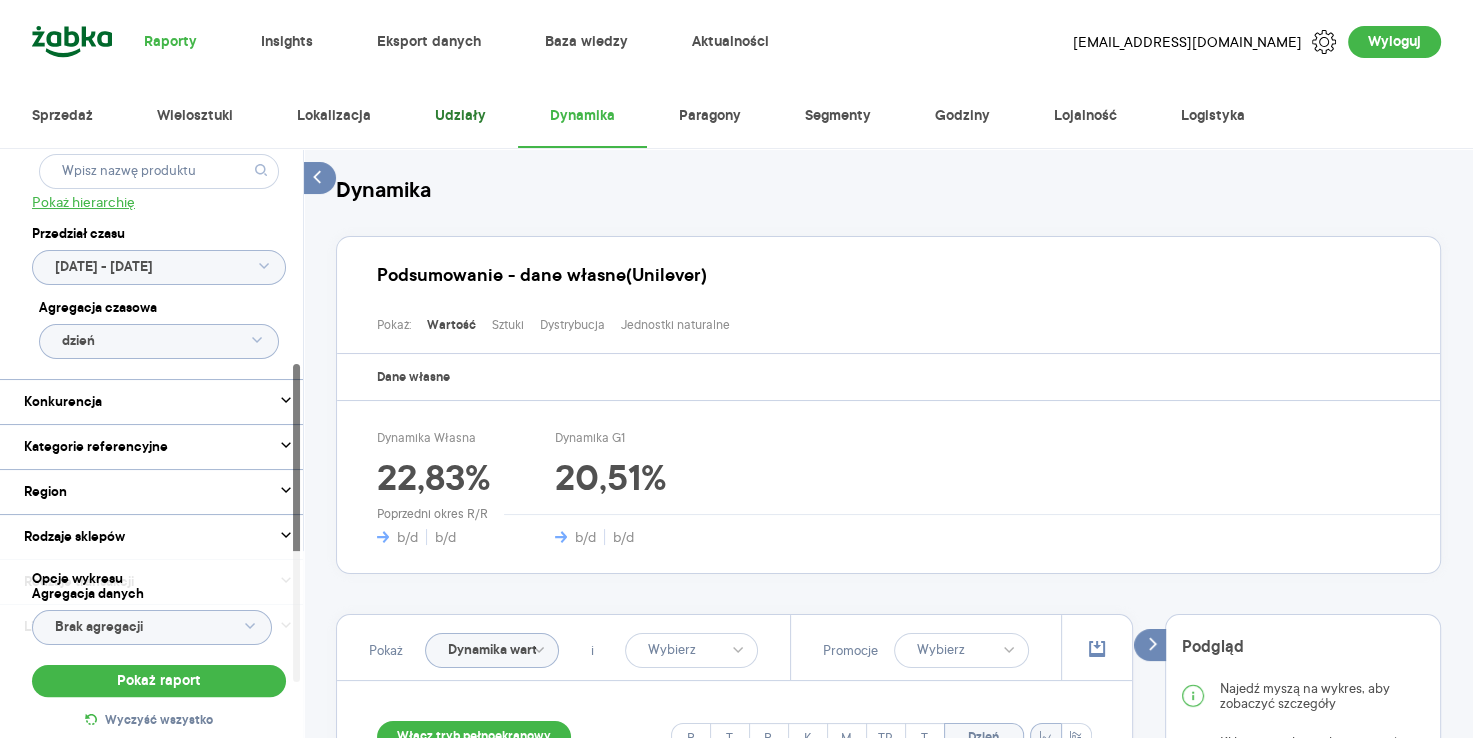 click on "Udziały" at bounding box center (460, 116) 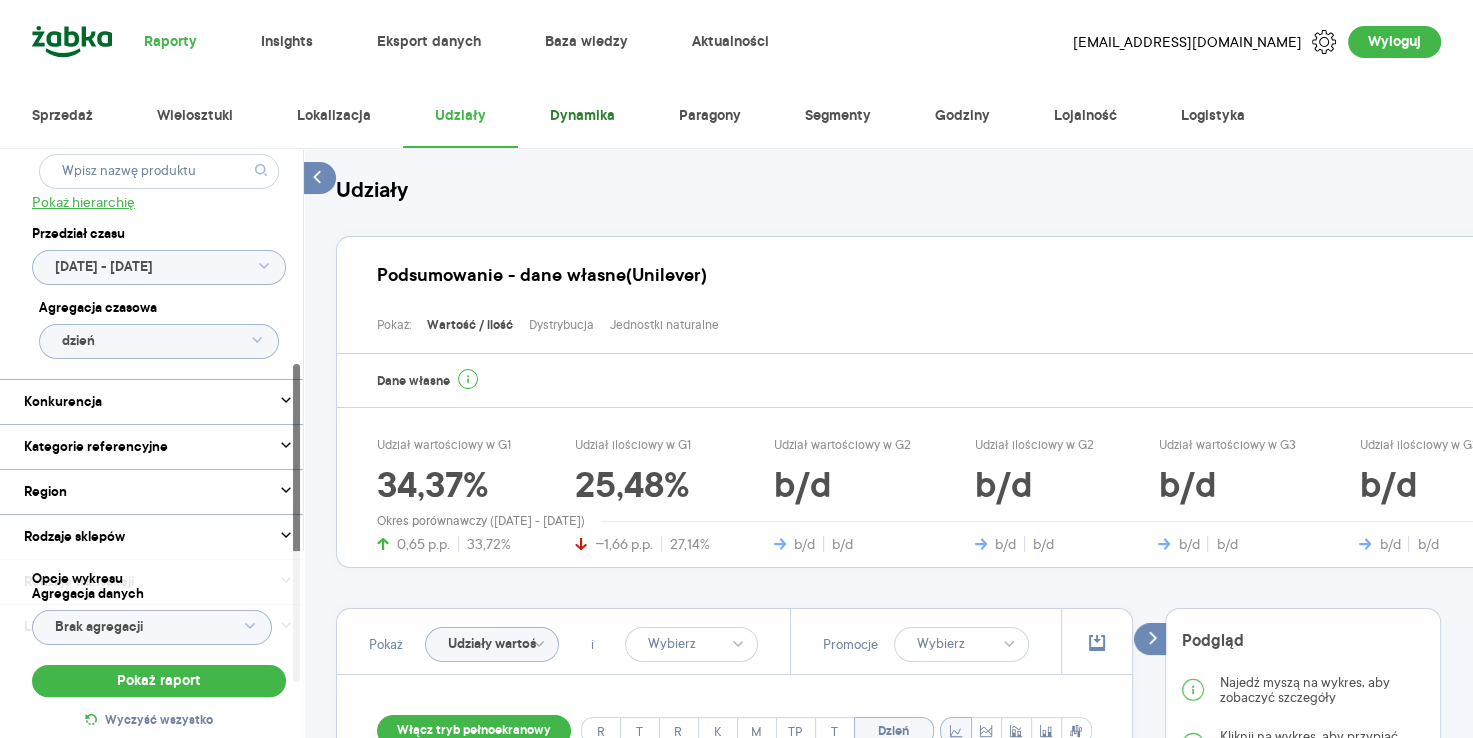 click on "Dynamika" at bounding box center (582, 116) 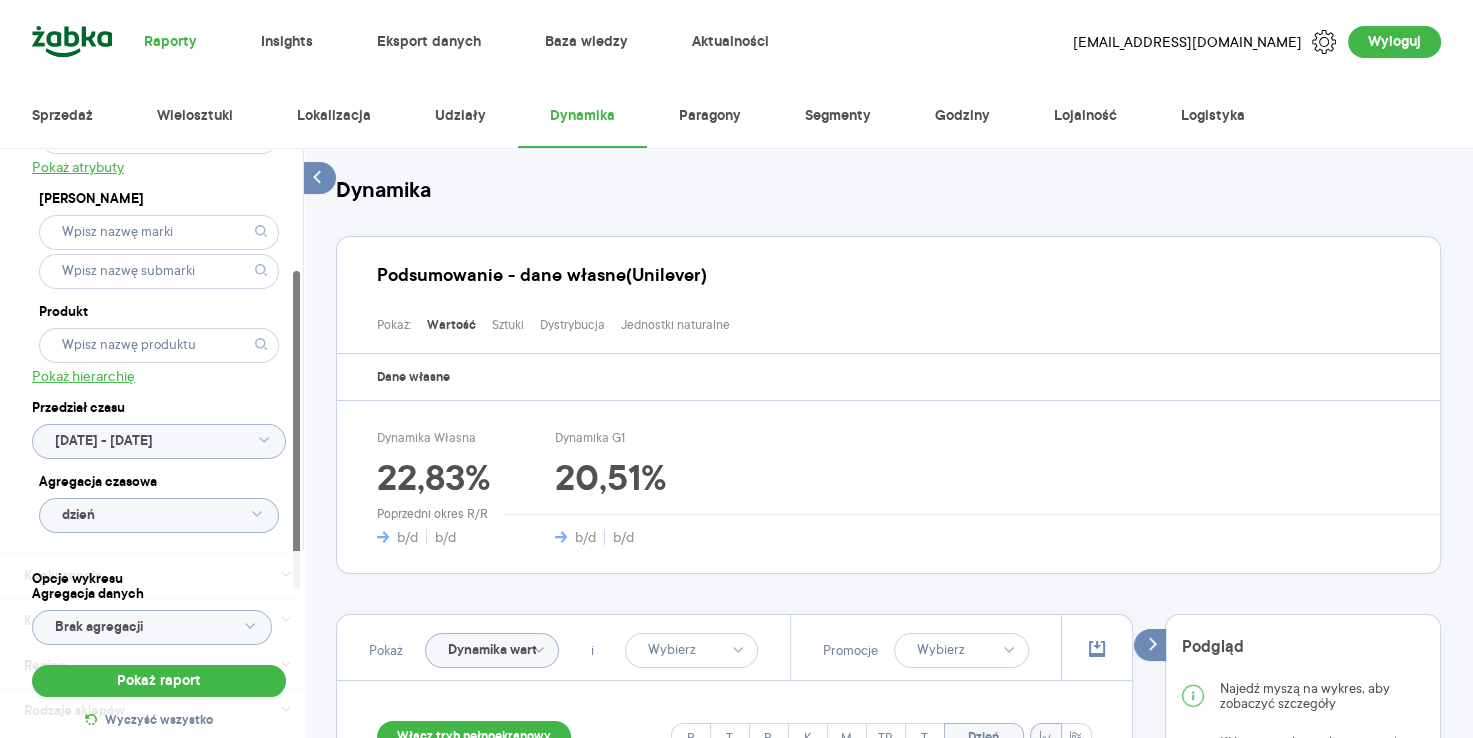 scroll, scrollTop: 223, scrollLeft: 0, axis: vertical 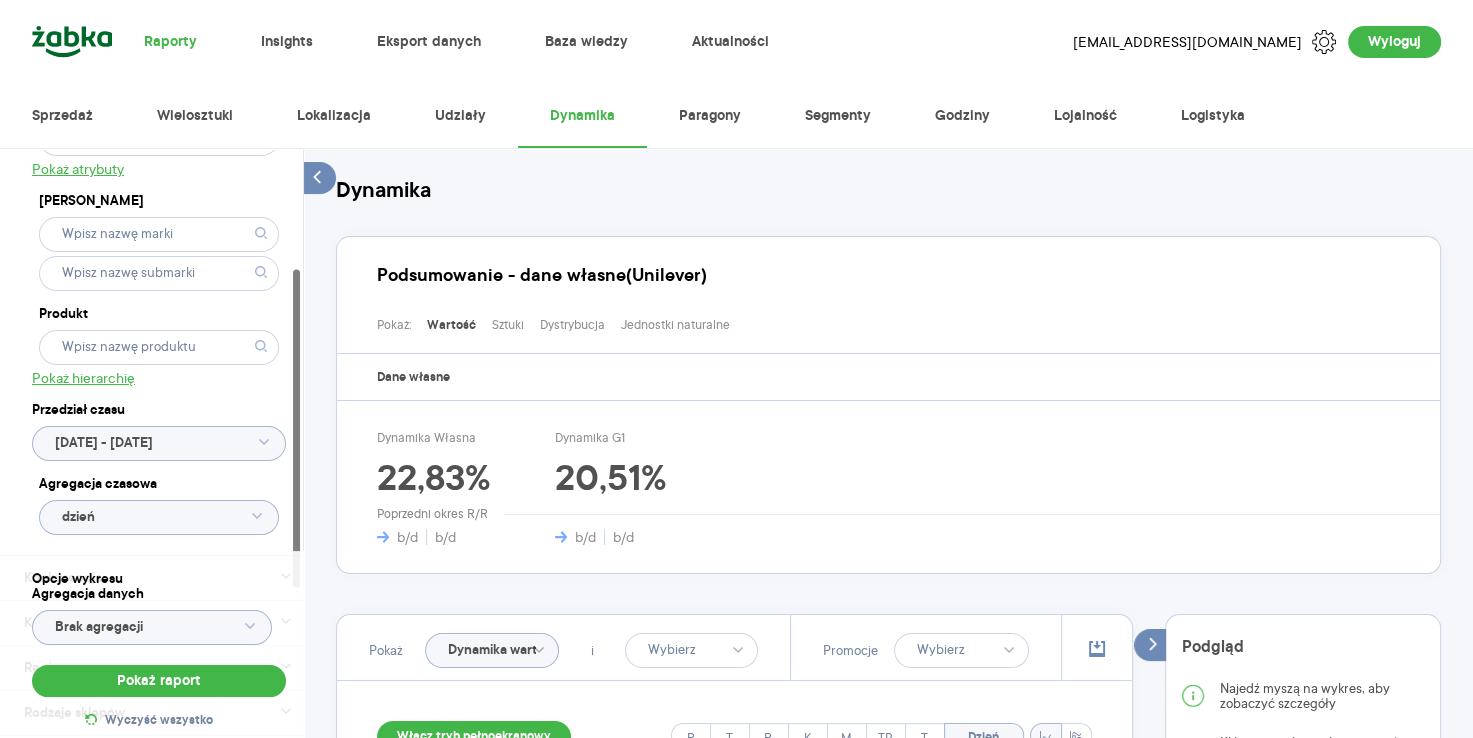 click 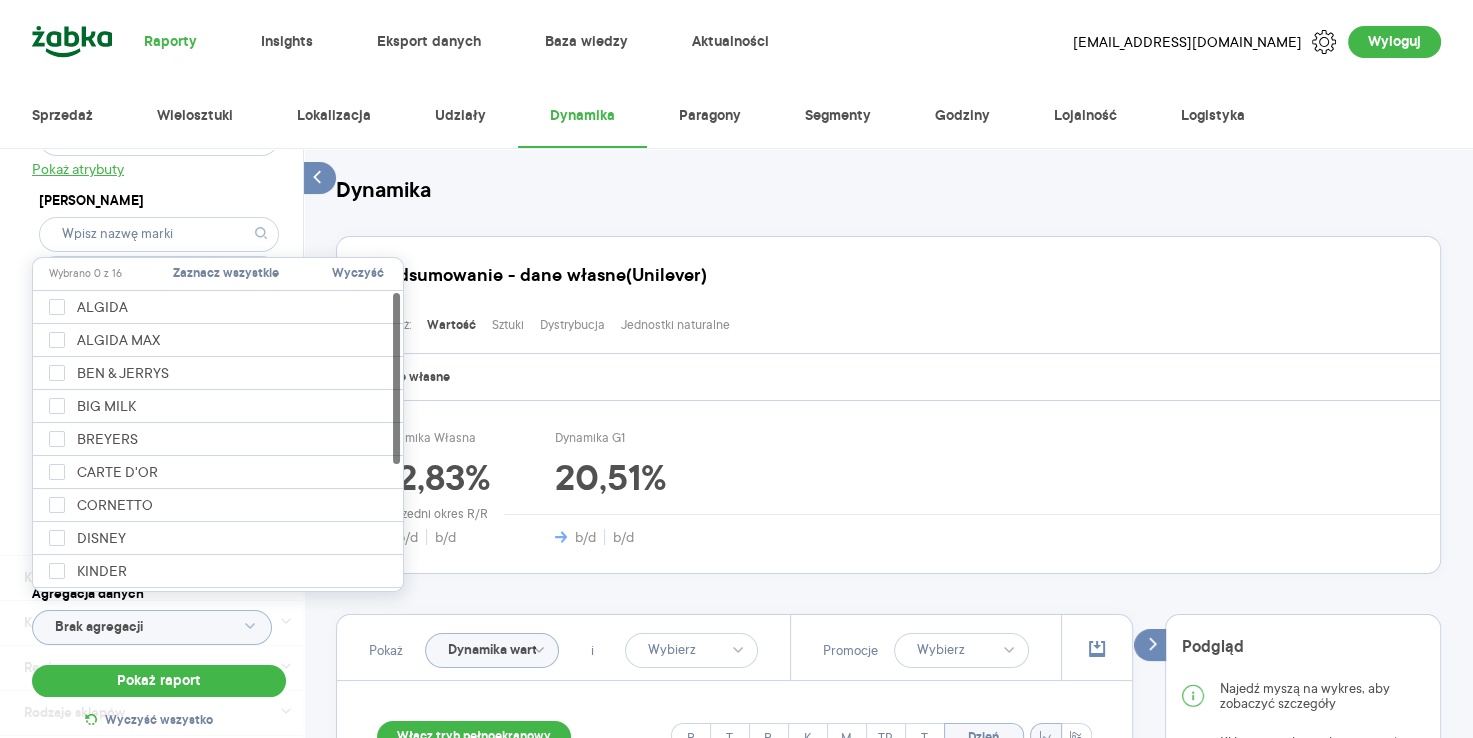 click 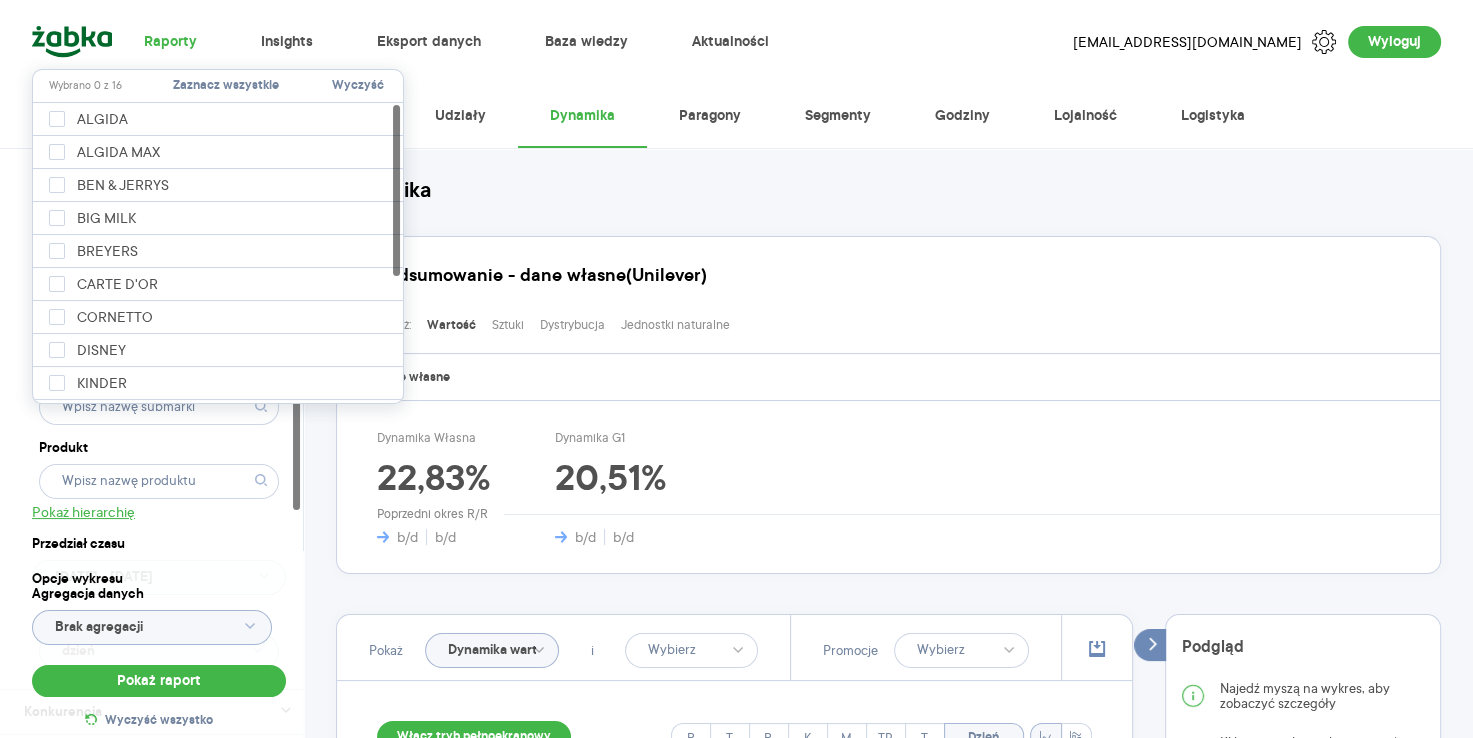 scroll, scrollTop: 76, scrollLeft: 0, axis: vertical 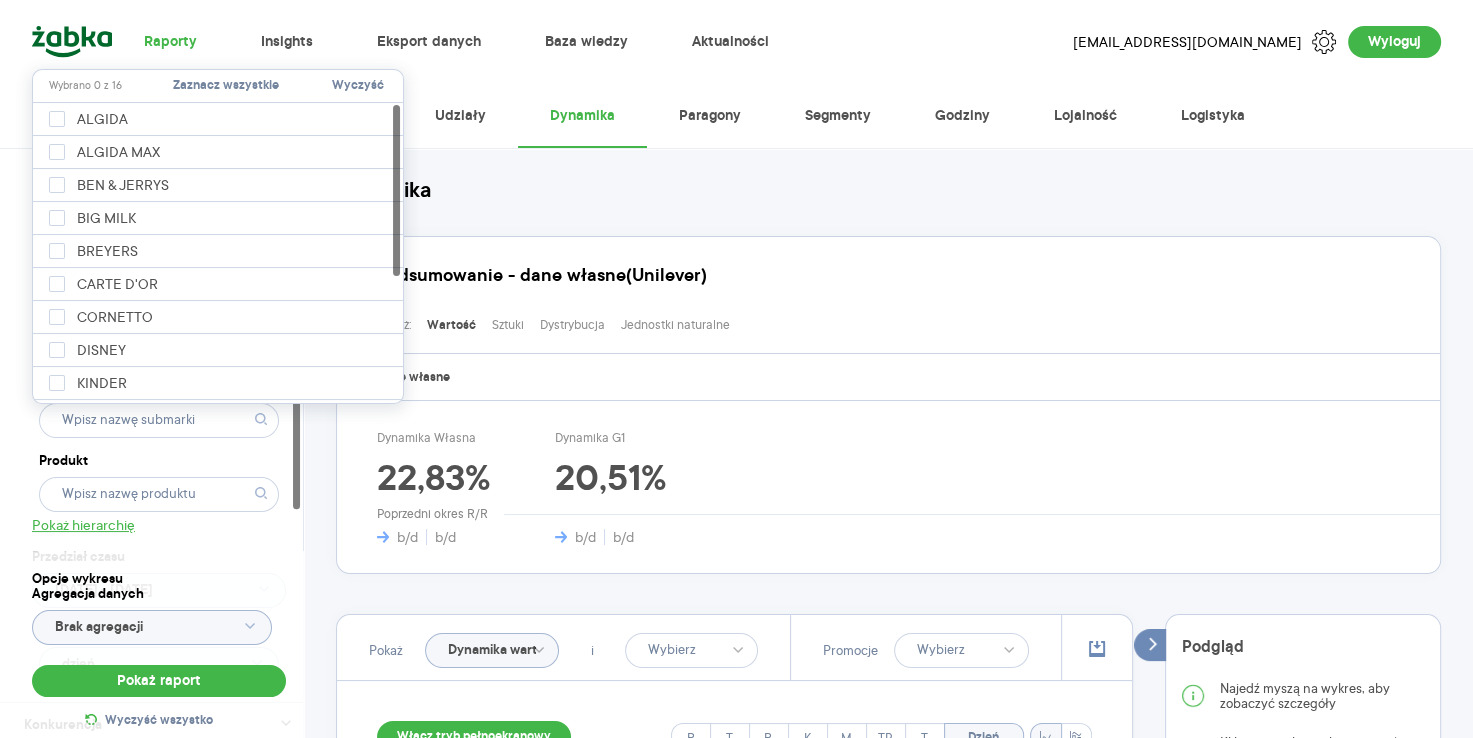 click on "Podsumowanie - dane własne  (Unilever)" at bounding box center [896, 262] 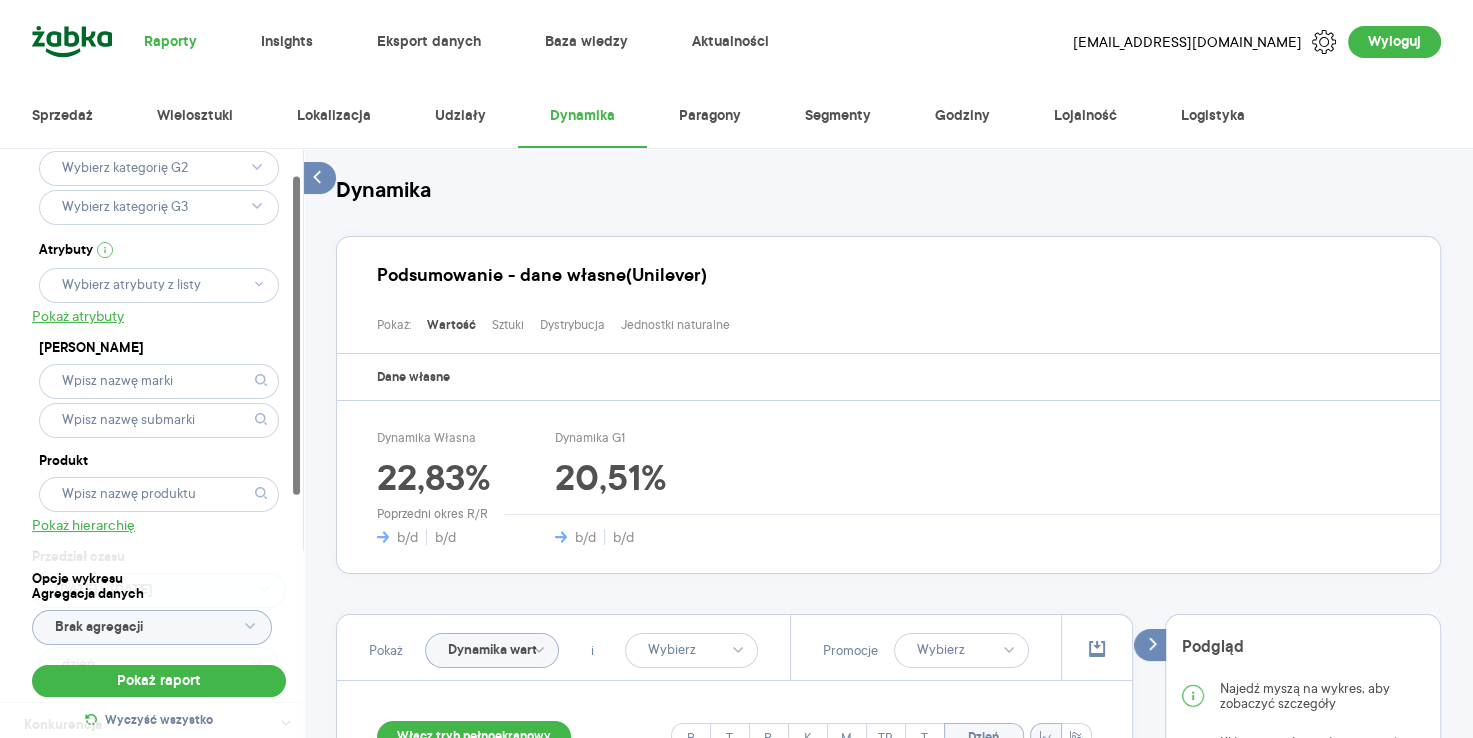 scroll, scrollTop: 0, scrollLeft: 0, axis: both 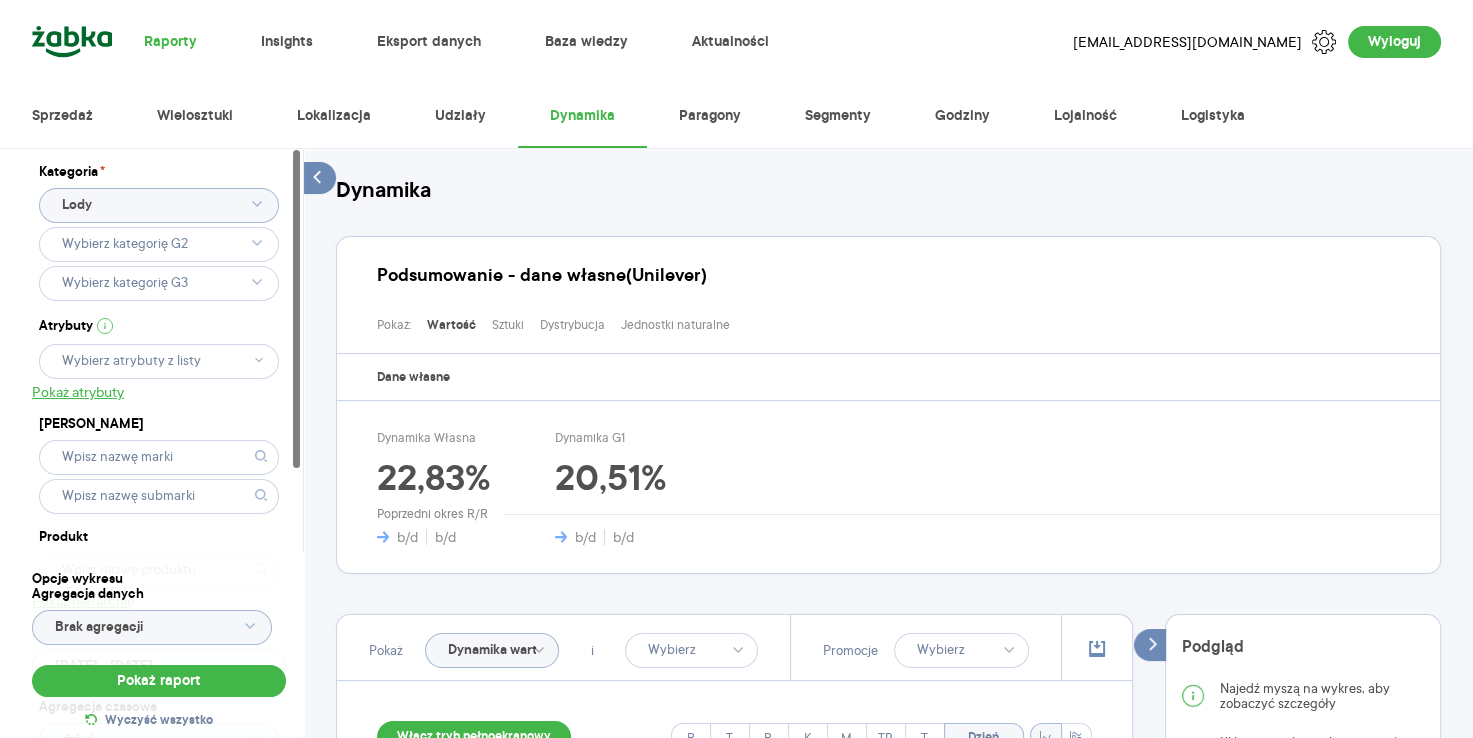click 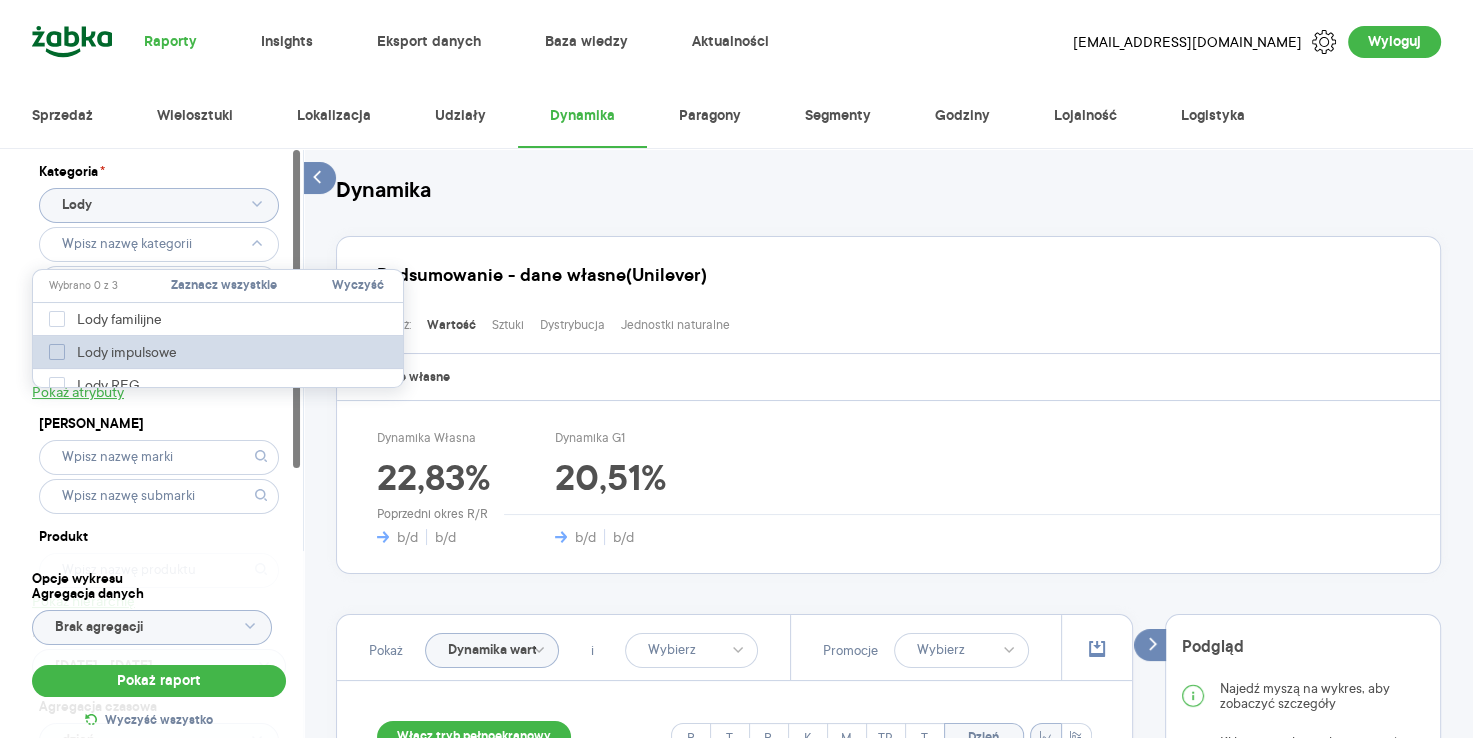 click on "Lody impulsowe" at bounding box center [117, 352] 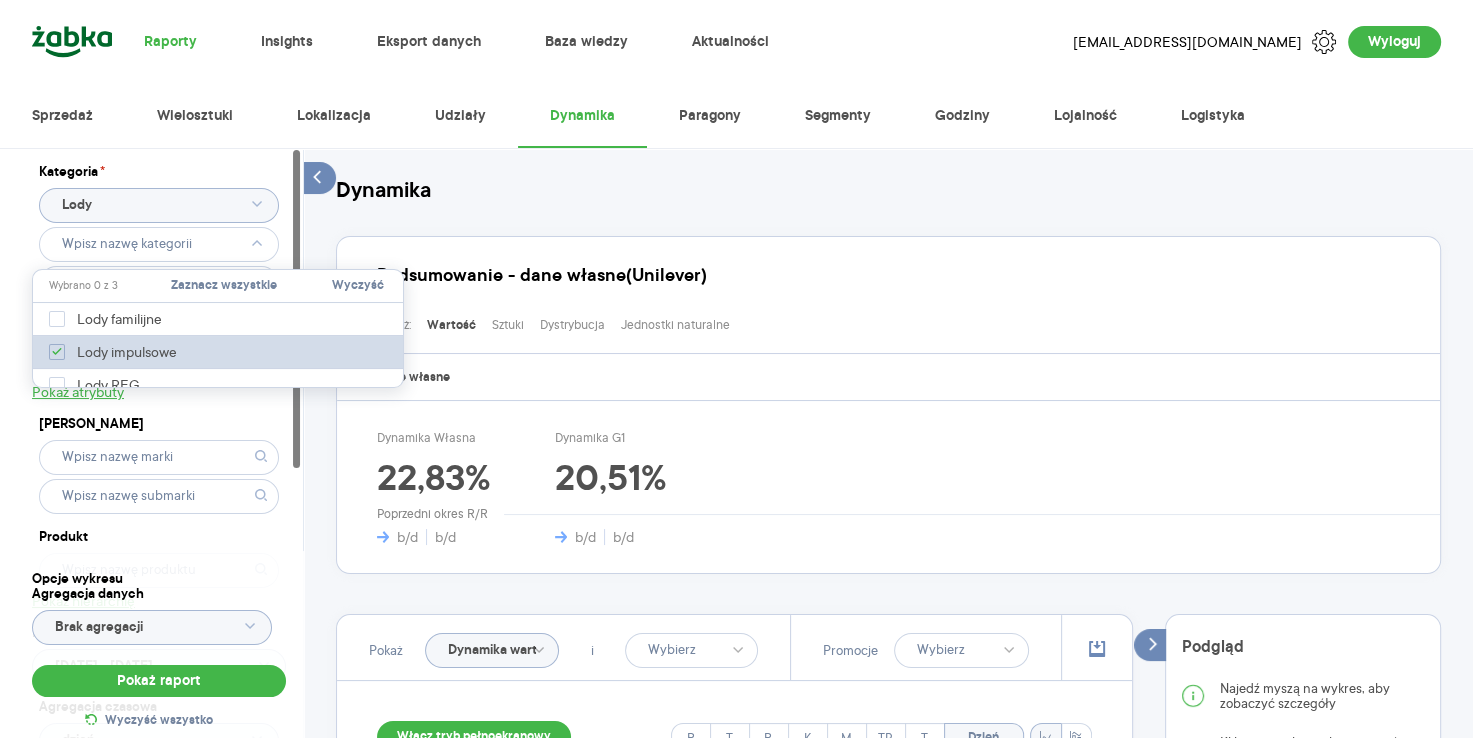 type on "Pobieranie" 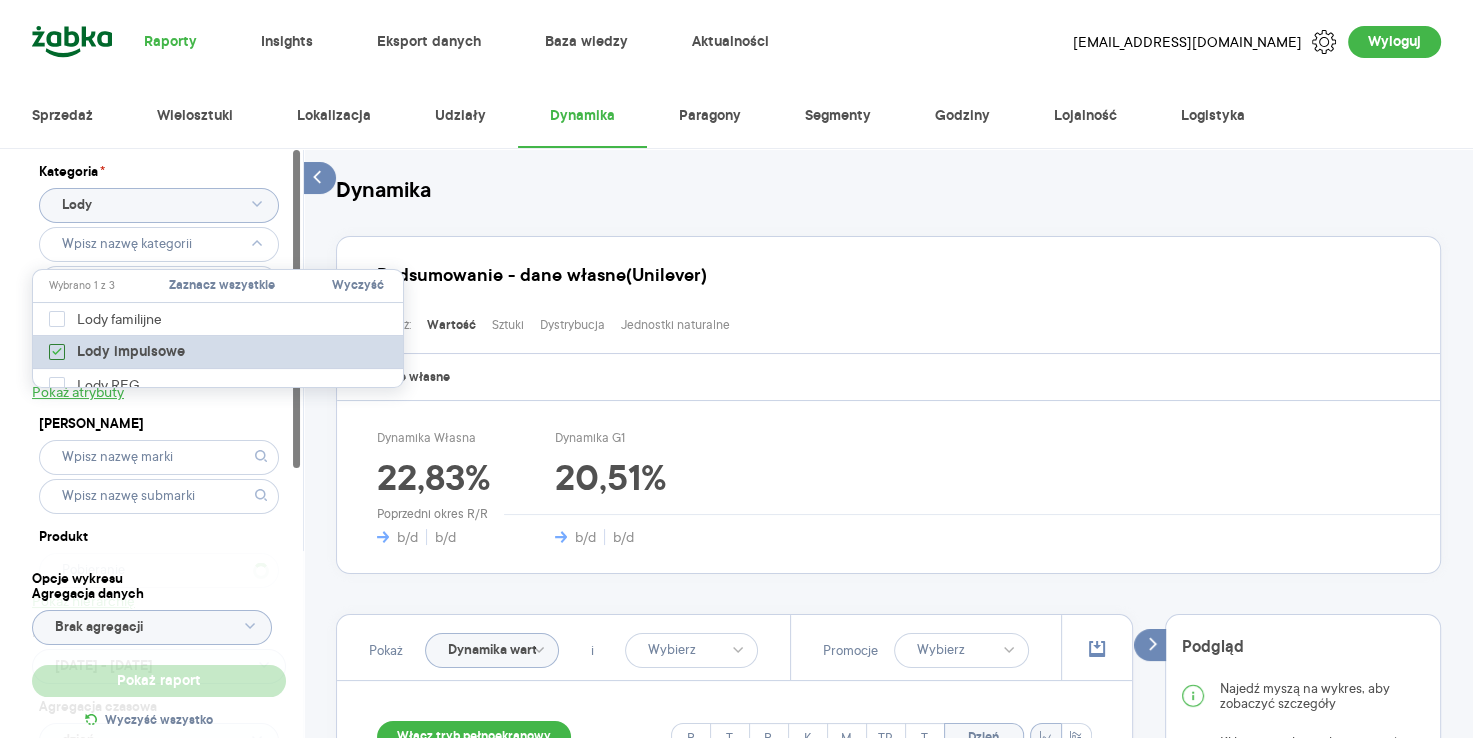 type 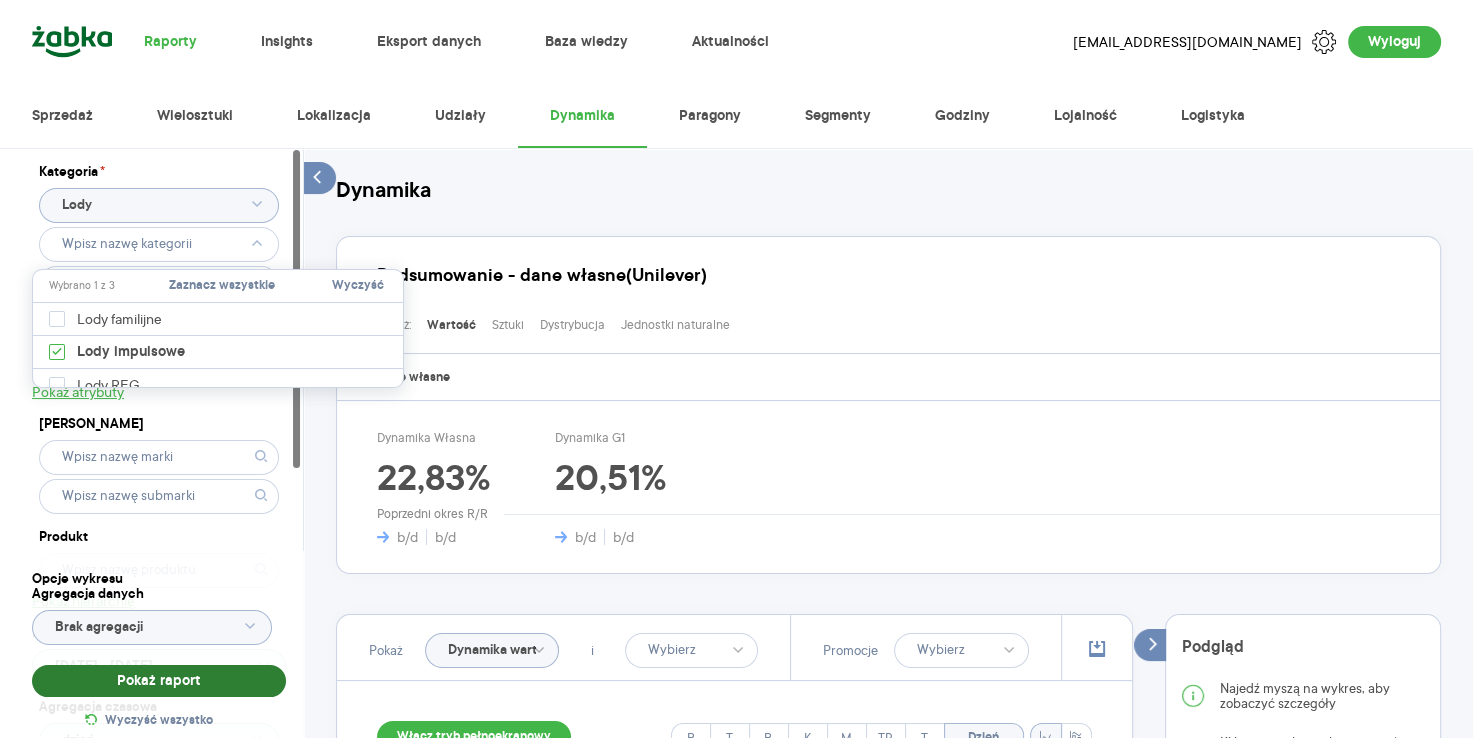 click on "Pokaż raport" at bounding box center (159, 681) 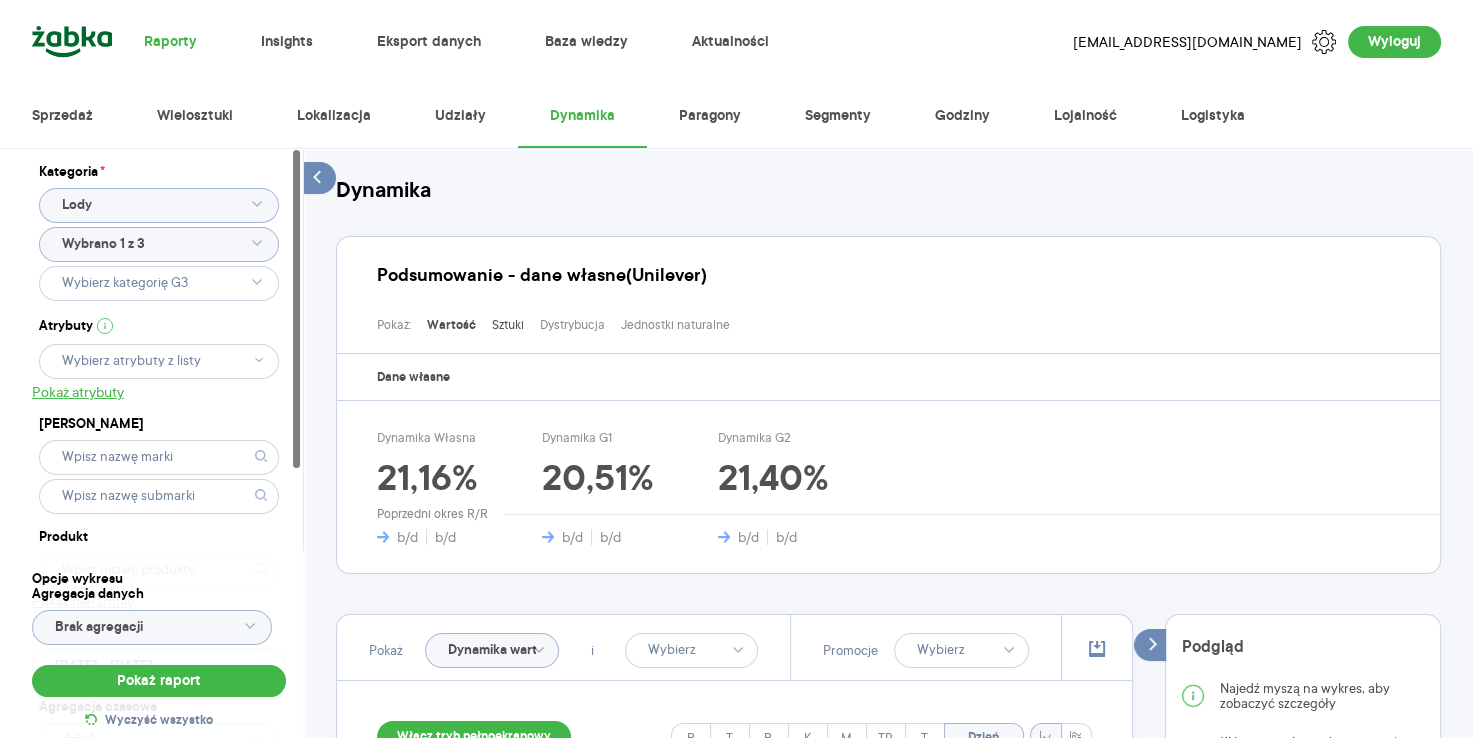 click on "Sztuki" at bounding box center [508, 325] 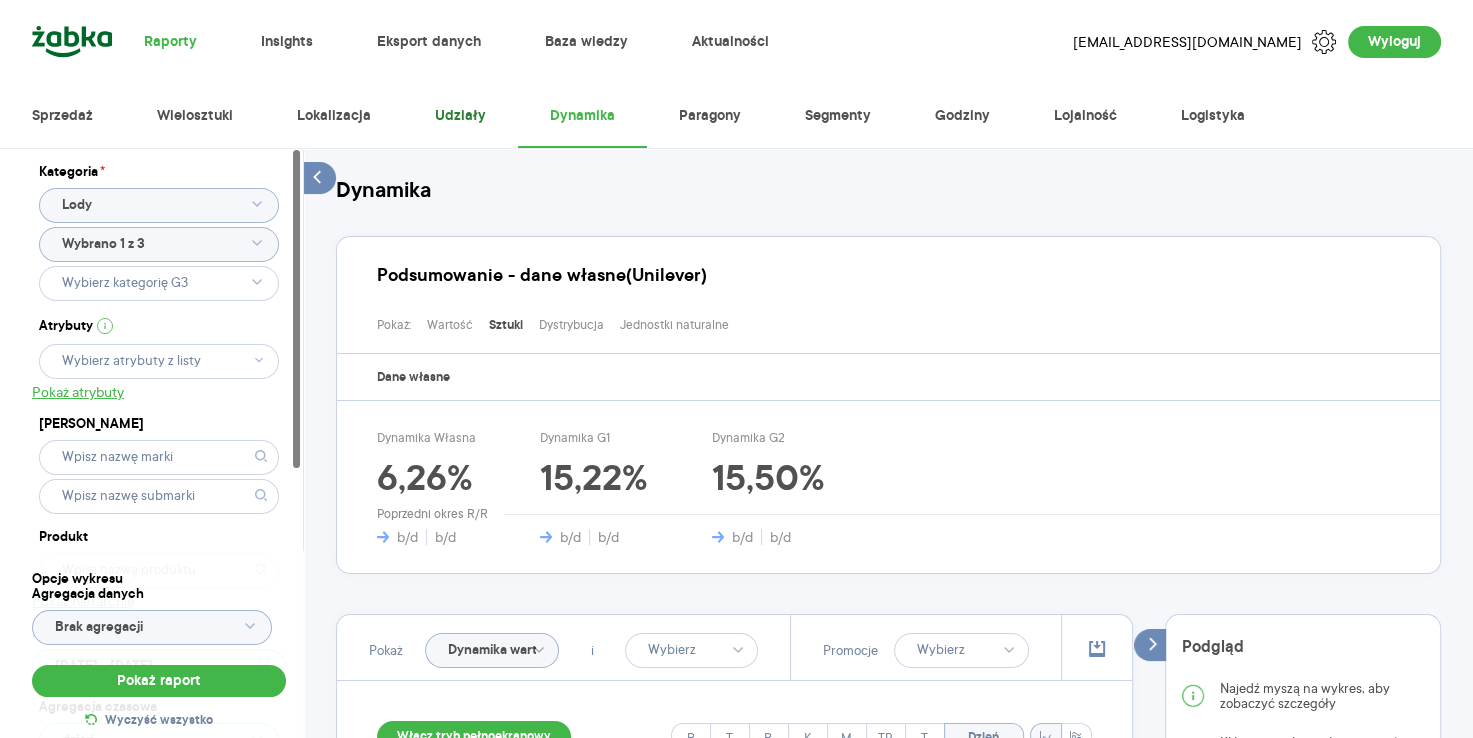 click on "Udziały" at bounding box center (460, 116) 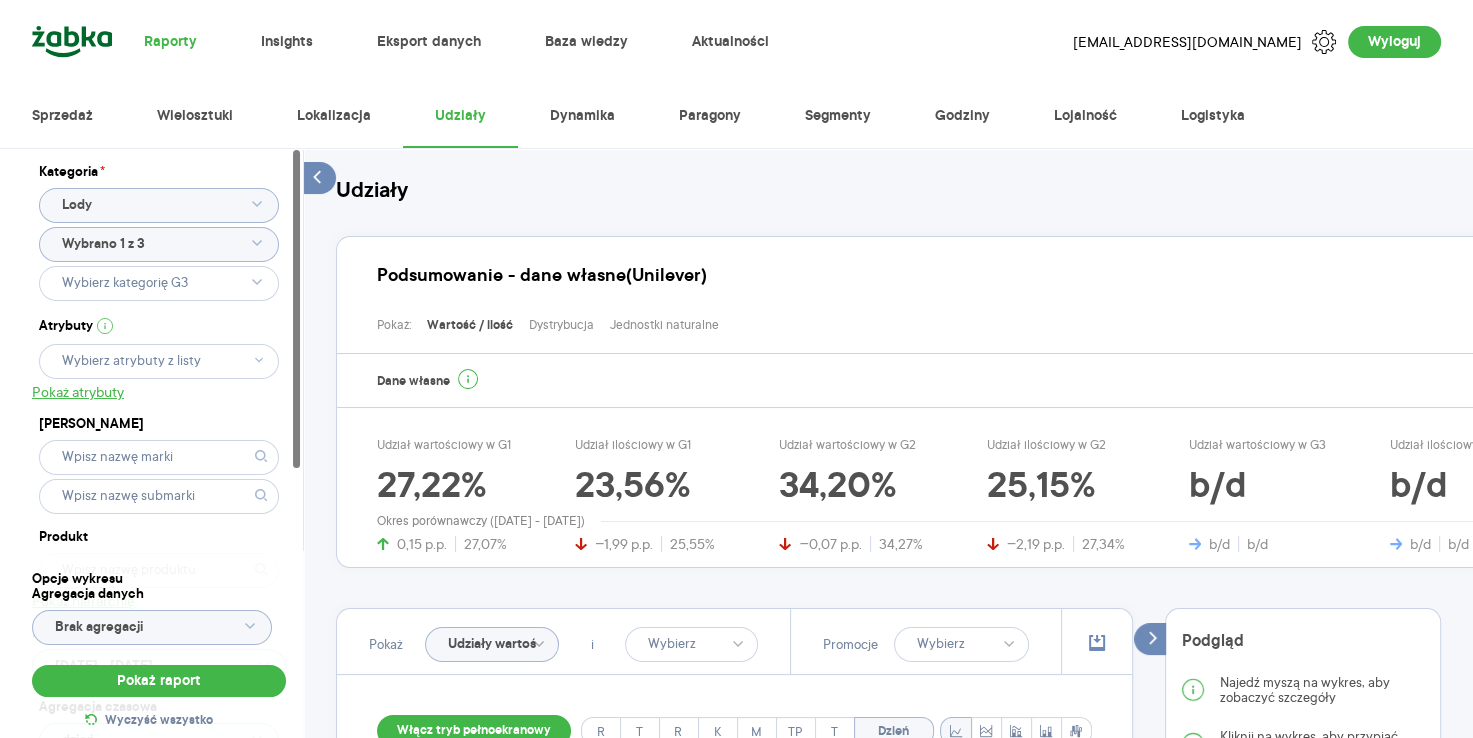 click on "Wybrano 1 z 3" 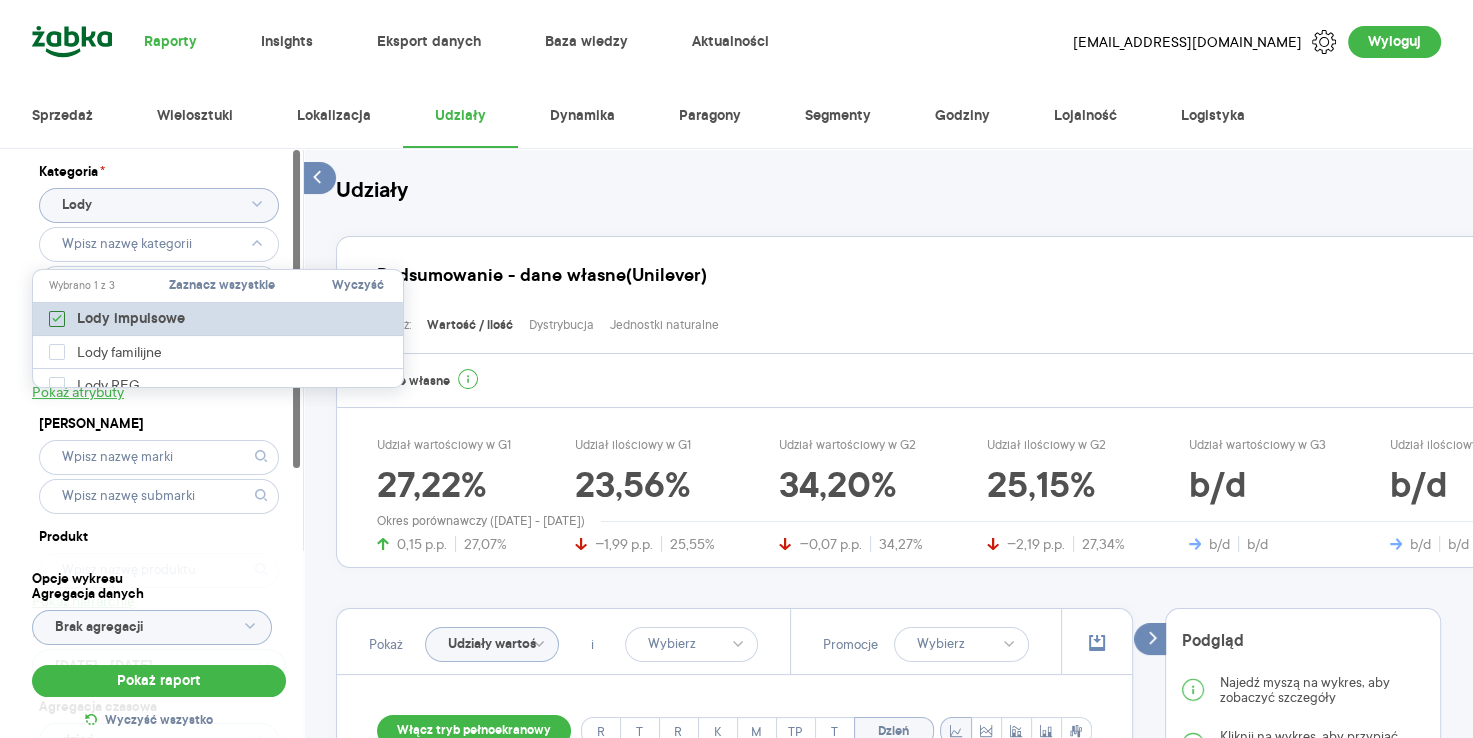 click at bounding box center (57, 319) 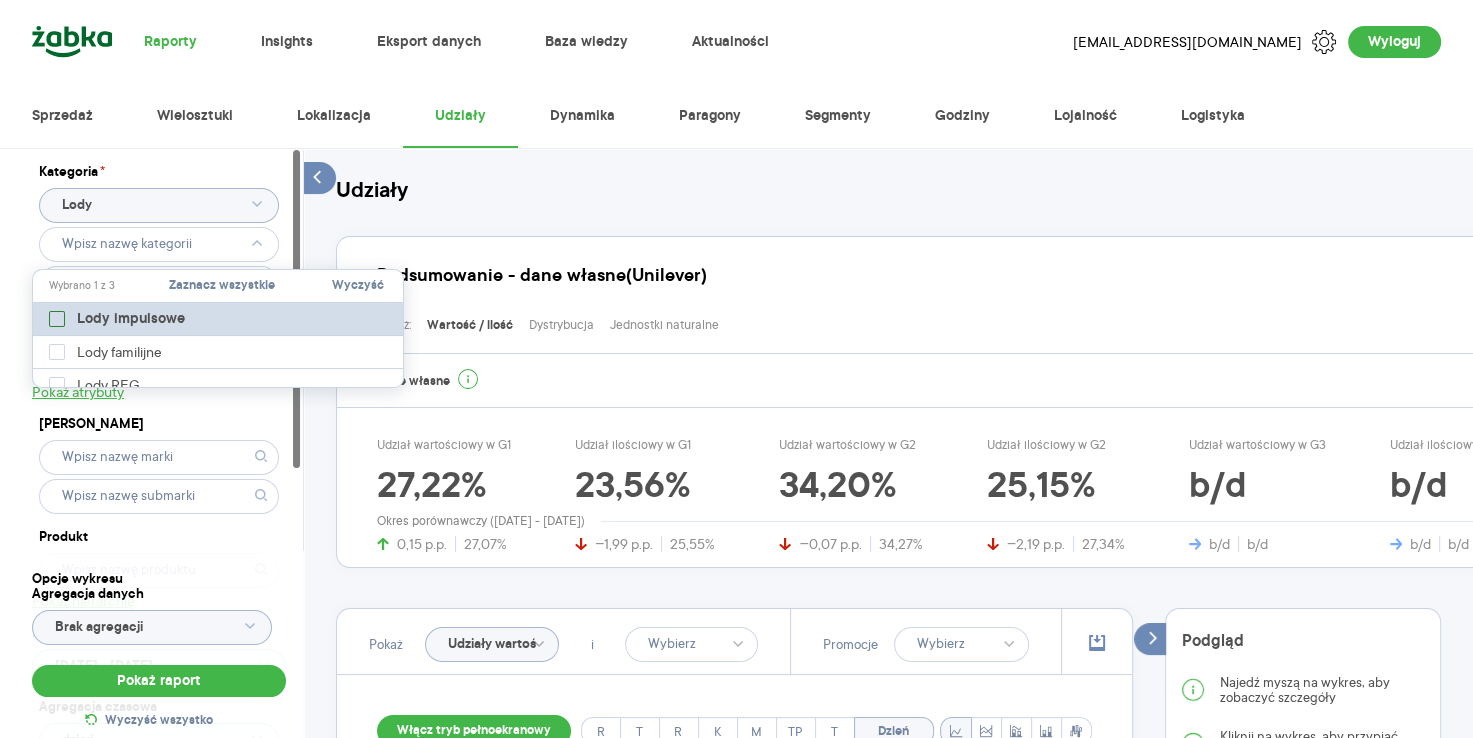 type on "Pobieranie" 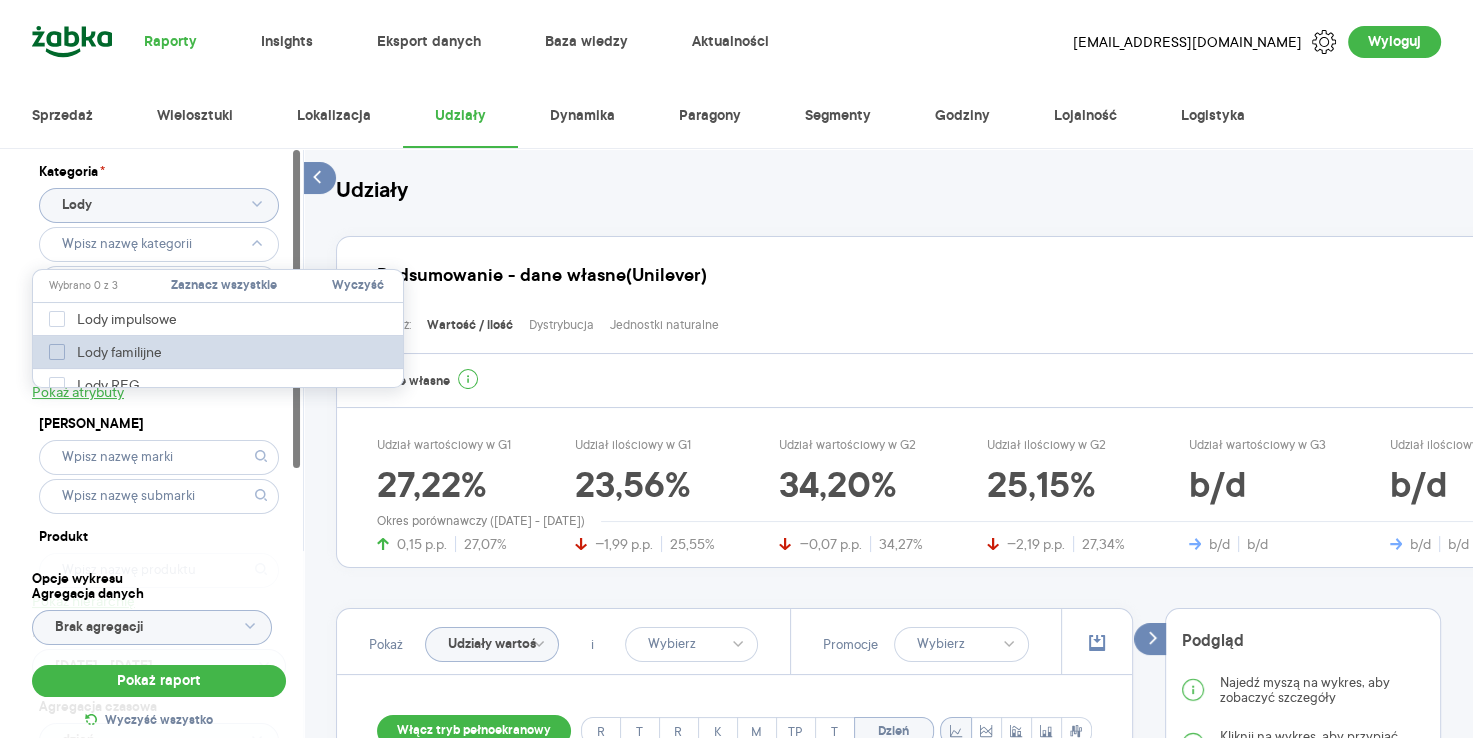 click on "Lody familijne" at bounding box center [110, 352] 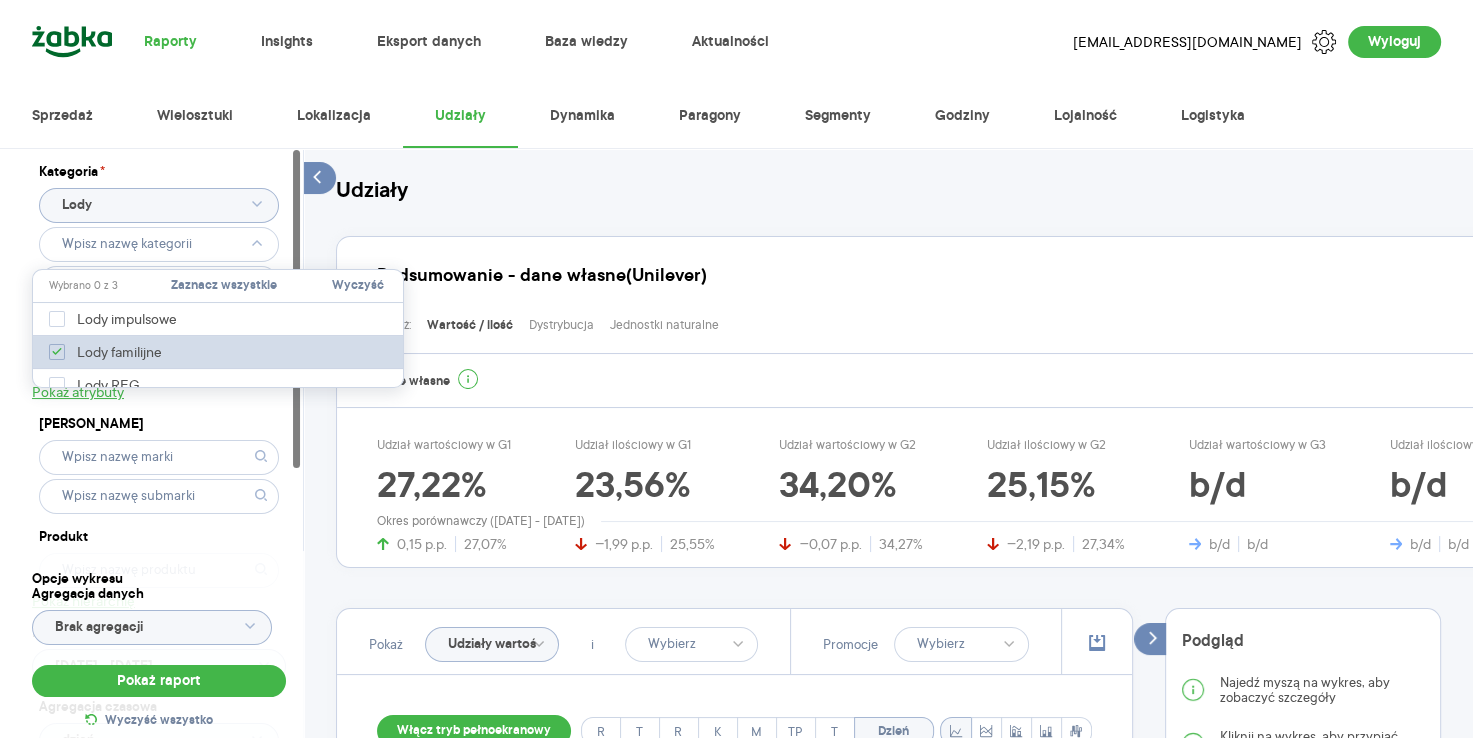 type on "Pobieranie" 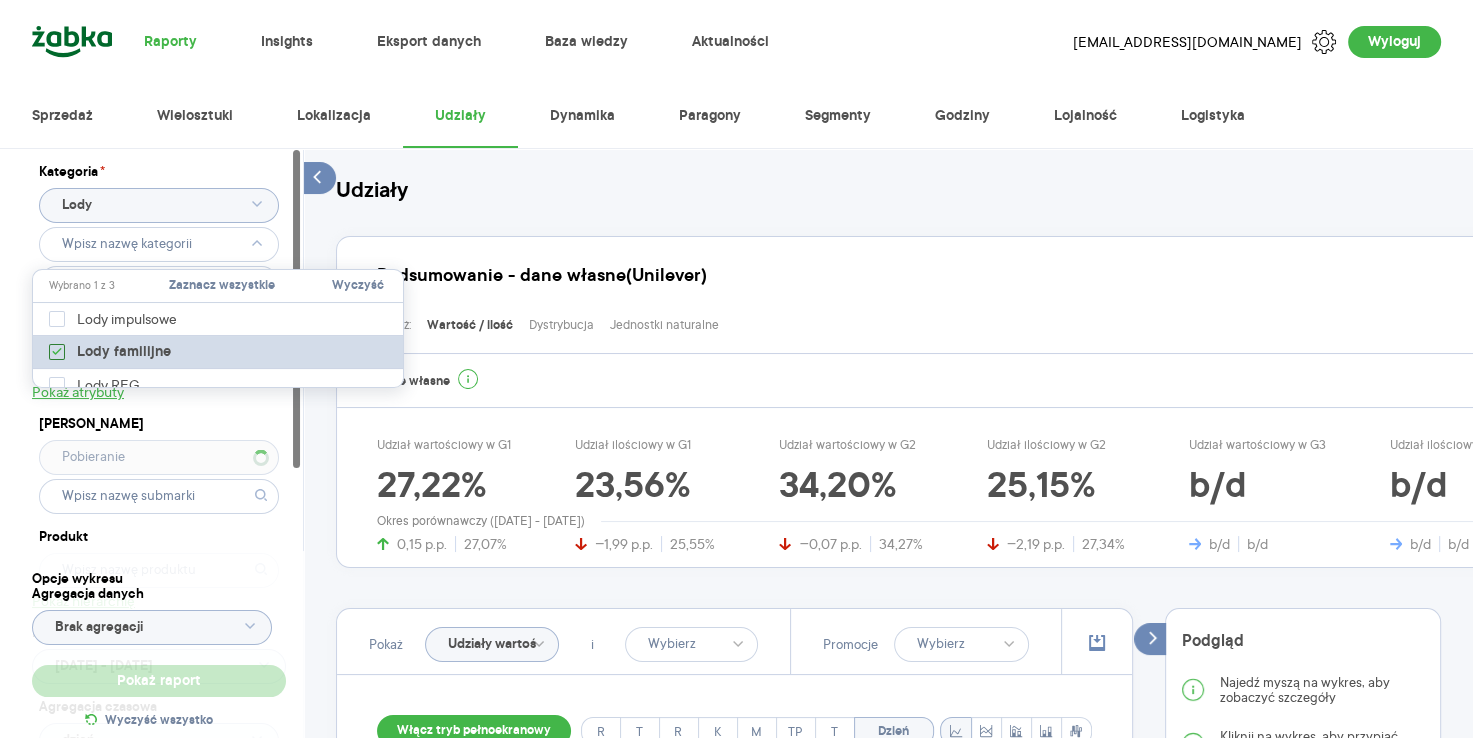type 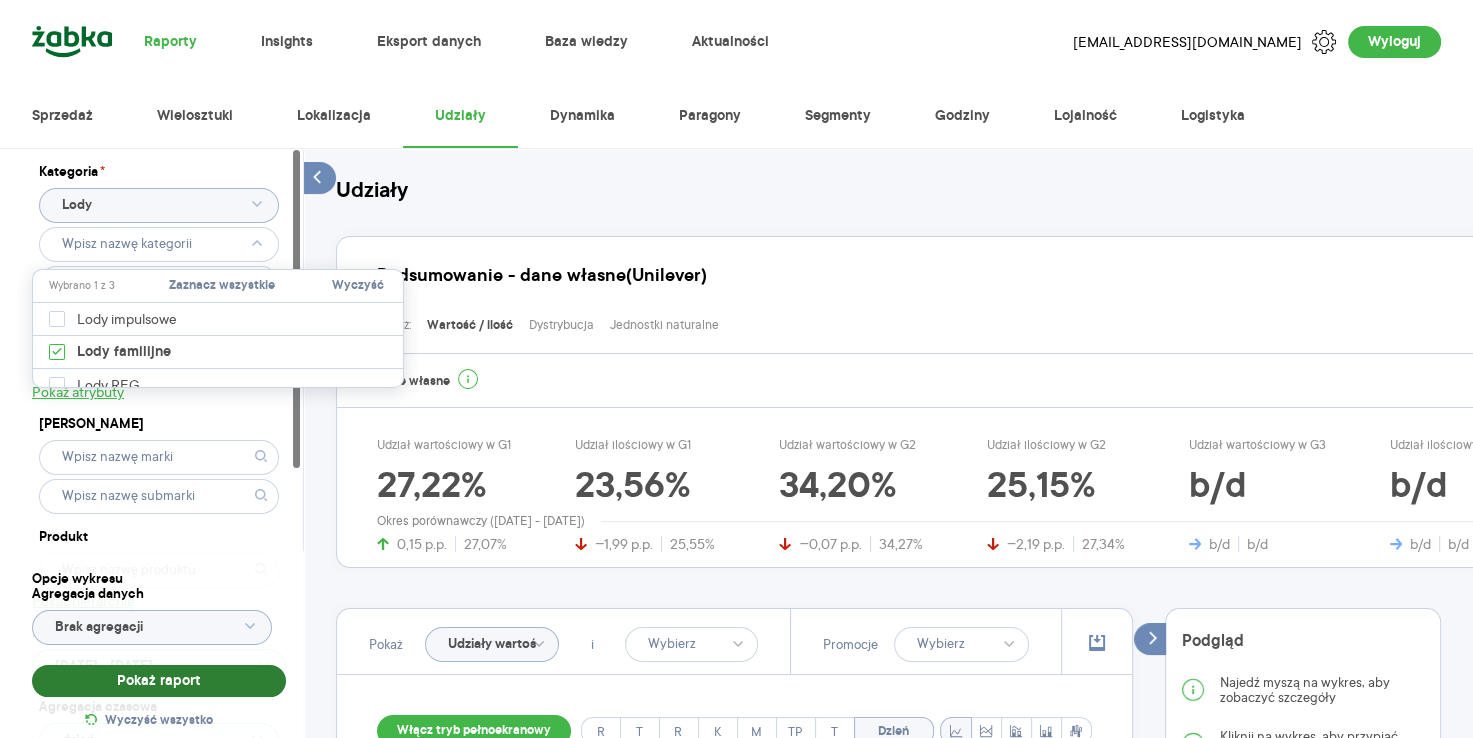 click on "Pokaż raport" at bounding box center (159, 681) 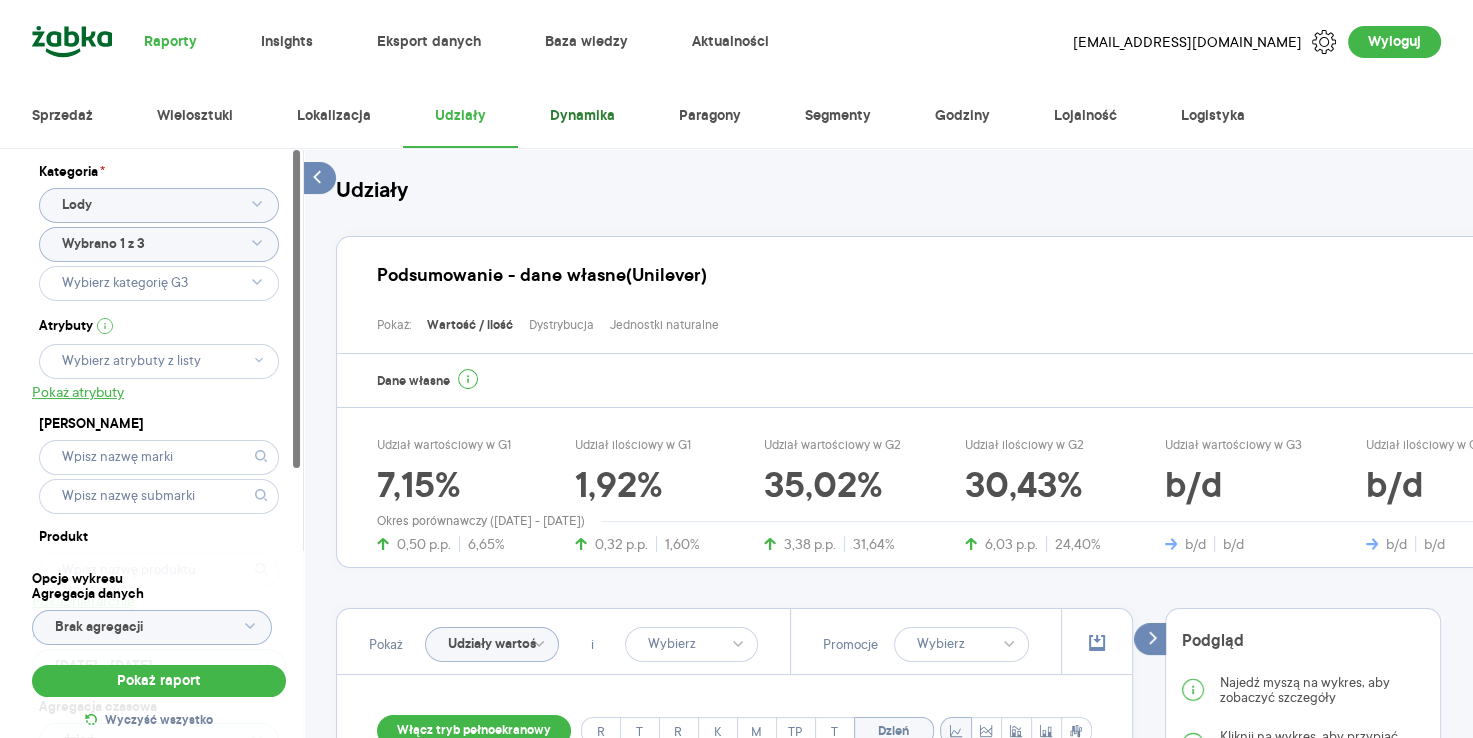 click on "Dynamika" at bounding box center (582, 116) 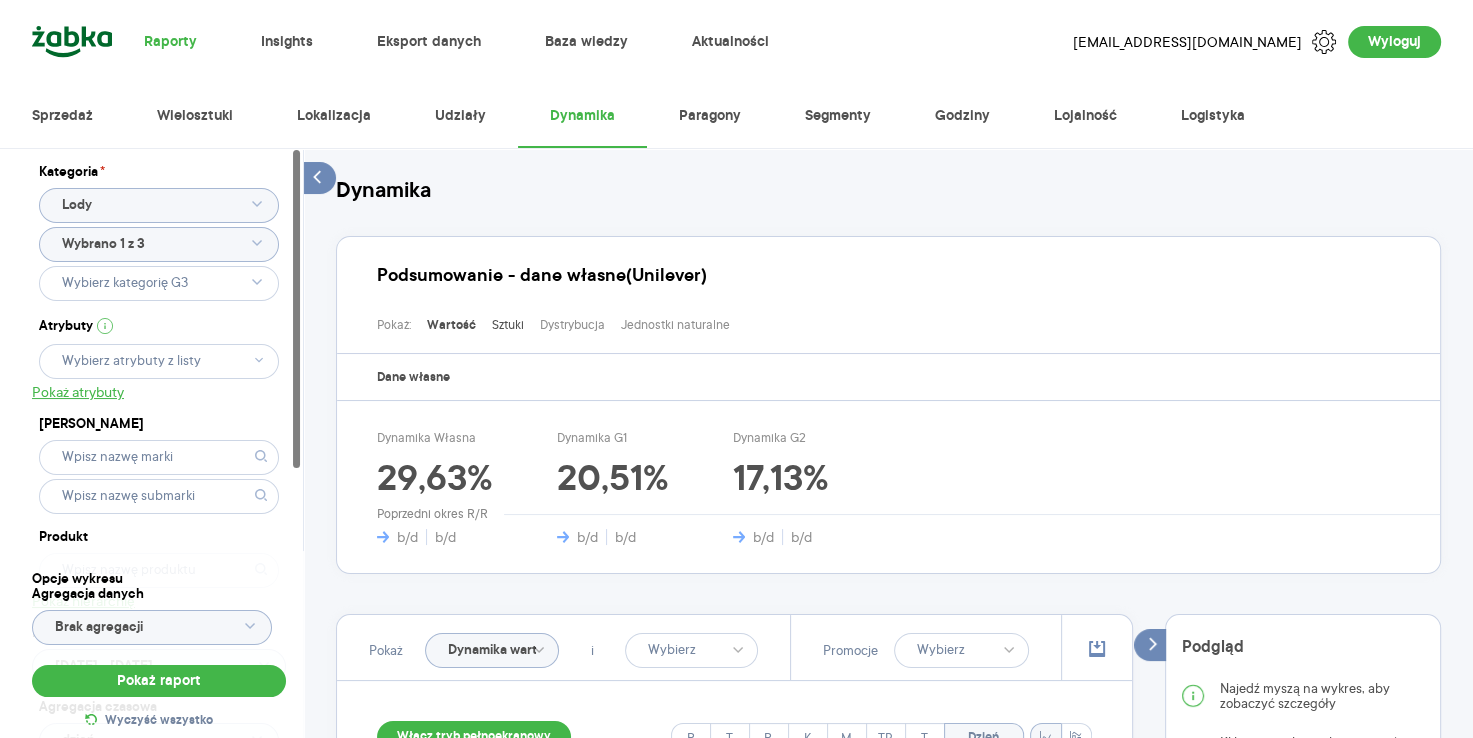 click on "Sztuki" at bounding box center [508, 325] 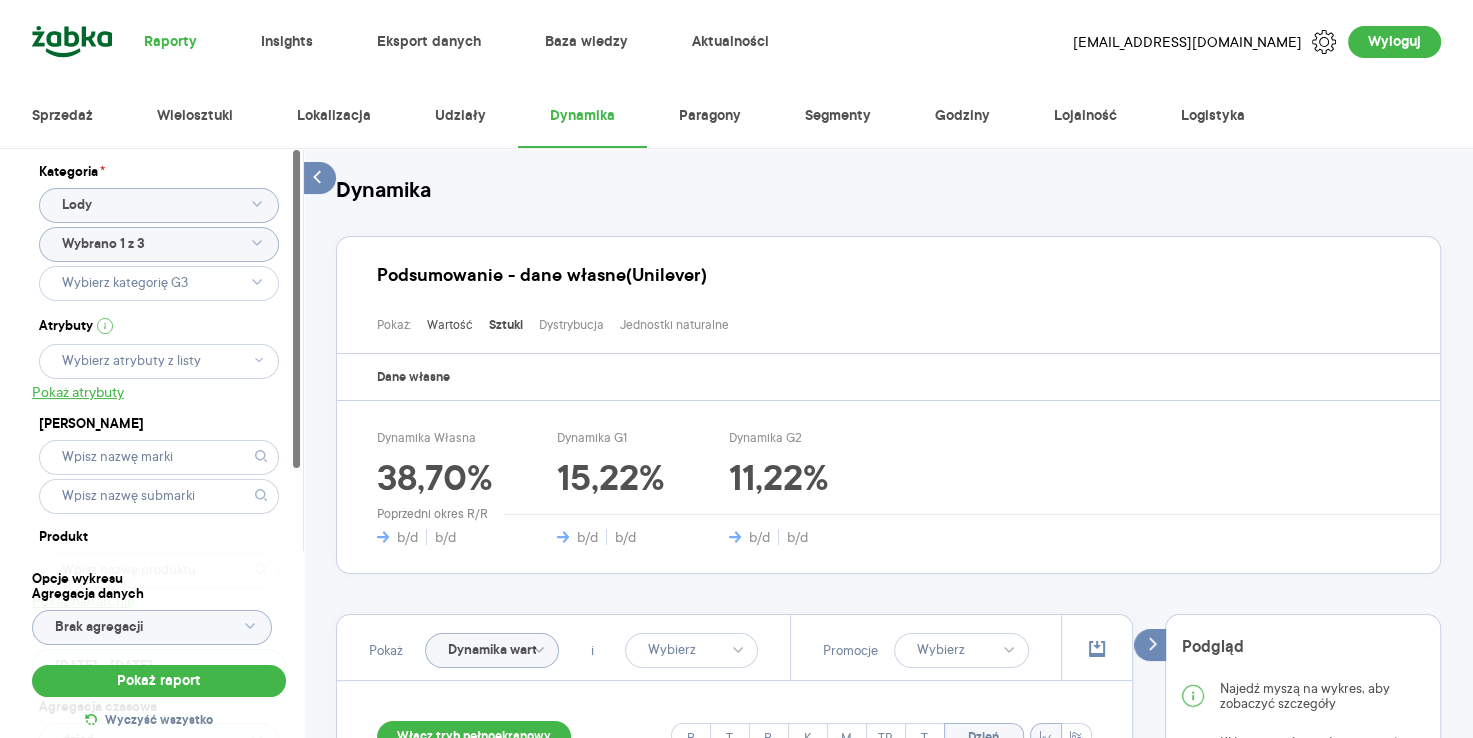 click on "Wartość" at bounding box center [450, 325] 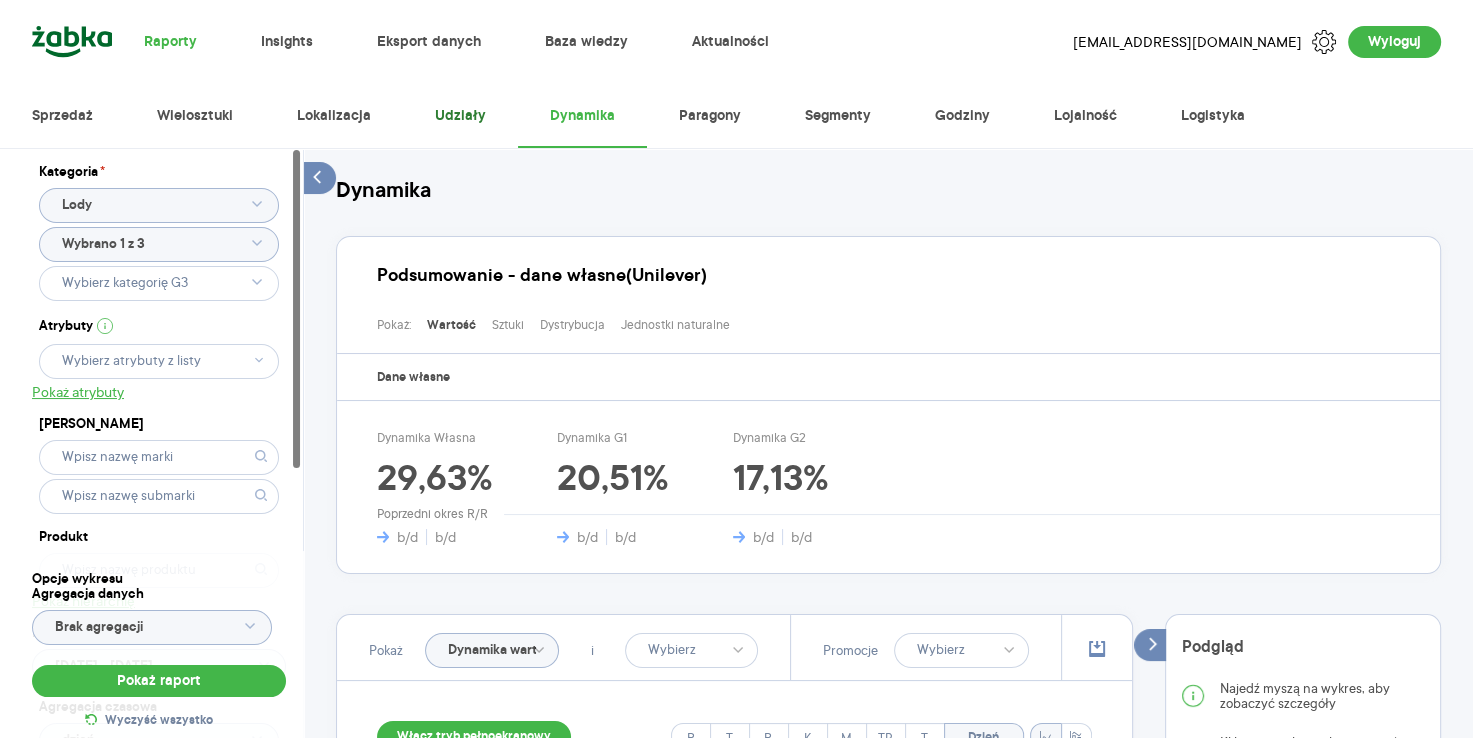 click on "Udziały" at bounding box center [460, 116] 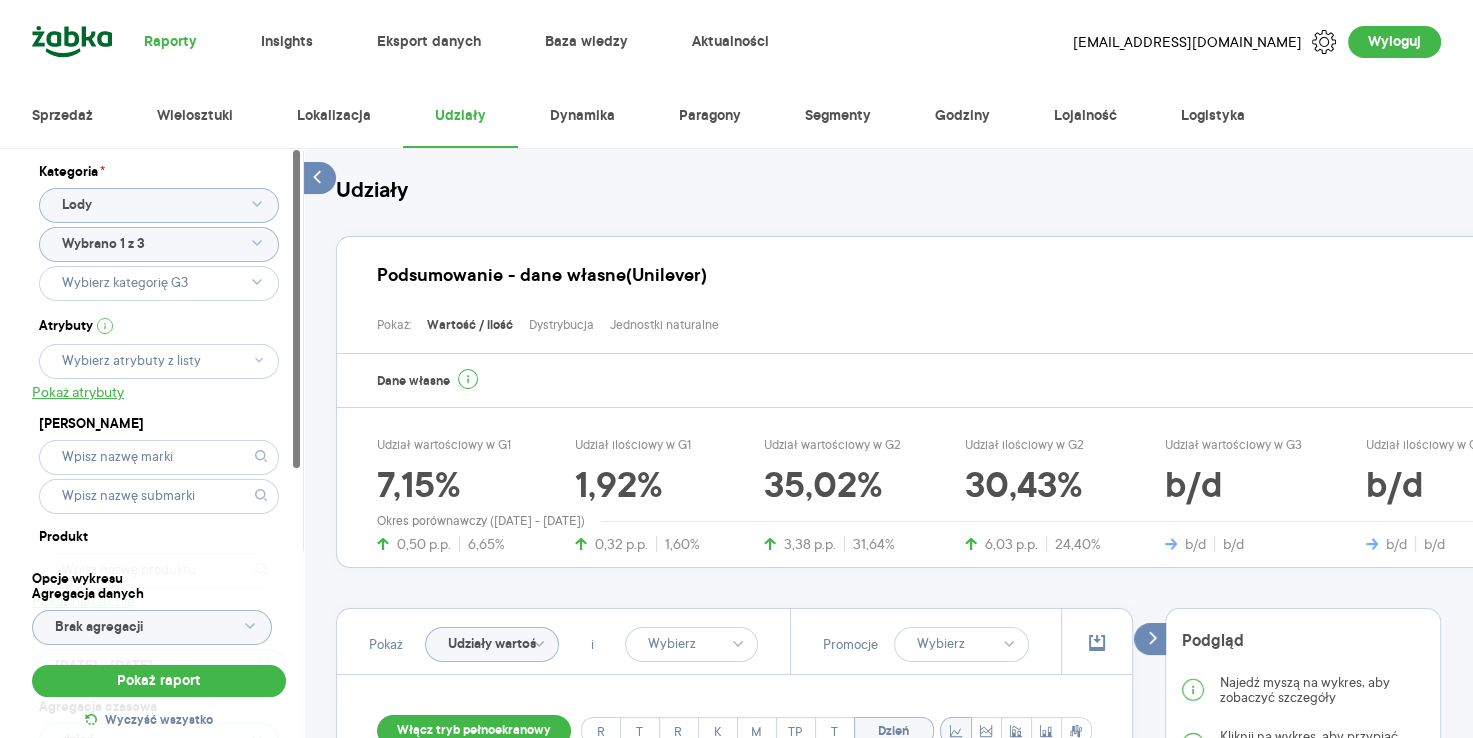 click on "Wybrano 1 z 3" 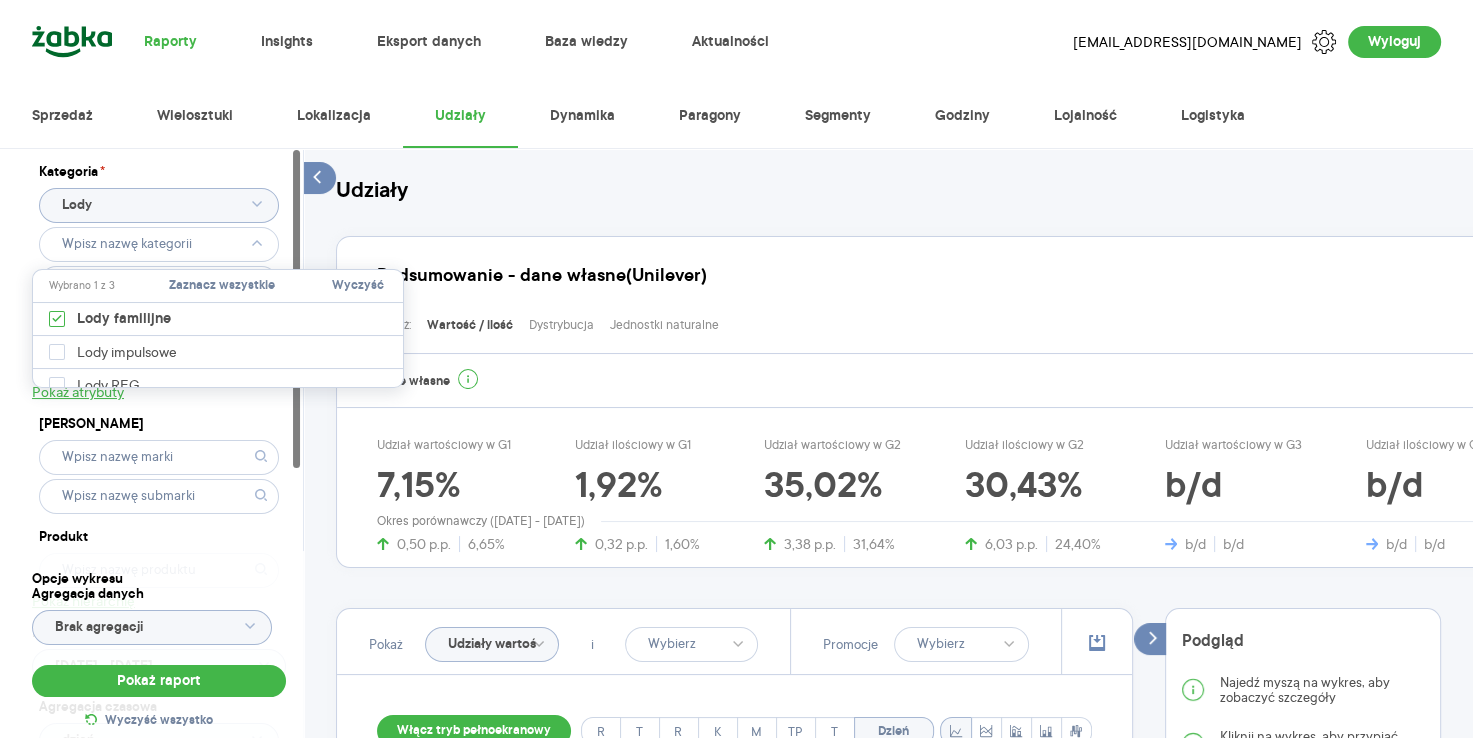 click on "Wyczyść" at bounding box center [358, 286] 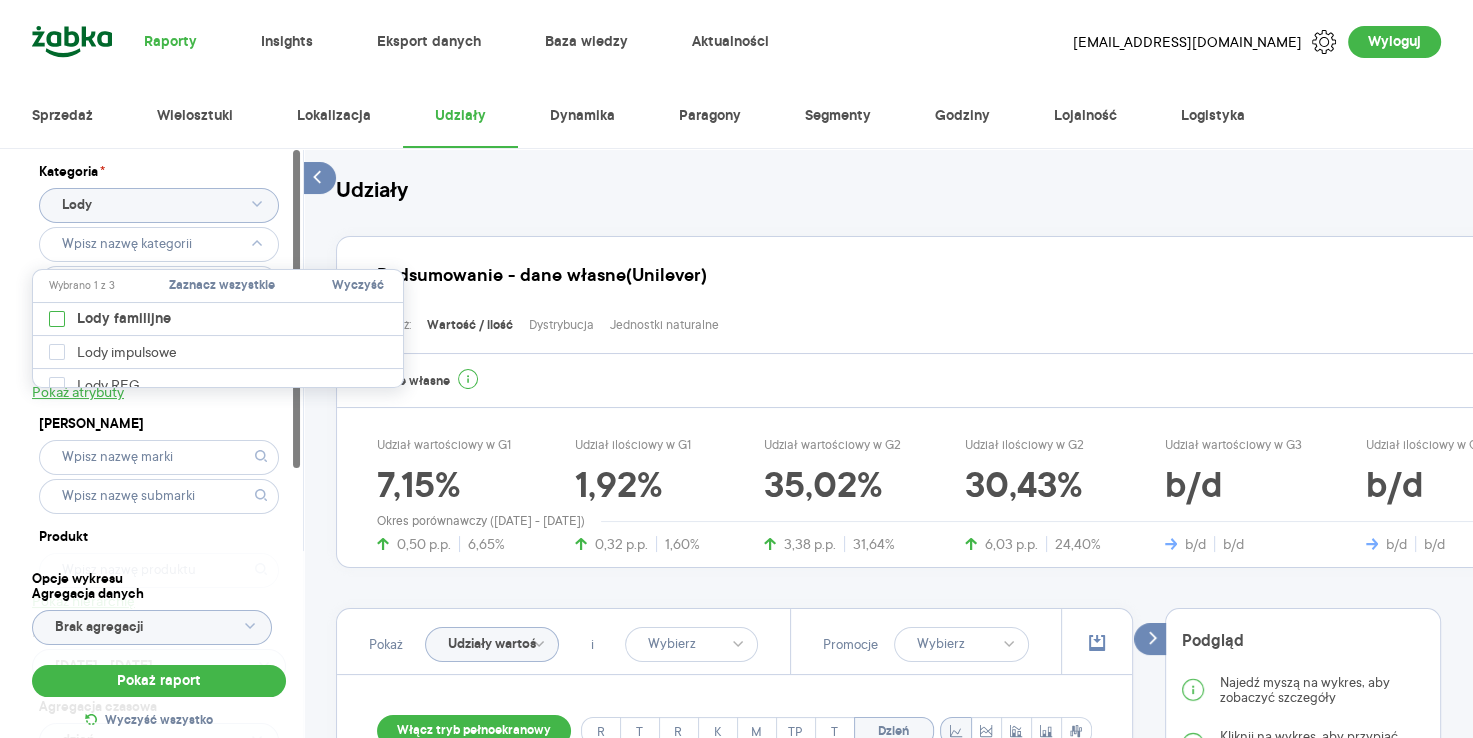 type on "Pobieranie" 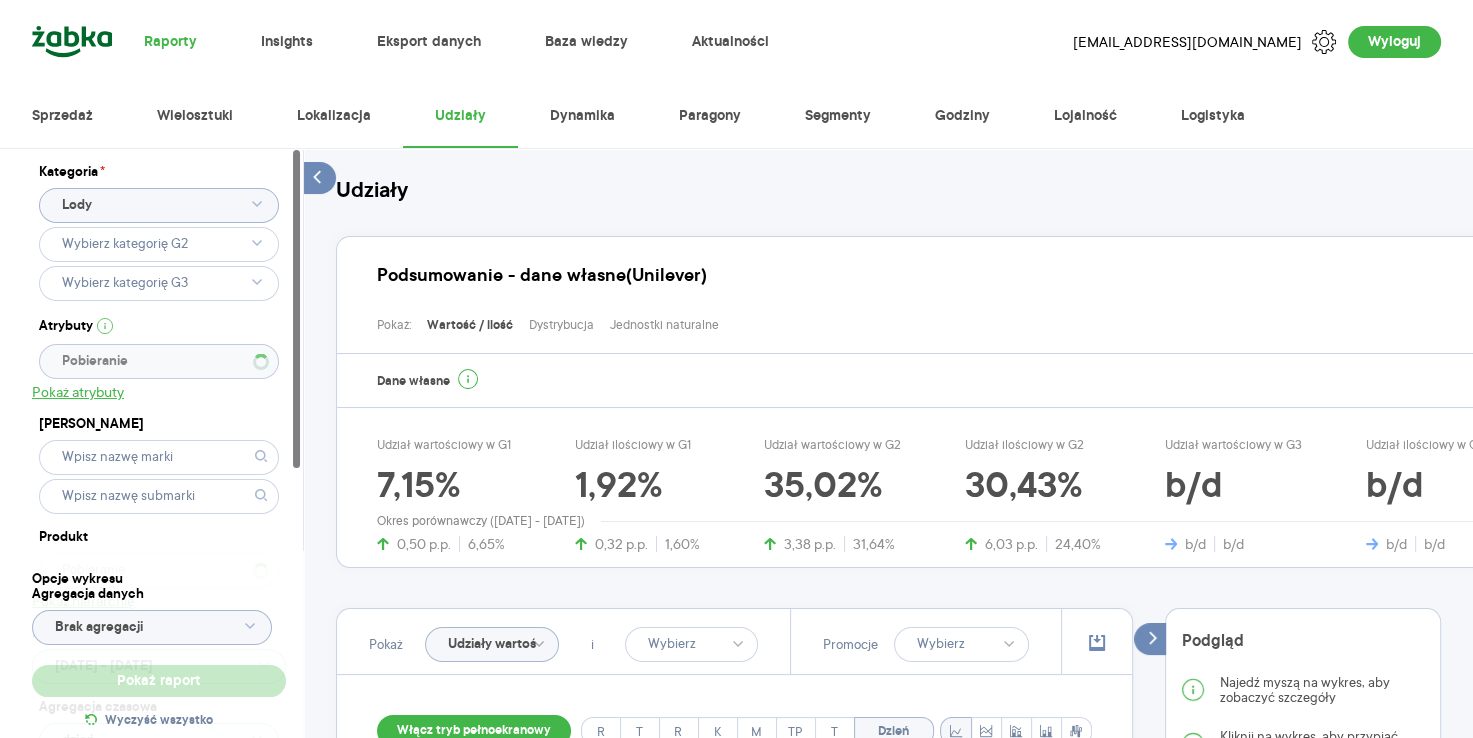 type 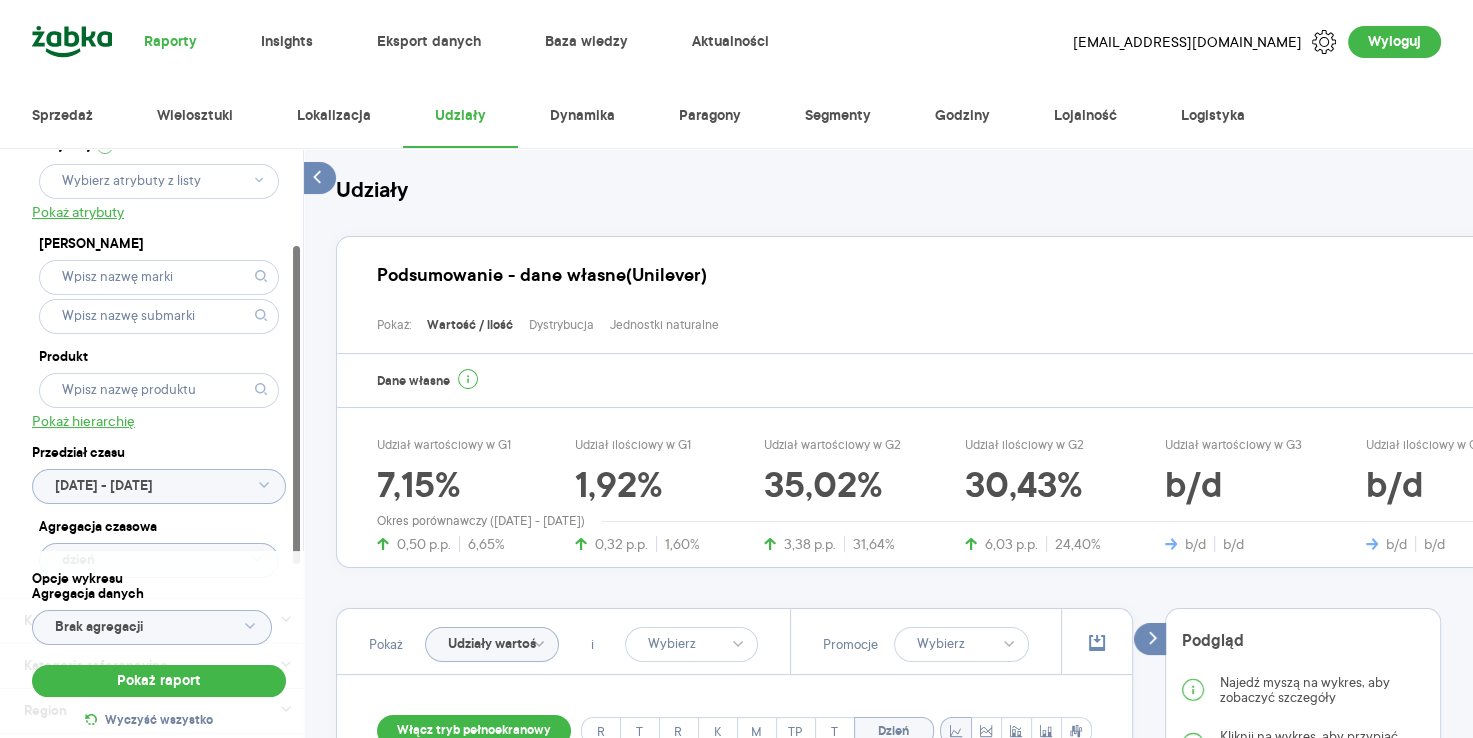 scroll, scrollTop: 180, scrollLeft: 0, axis: vertical 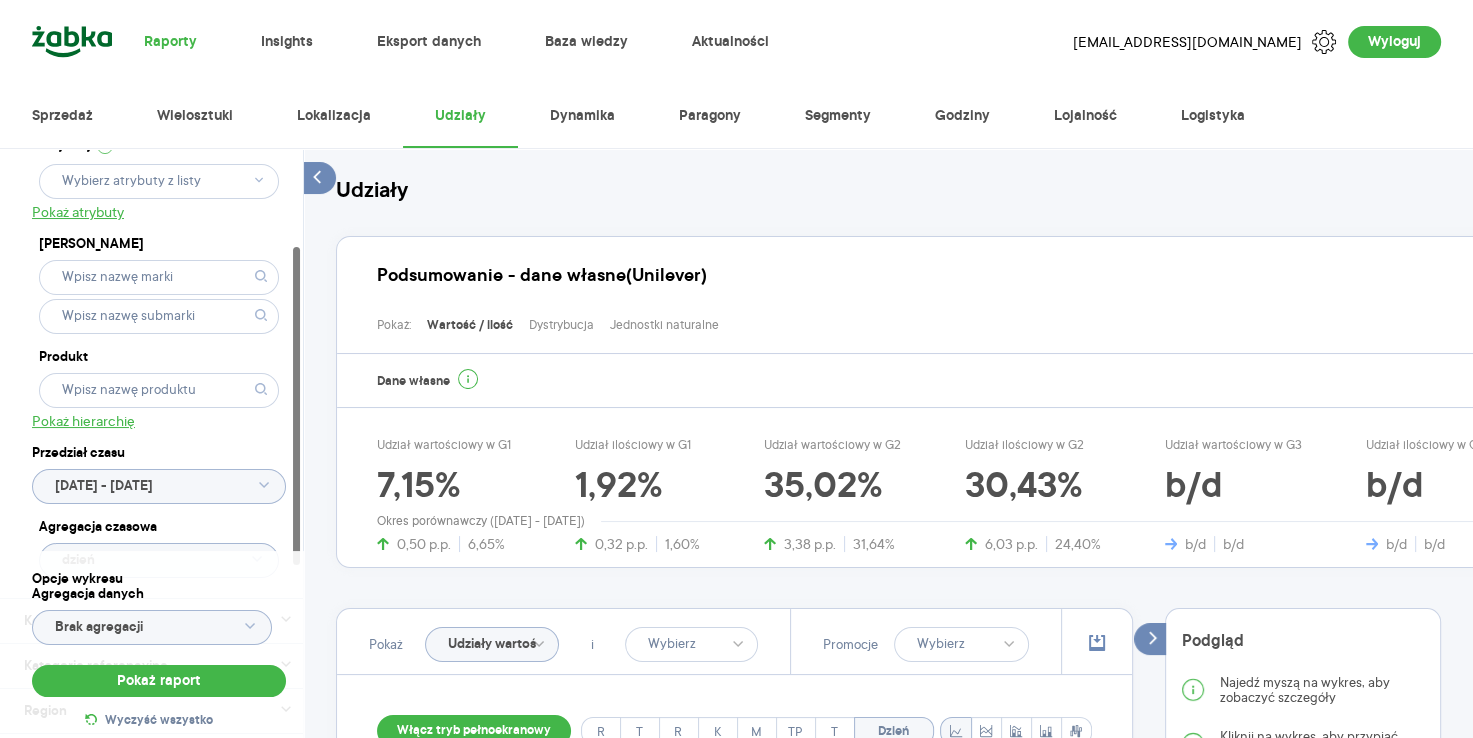 click on "[DATE] - [DATE]" 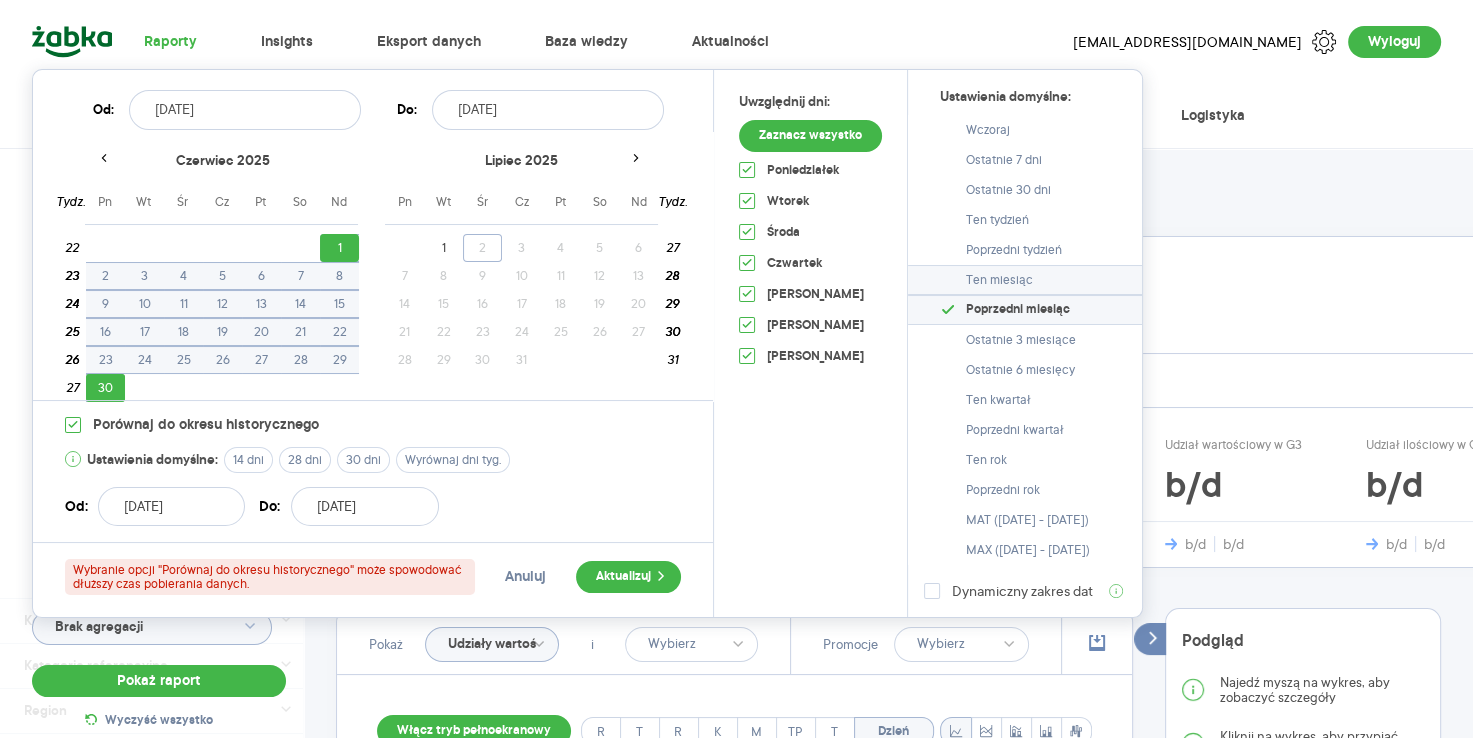 click on "Ten miesiąc" at bounding box center [1025, 280] 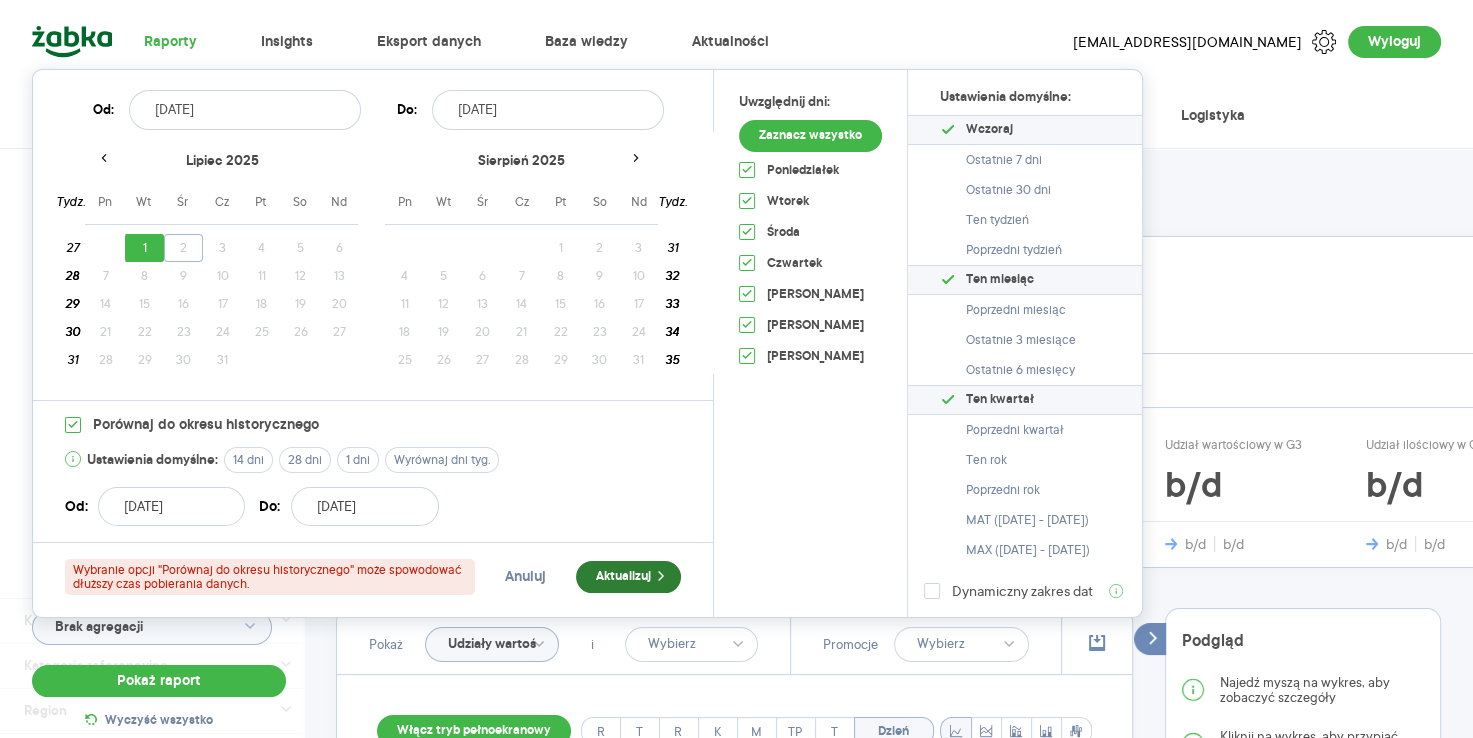 click 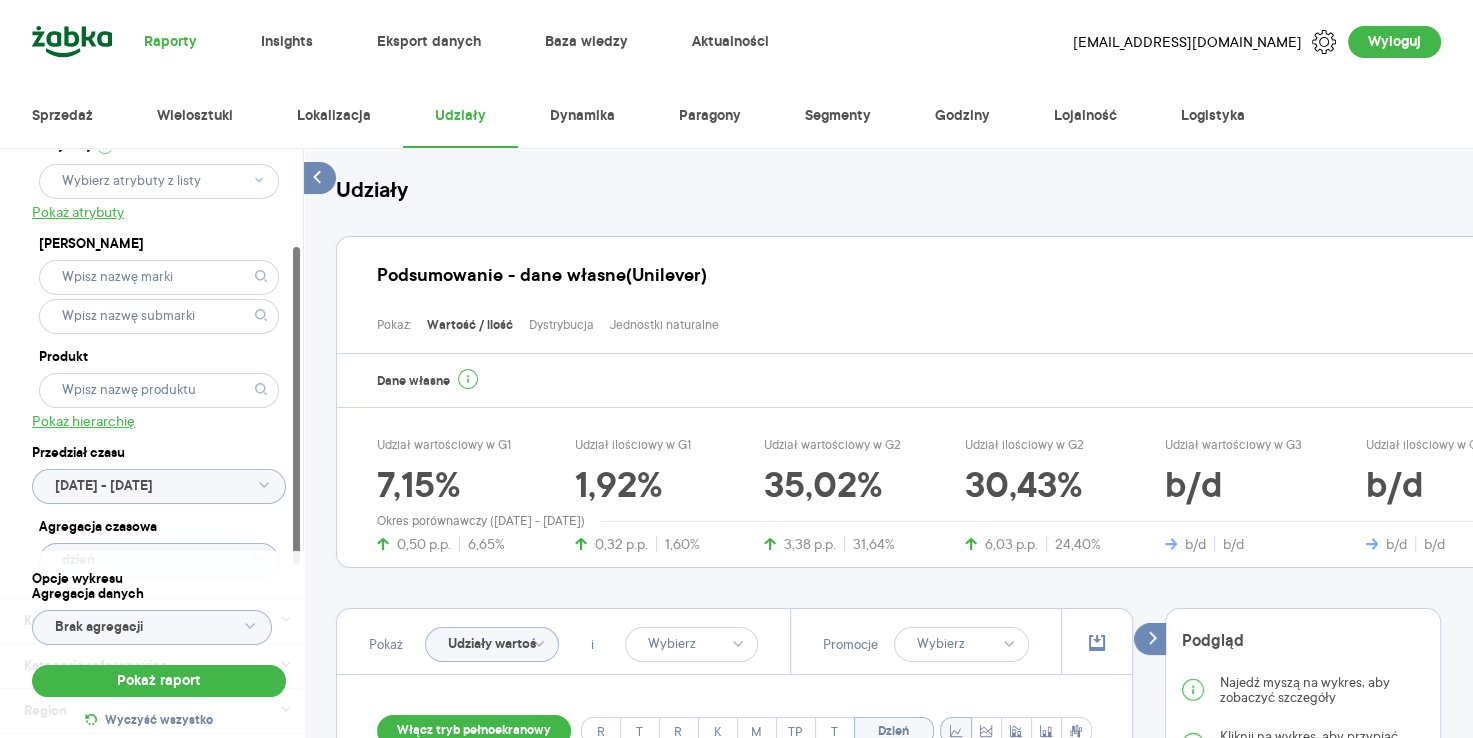 click on "[DATE] - [DATE]" 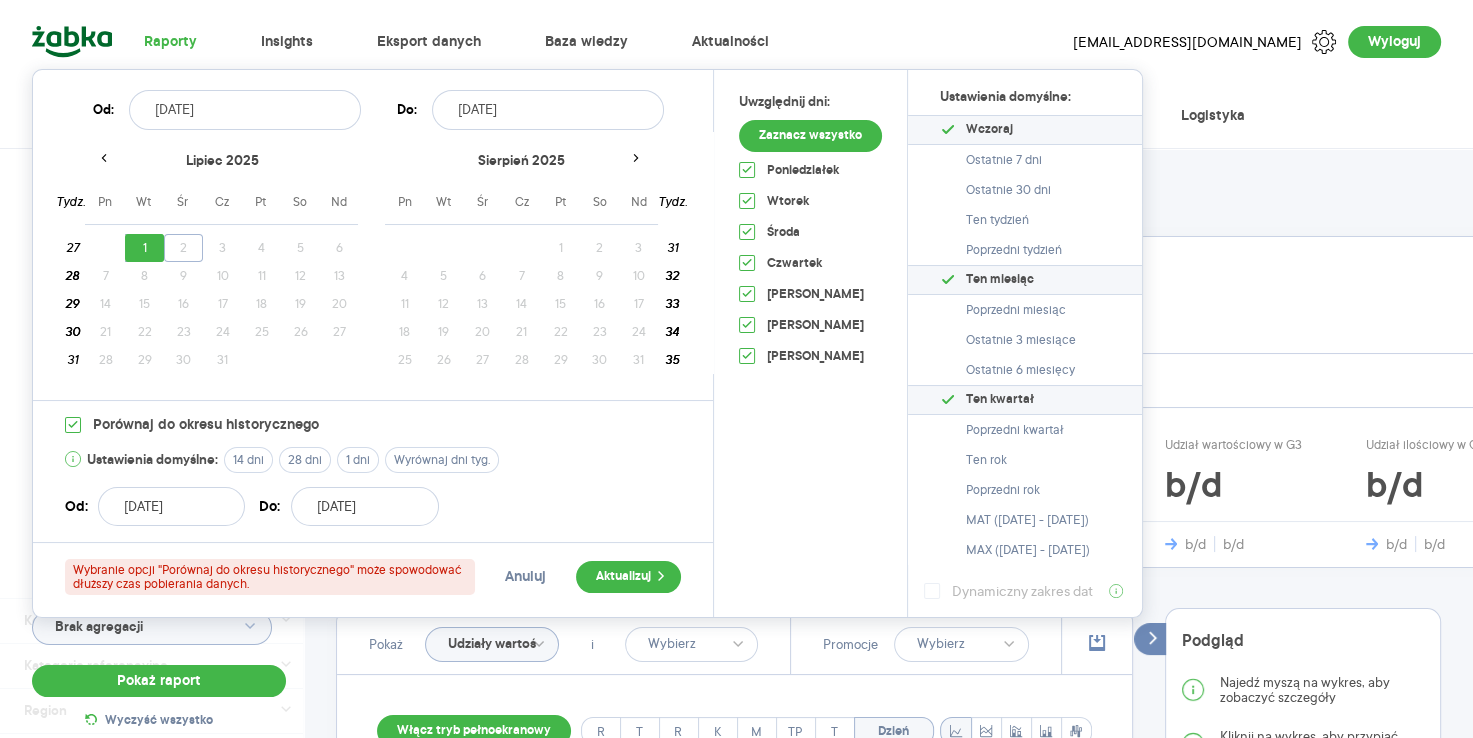 click on "Pokaż: Wartość / ilość Dystrybucja Jednostki naturalne" at bounding box center (963, 320) 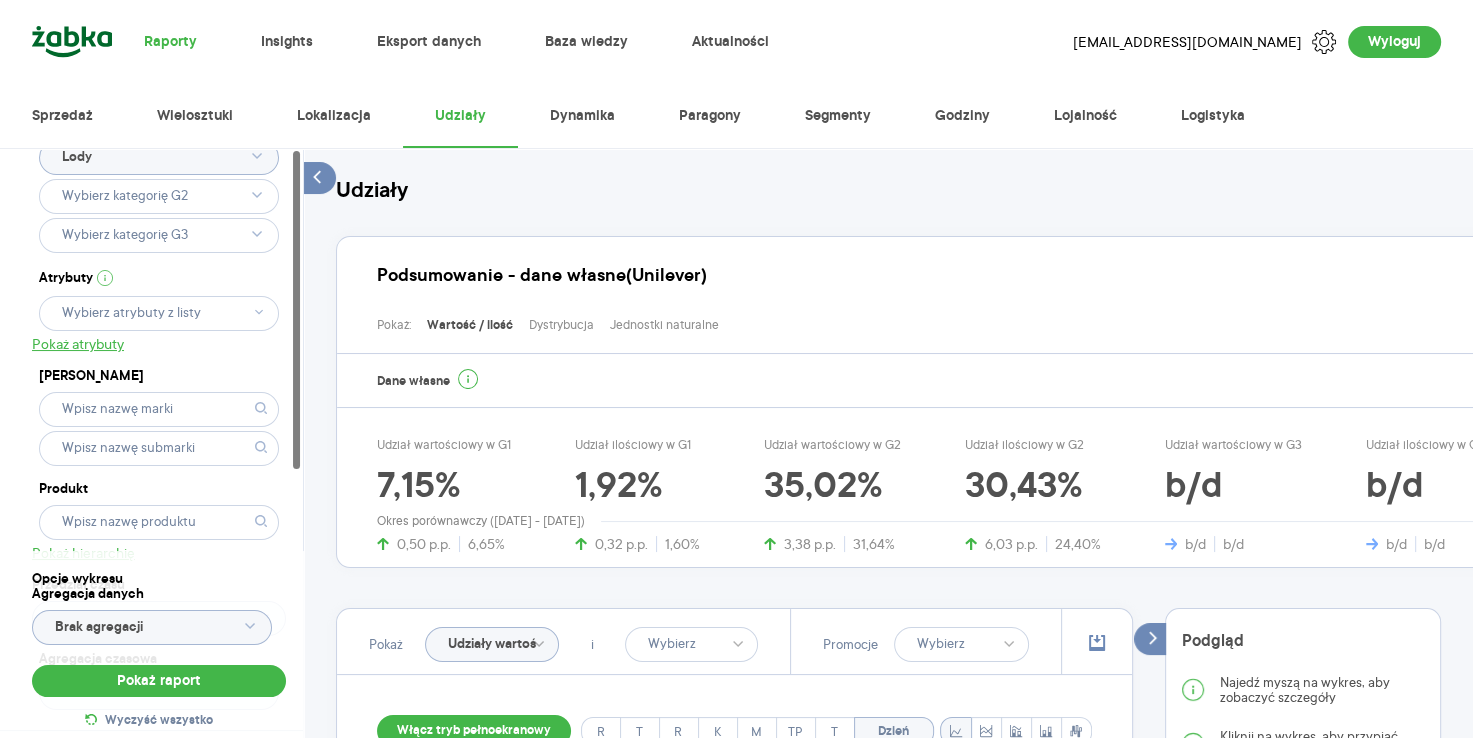 scroll, scrollTop: 0, scrollLeft: 0, axis: both 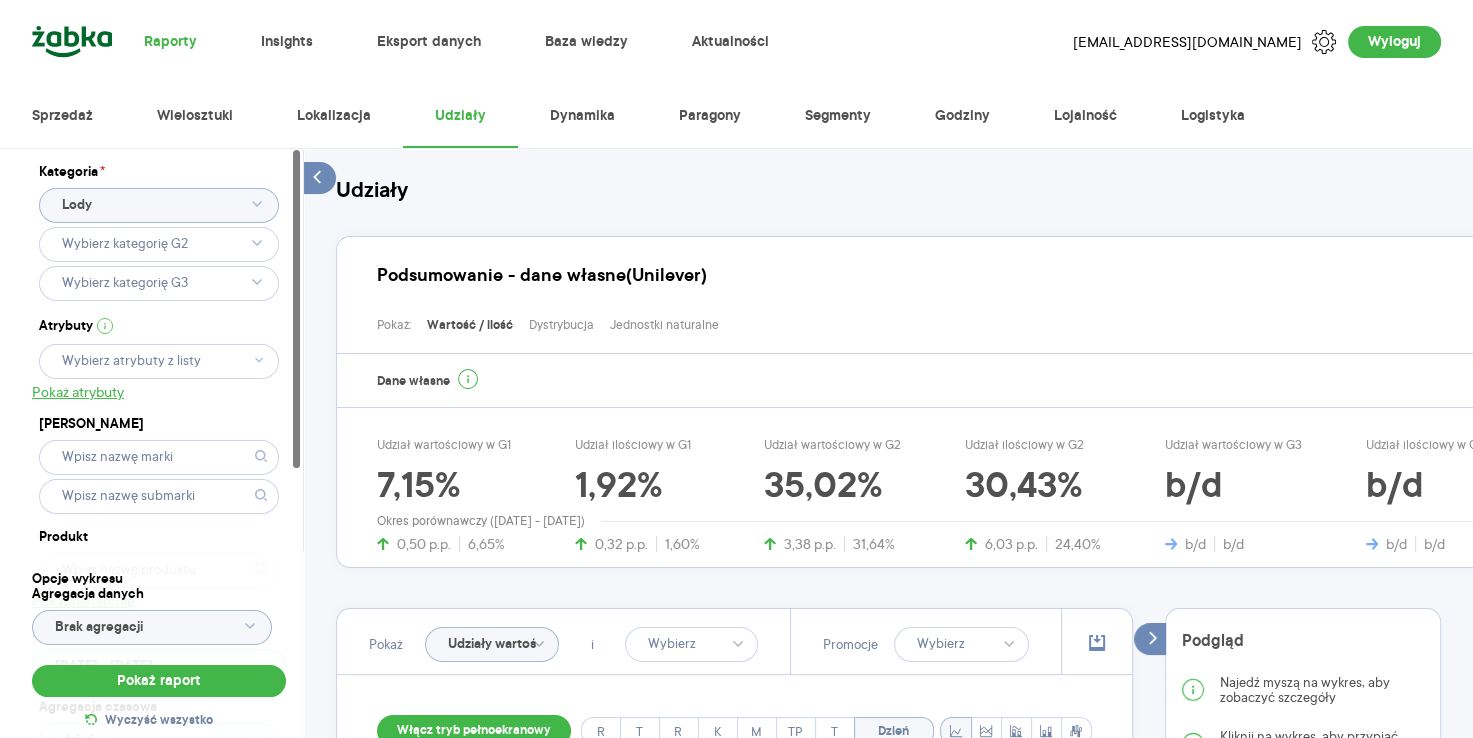 click 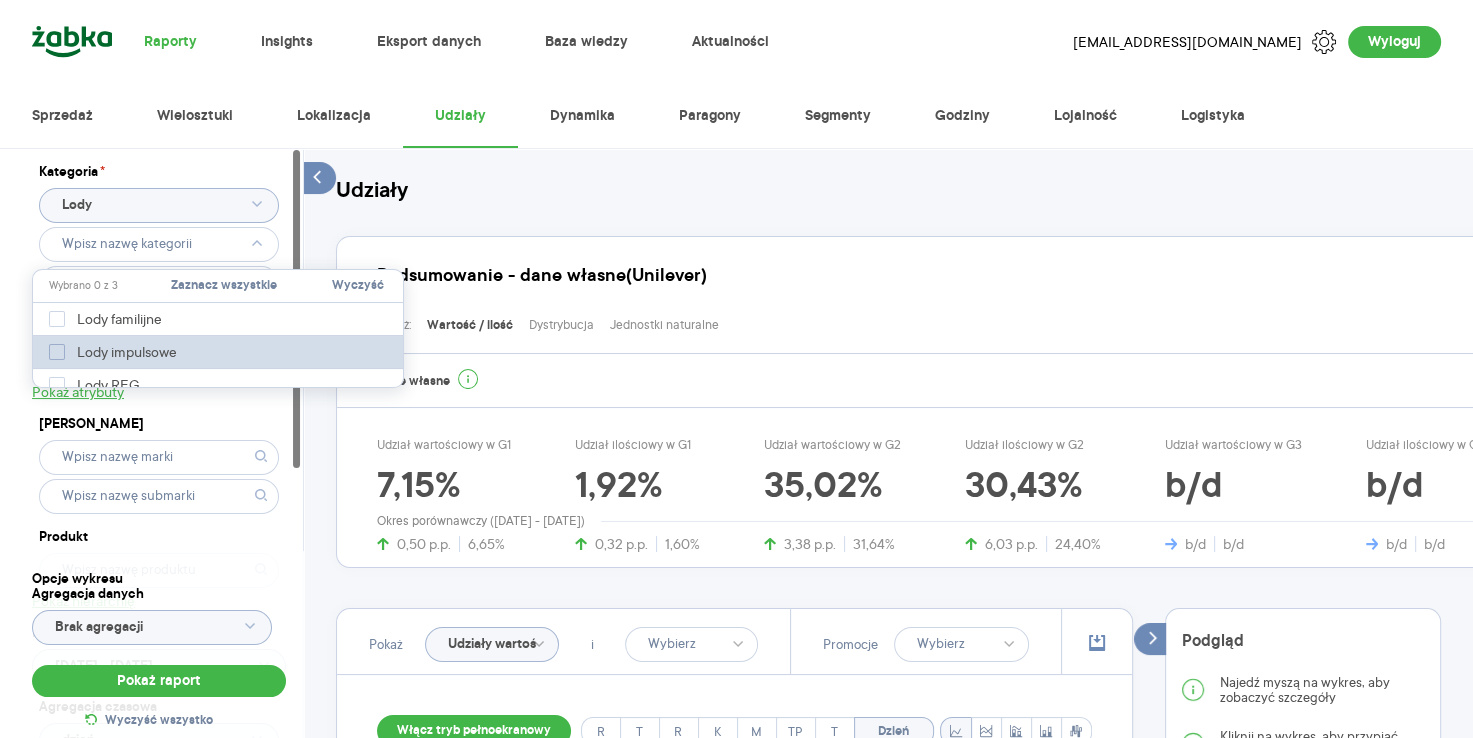 click 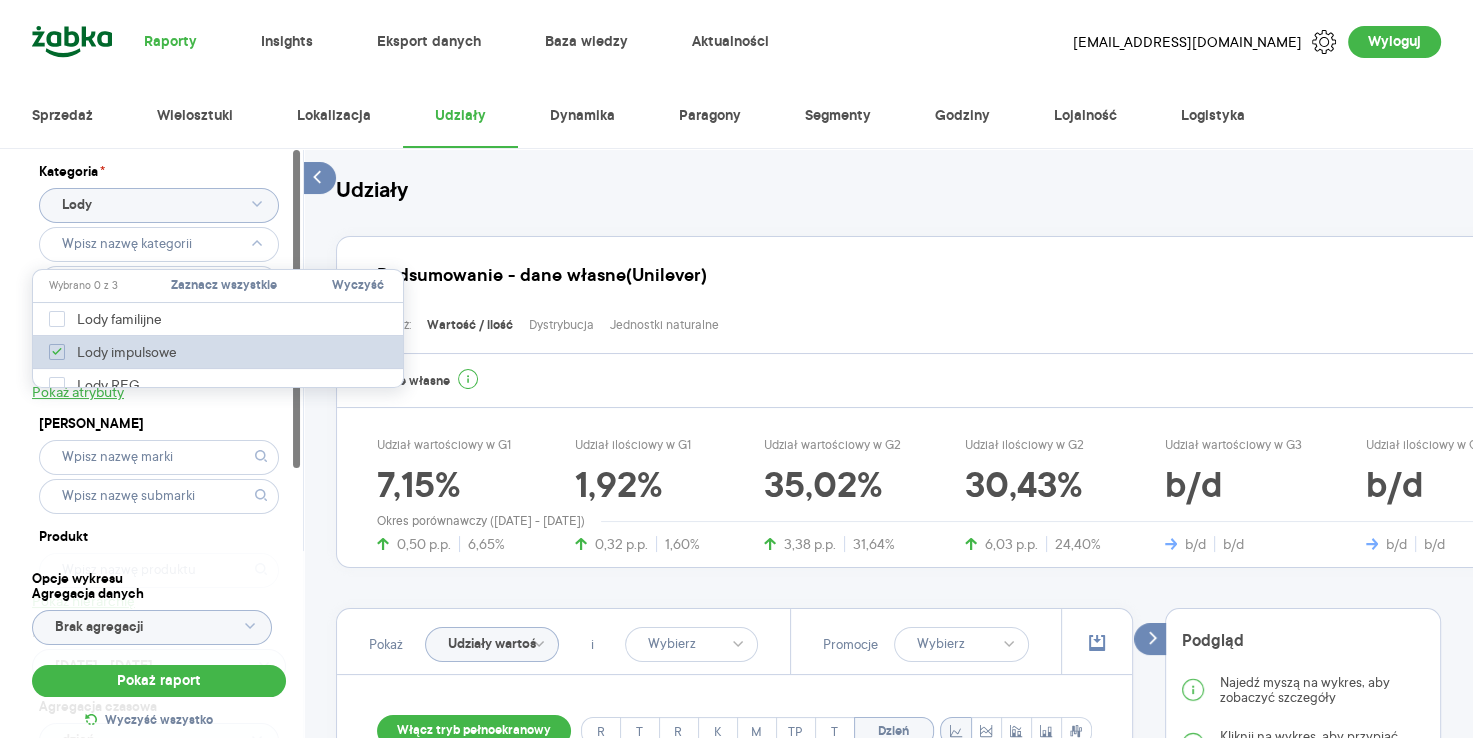 type on "Pobieranie" 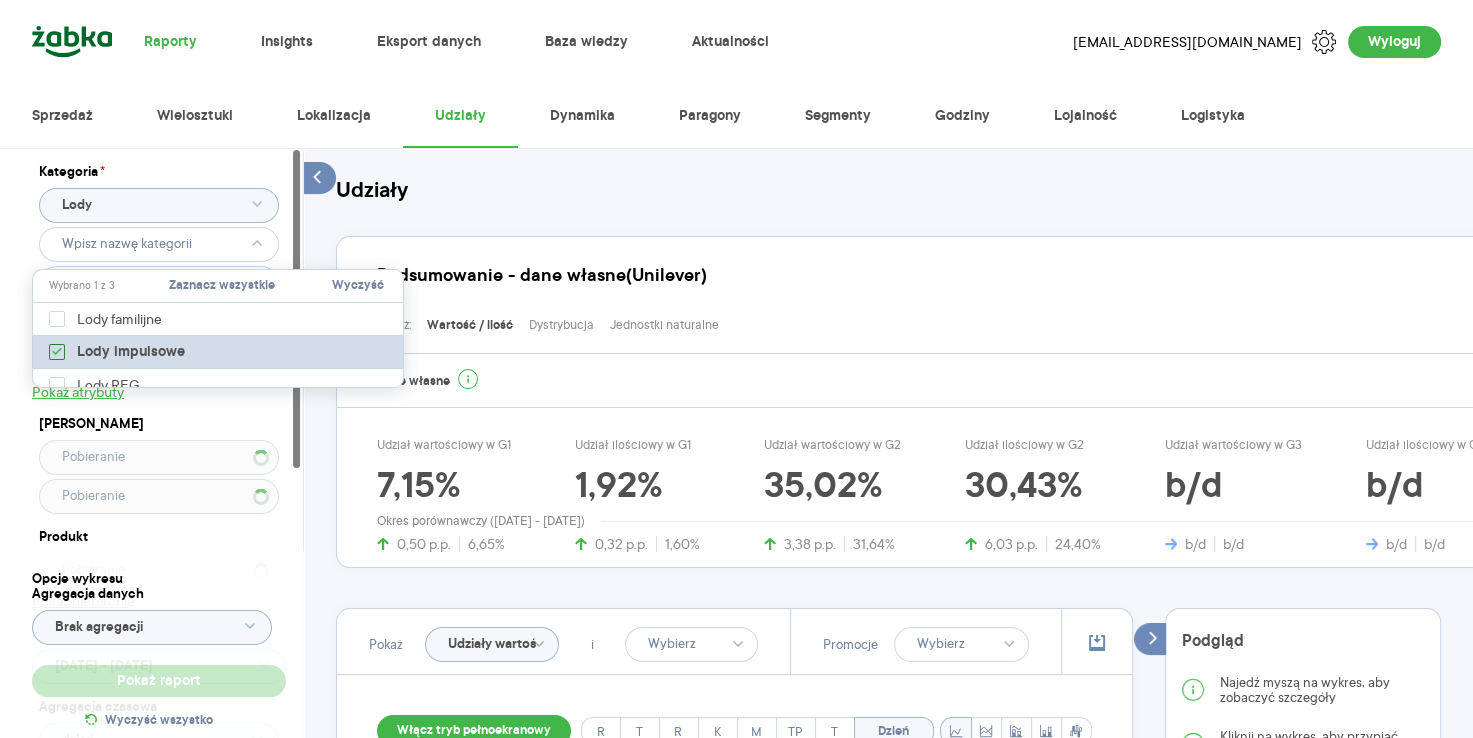 type 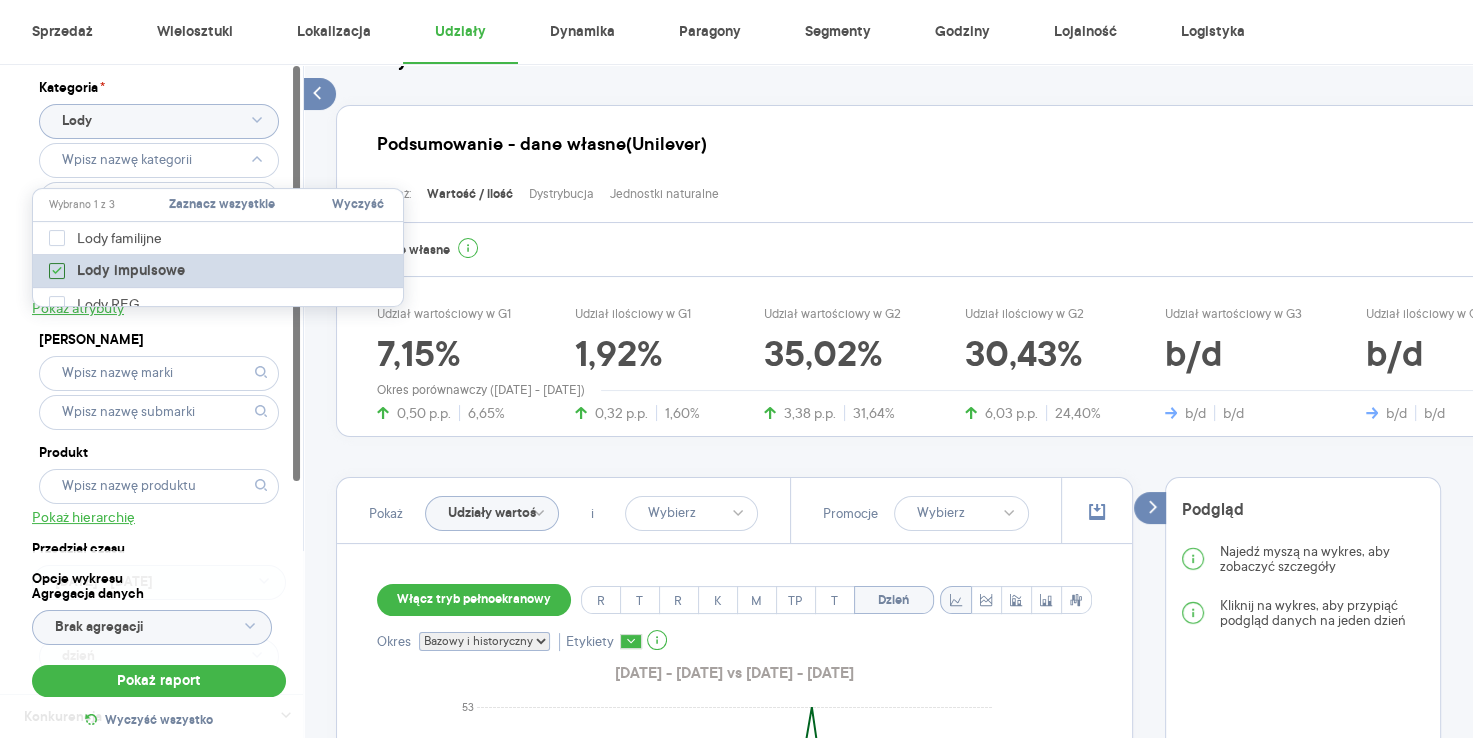 scroll, scrollTop: 136, scrollLeft: 0, axis: vertical 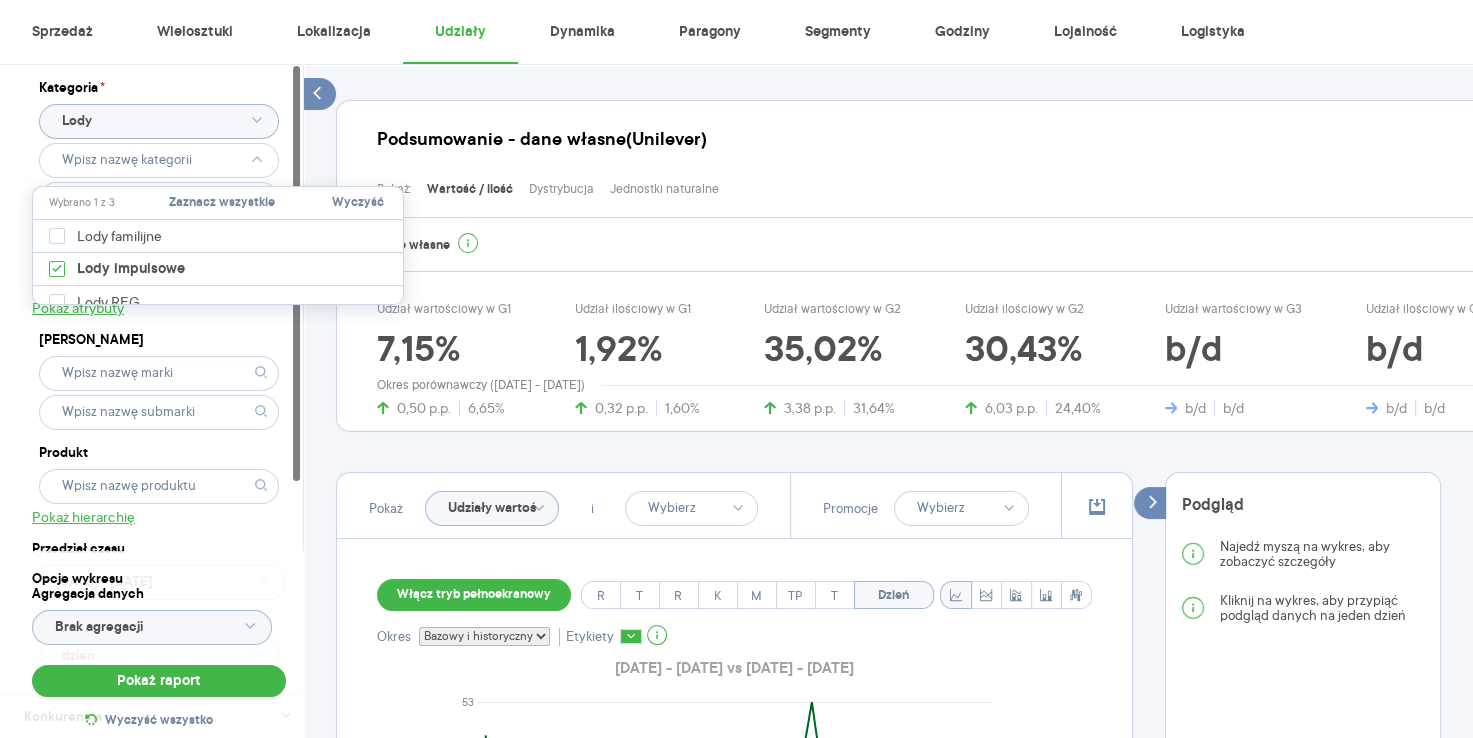 click 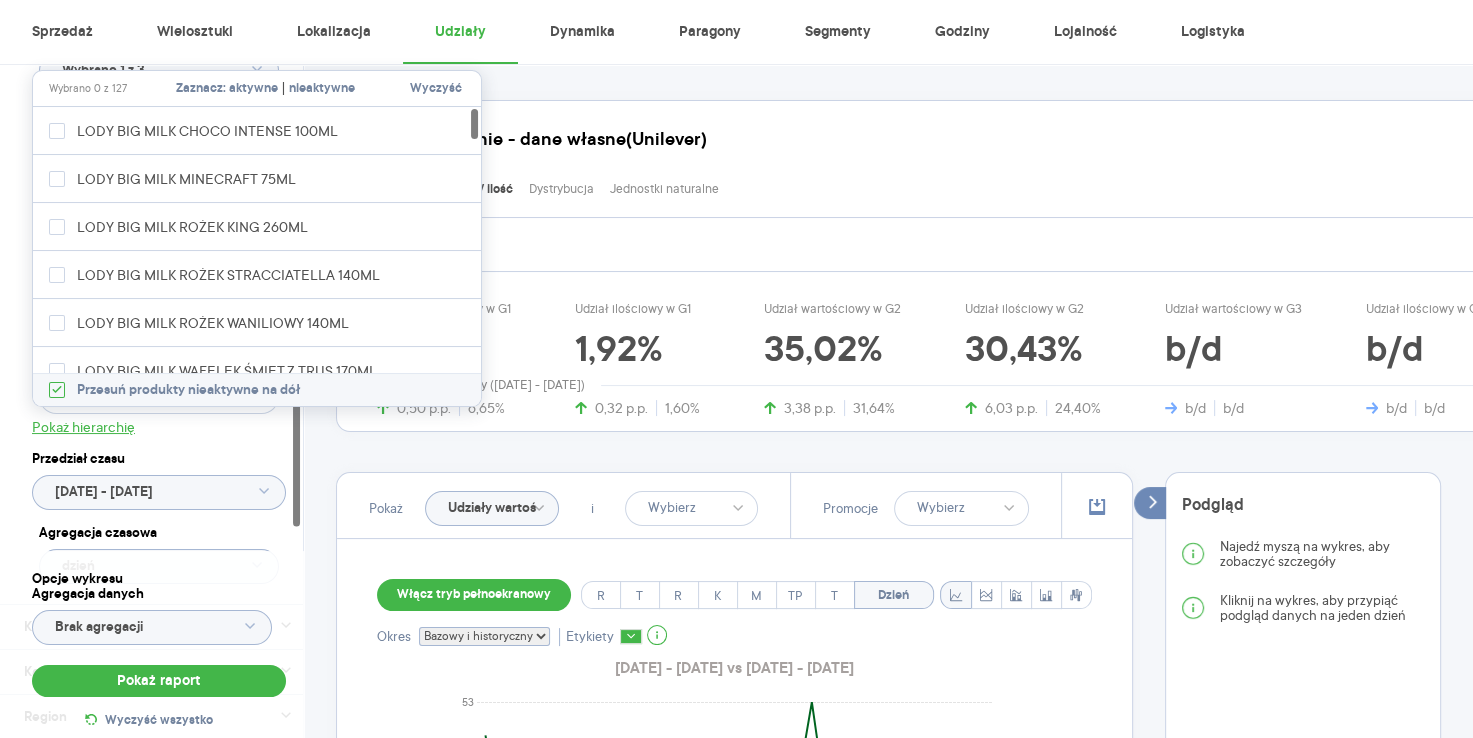 scroll, scrollTop: 96, scrollLeft: 0, axis: vertical 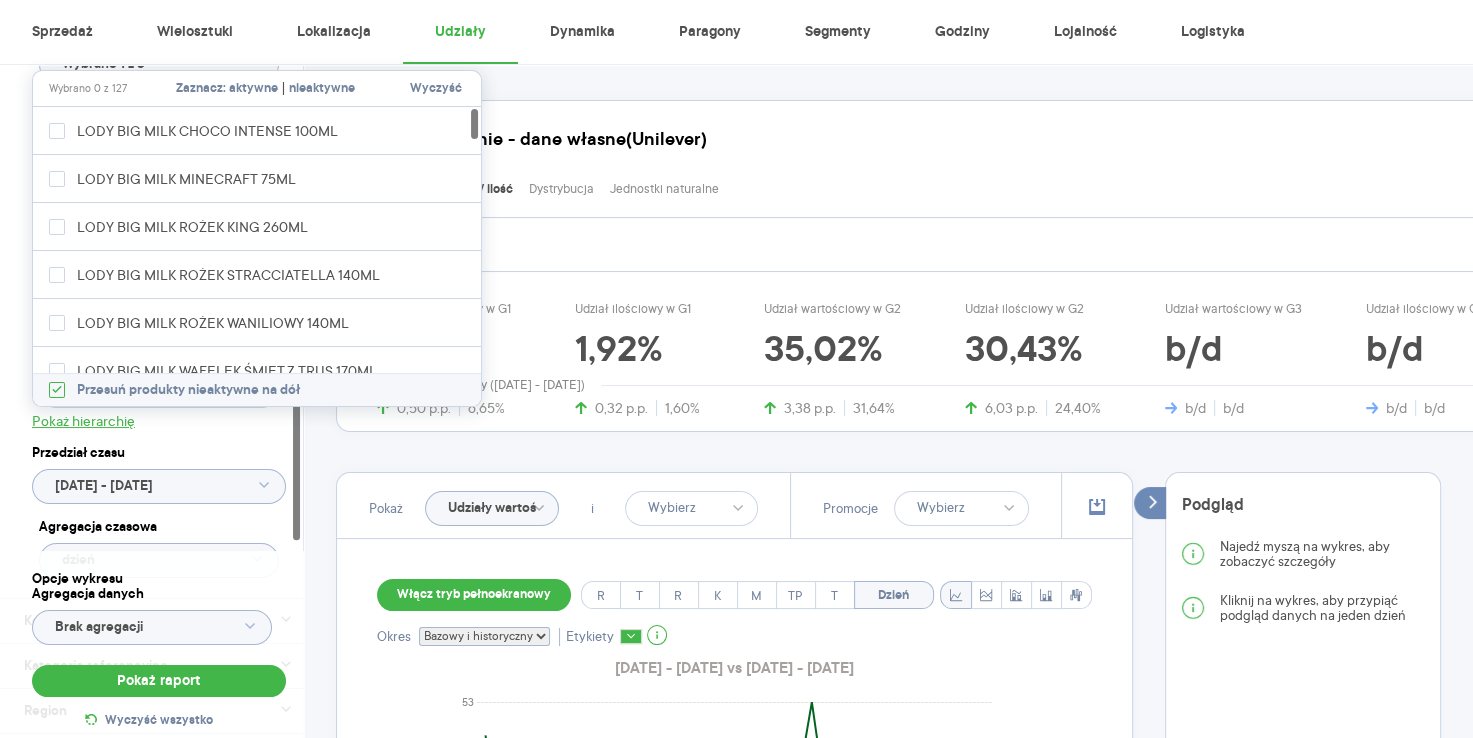 click on "[DATE] - [DATE]" 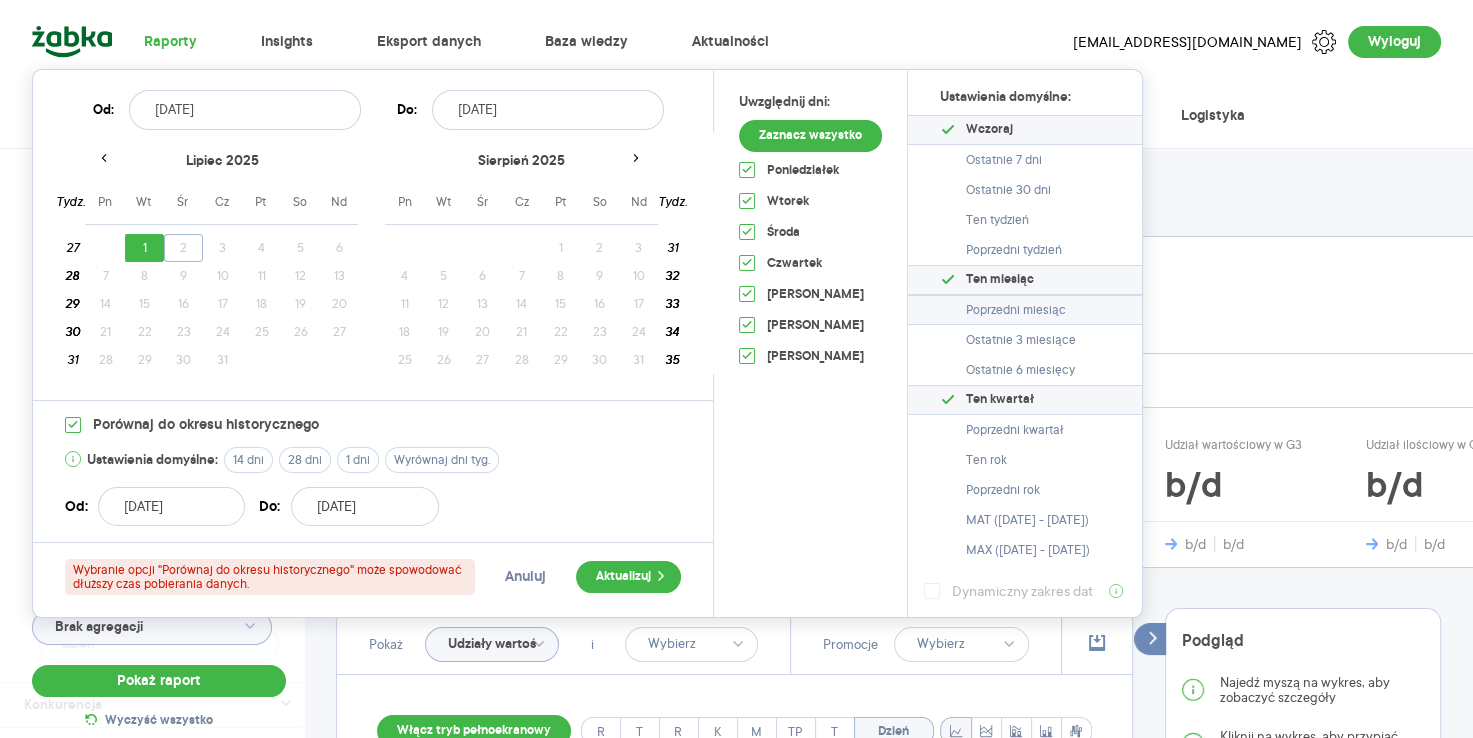 click on "Poprzedni miesiąc" at bounding box center (1016, 310) 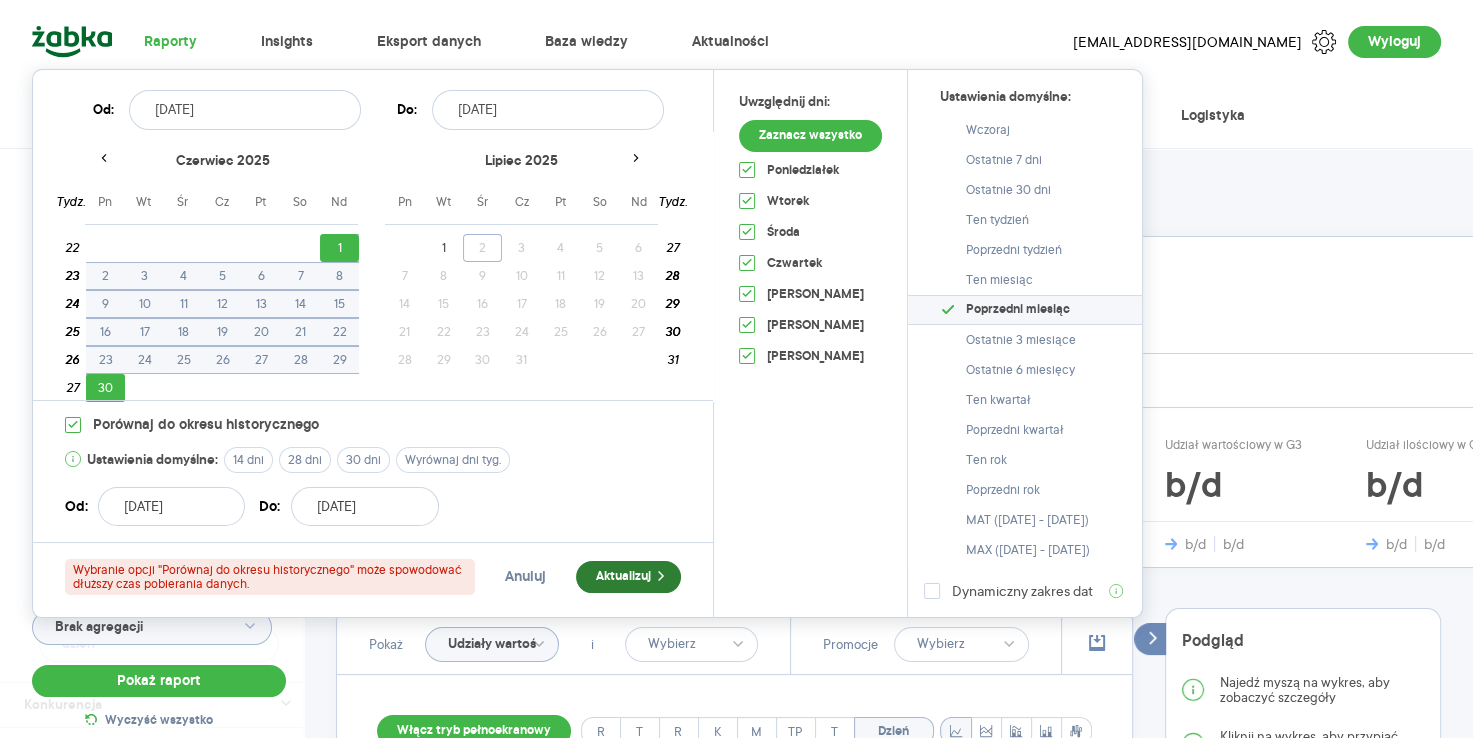 click 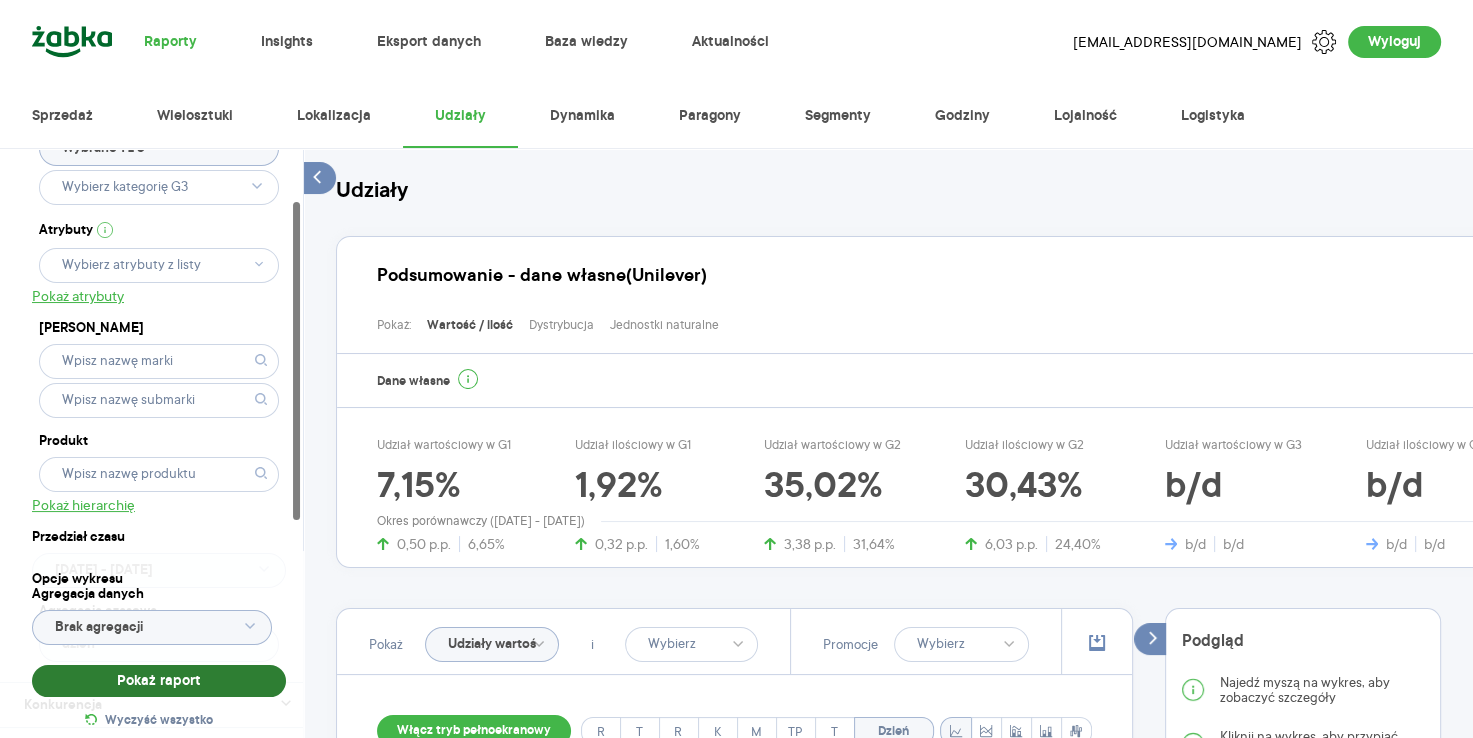 click on "Pokaż raport" at bounding box center (159, 681) 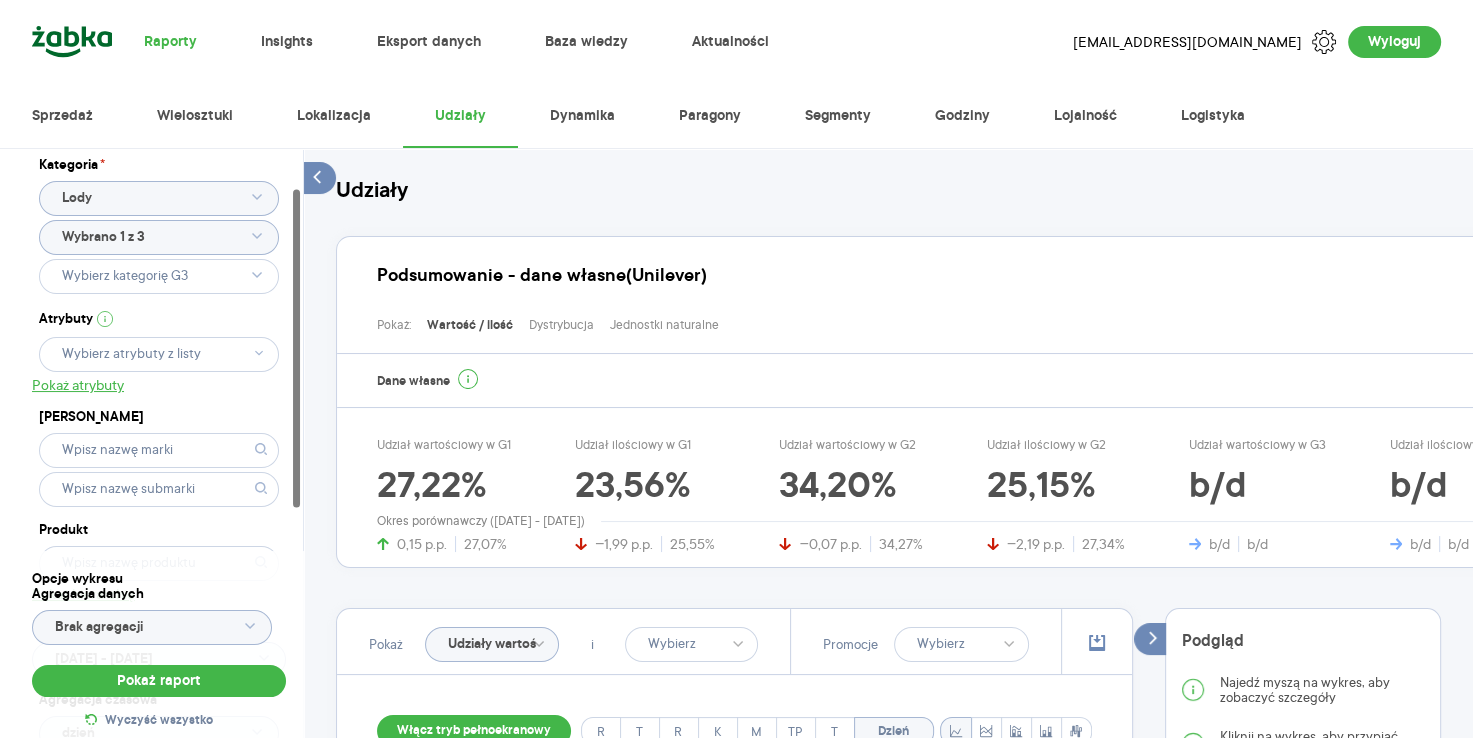 scroll, scrollTop: 0, scrollLeft: 0, axis: both 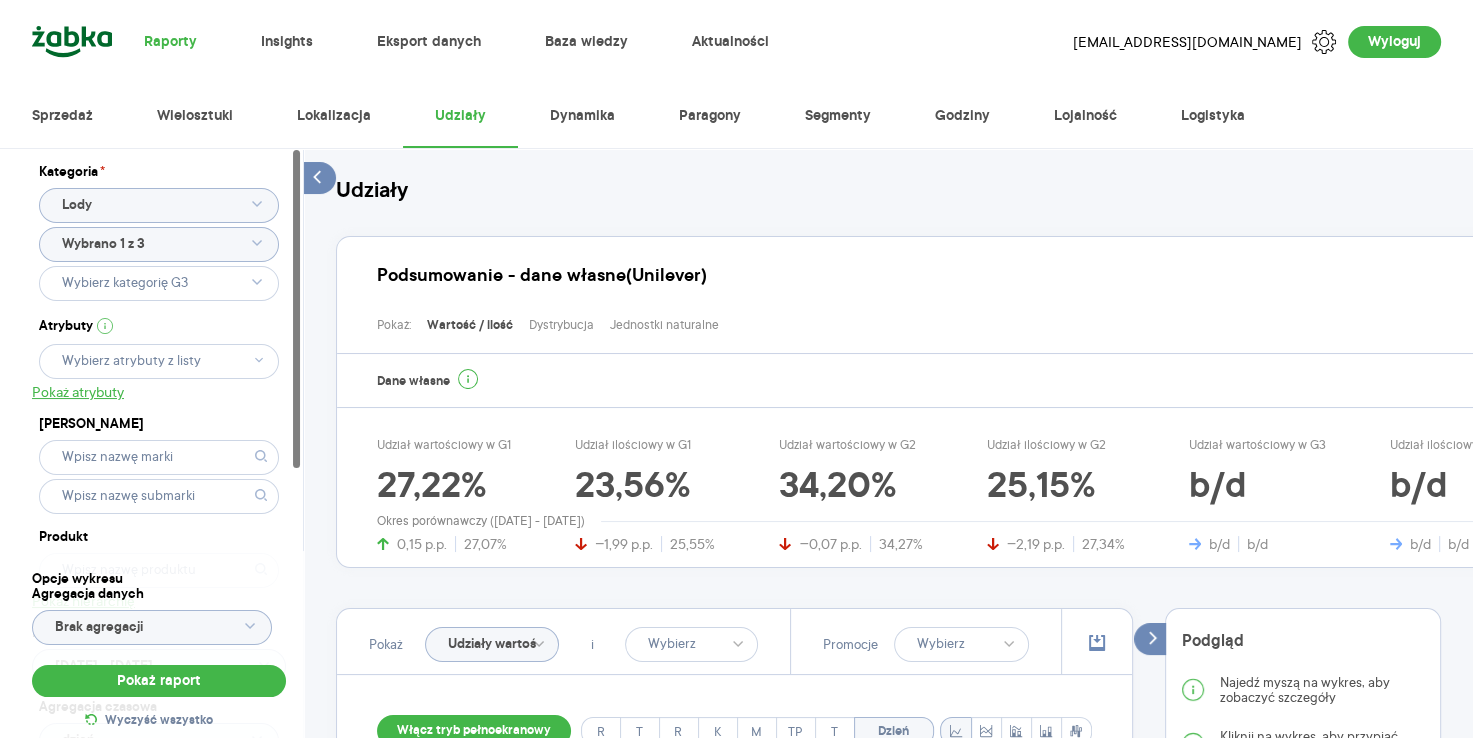 click on "Wybrano 1 z 3" 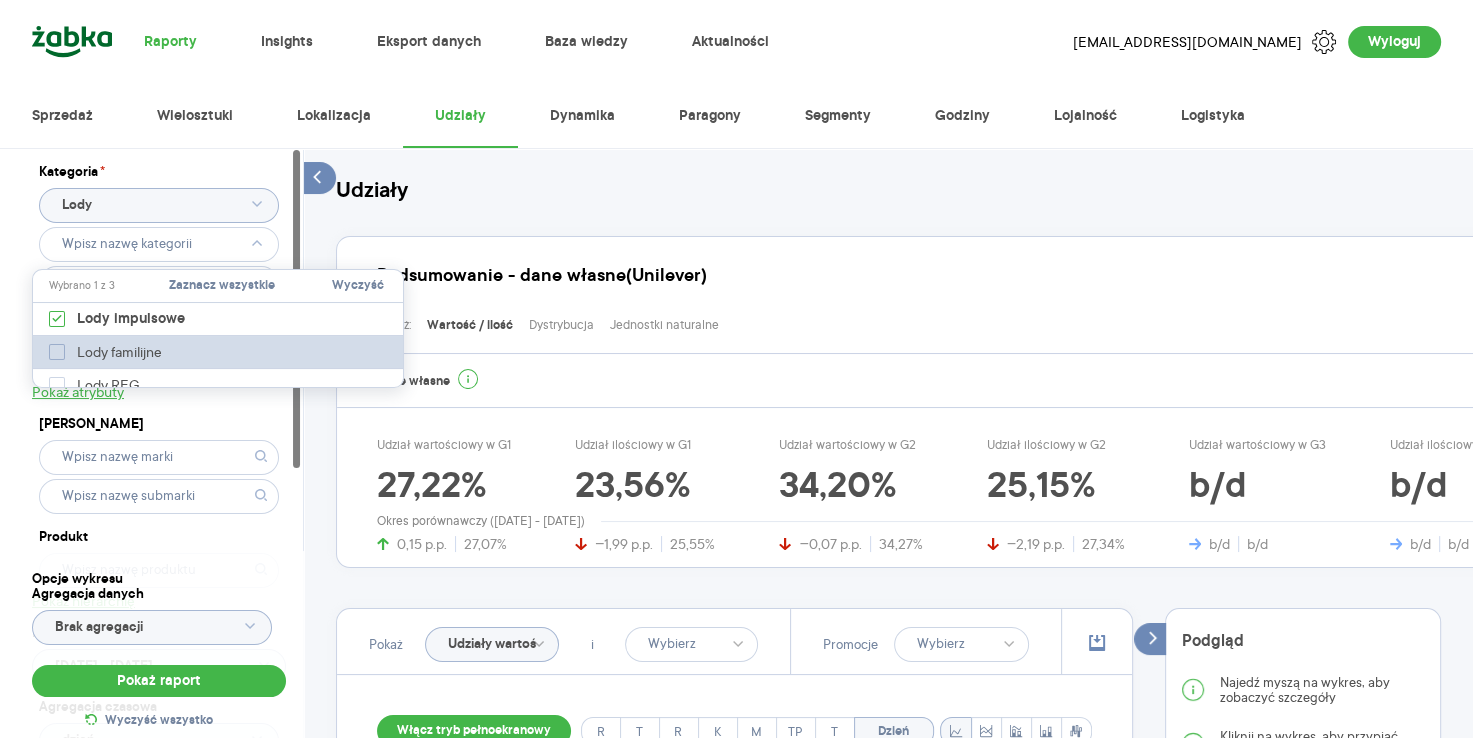 click on "Lody familijne" at bounding box center (110, 352) 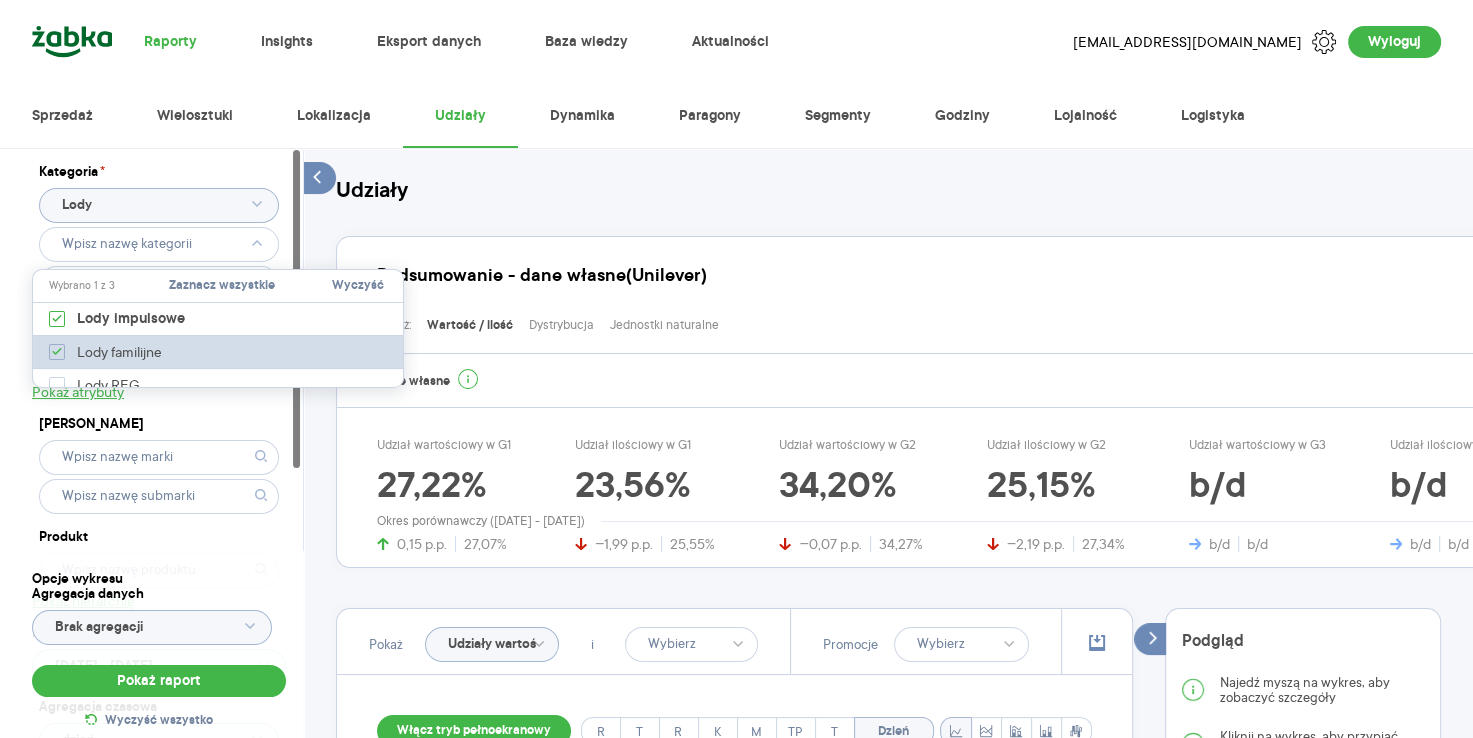 type on "Pobieranie" 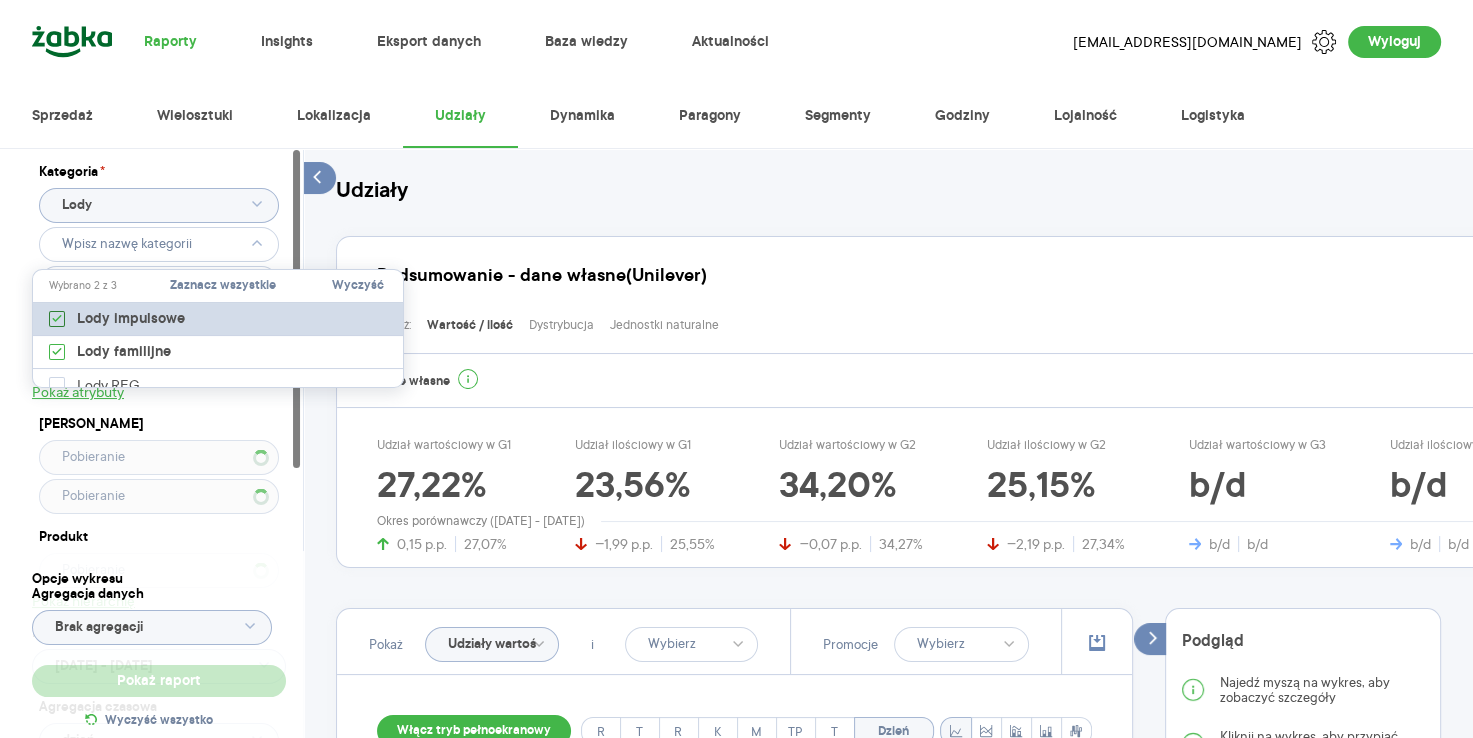 click 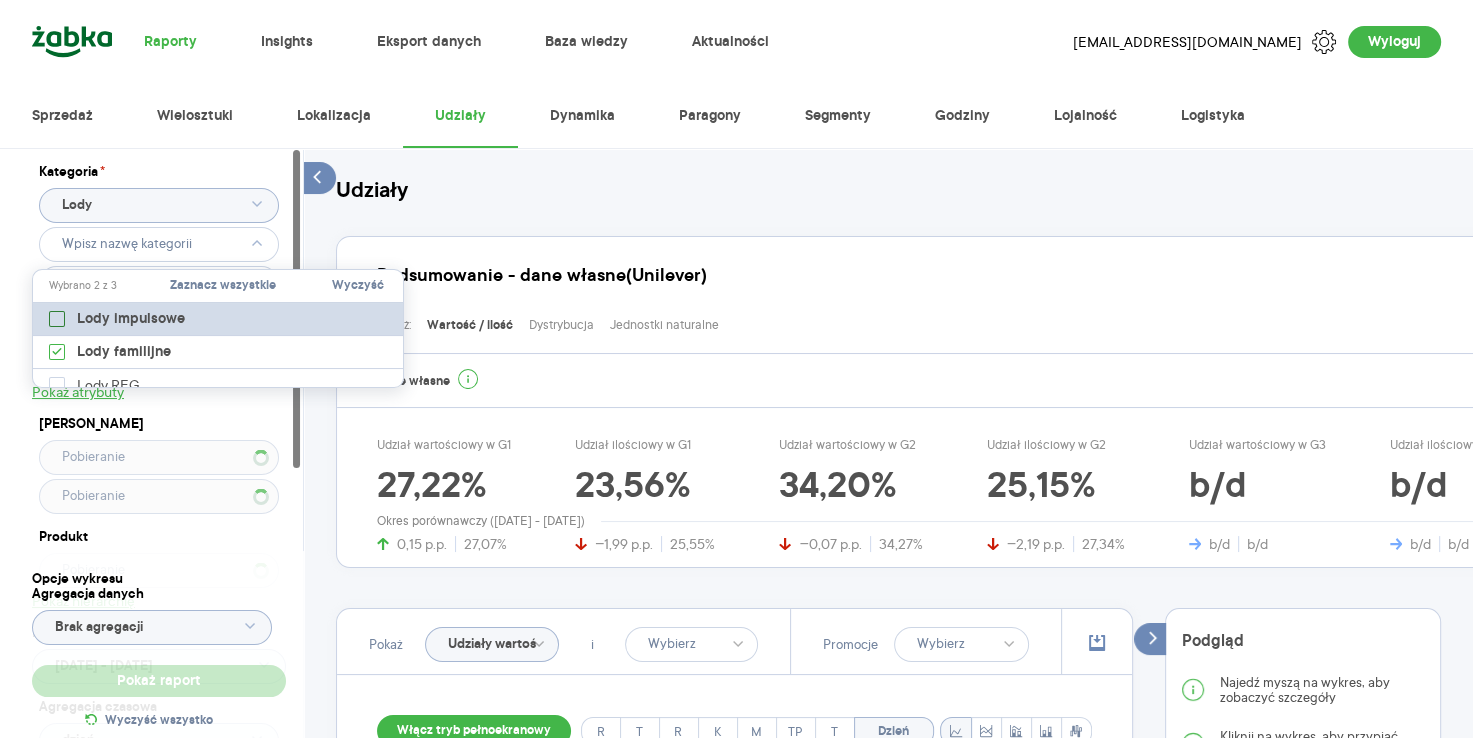 checkbox on "false" 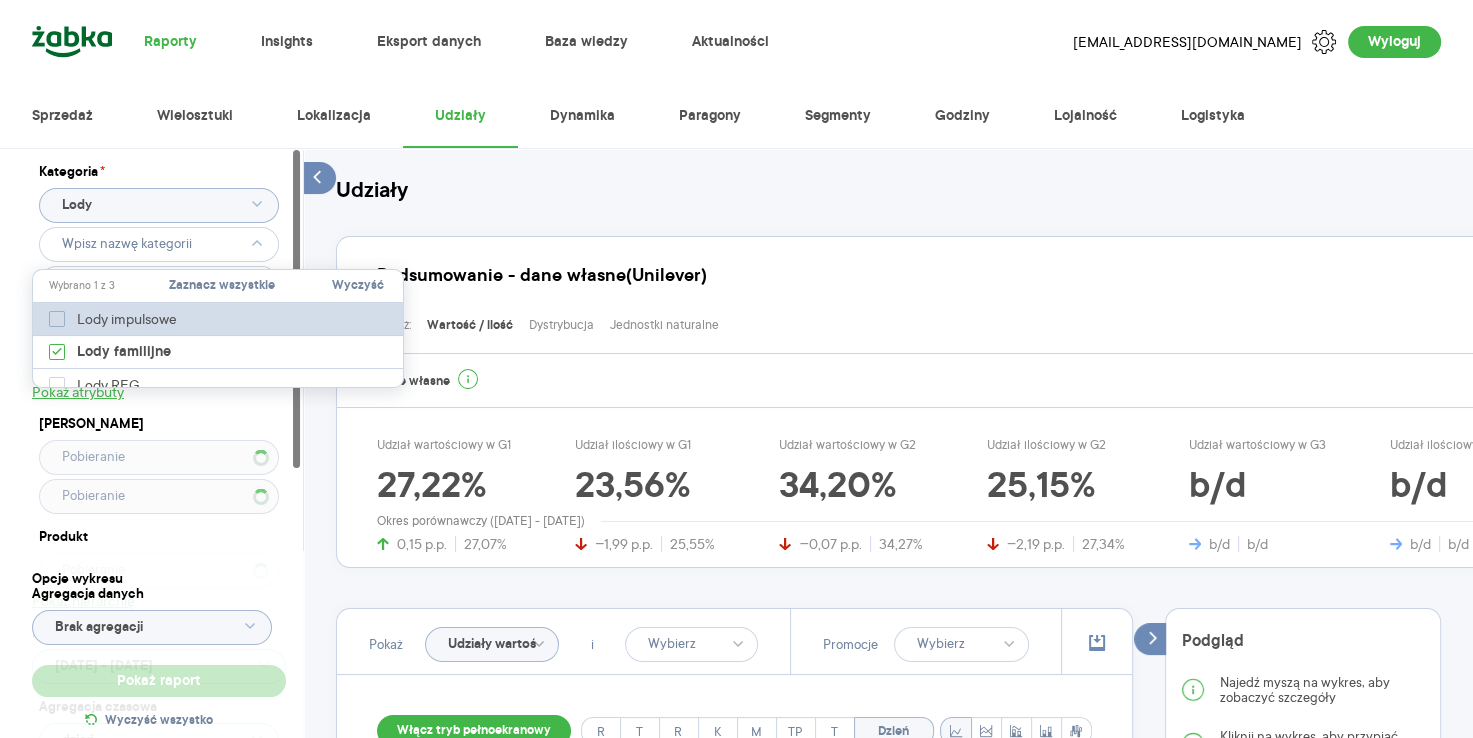type on "Pobieranie" 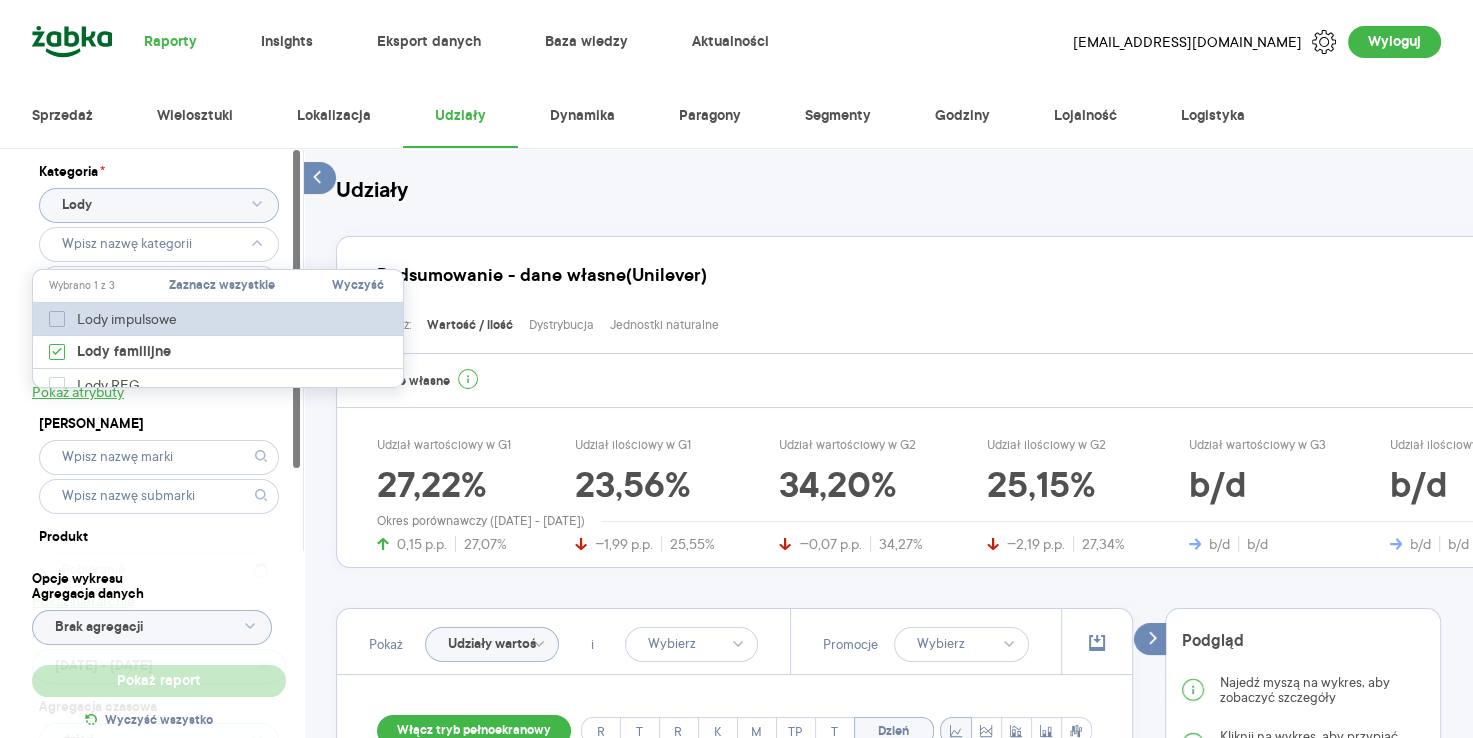 type 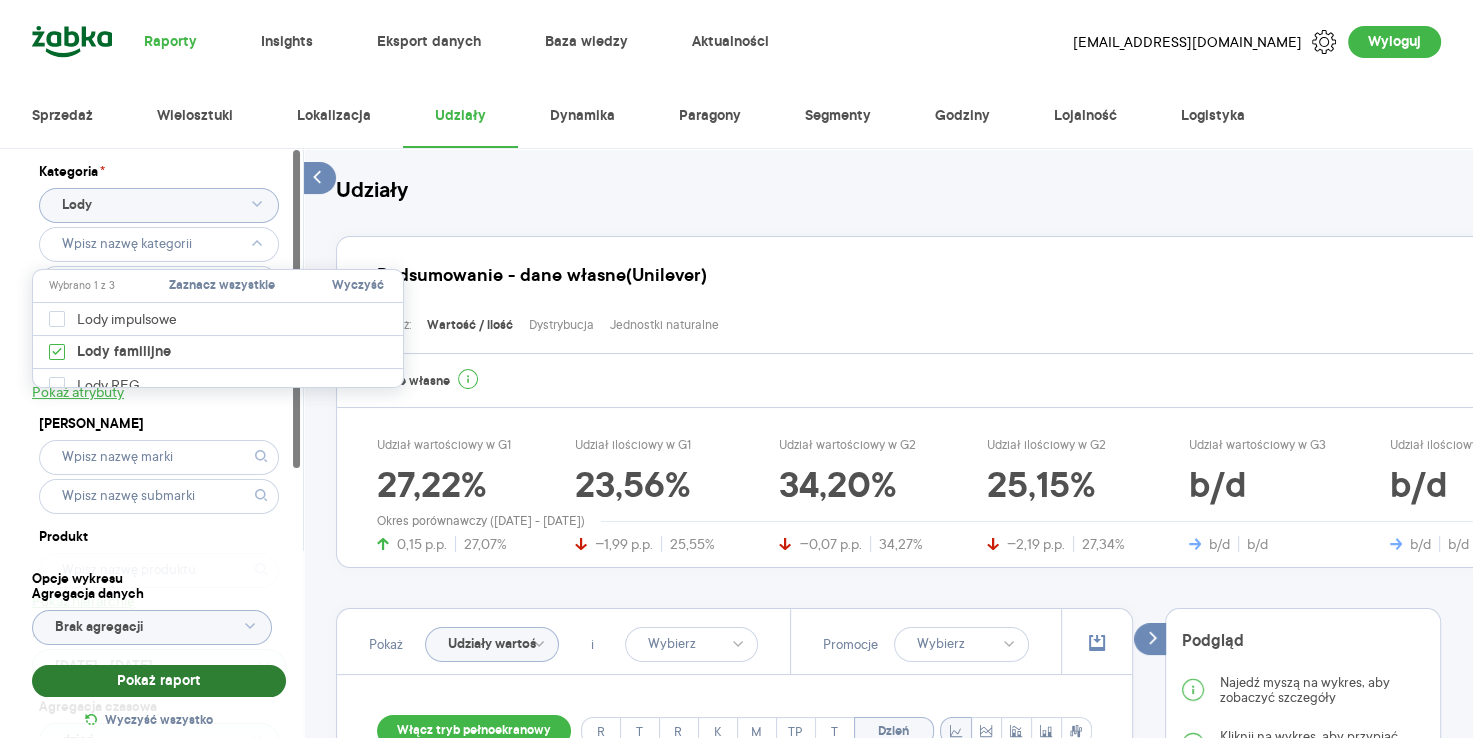 click on "Pokaż raport" at bounding box center (159, 681) 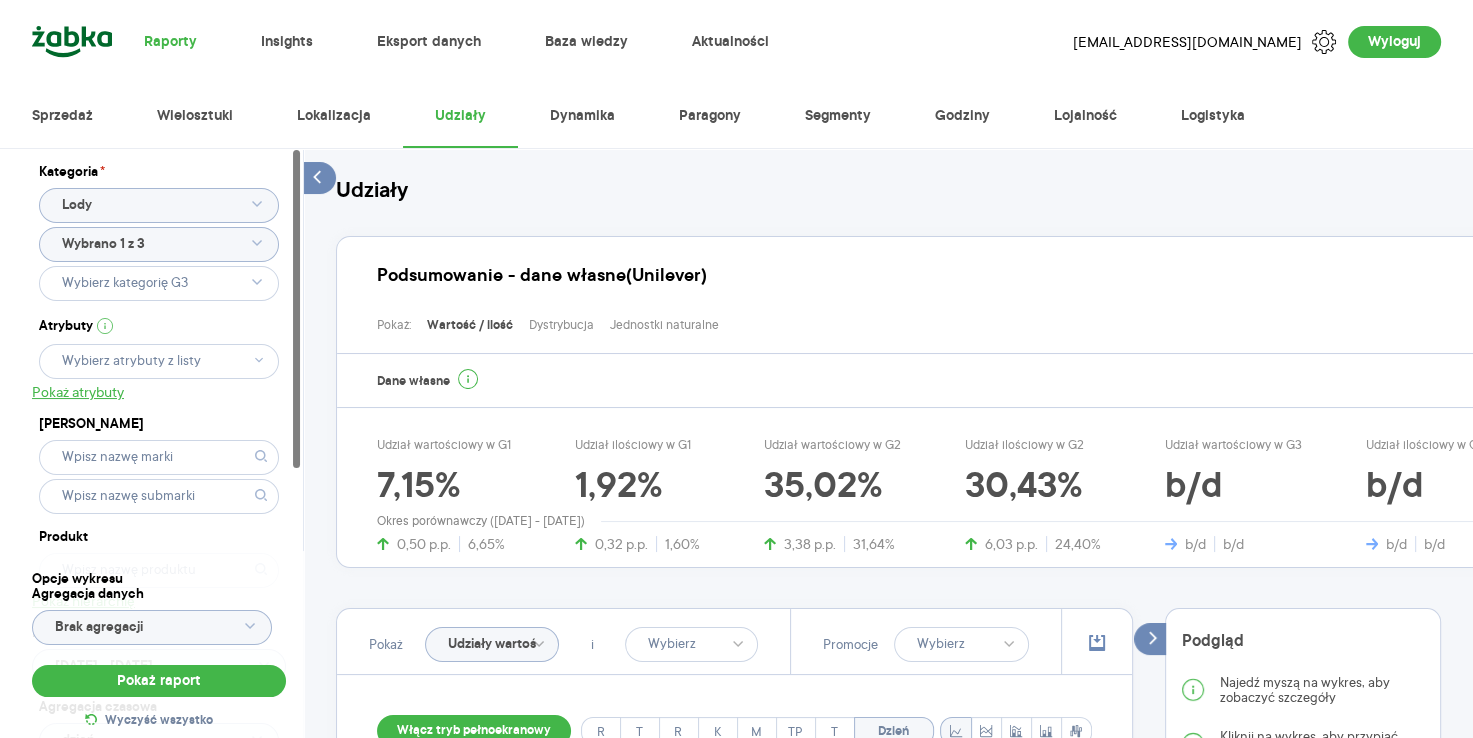 click on "Wybrano 1 z 3" 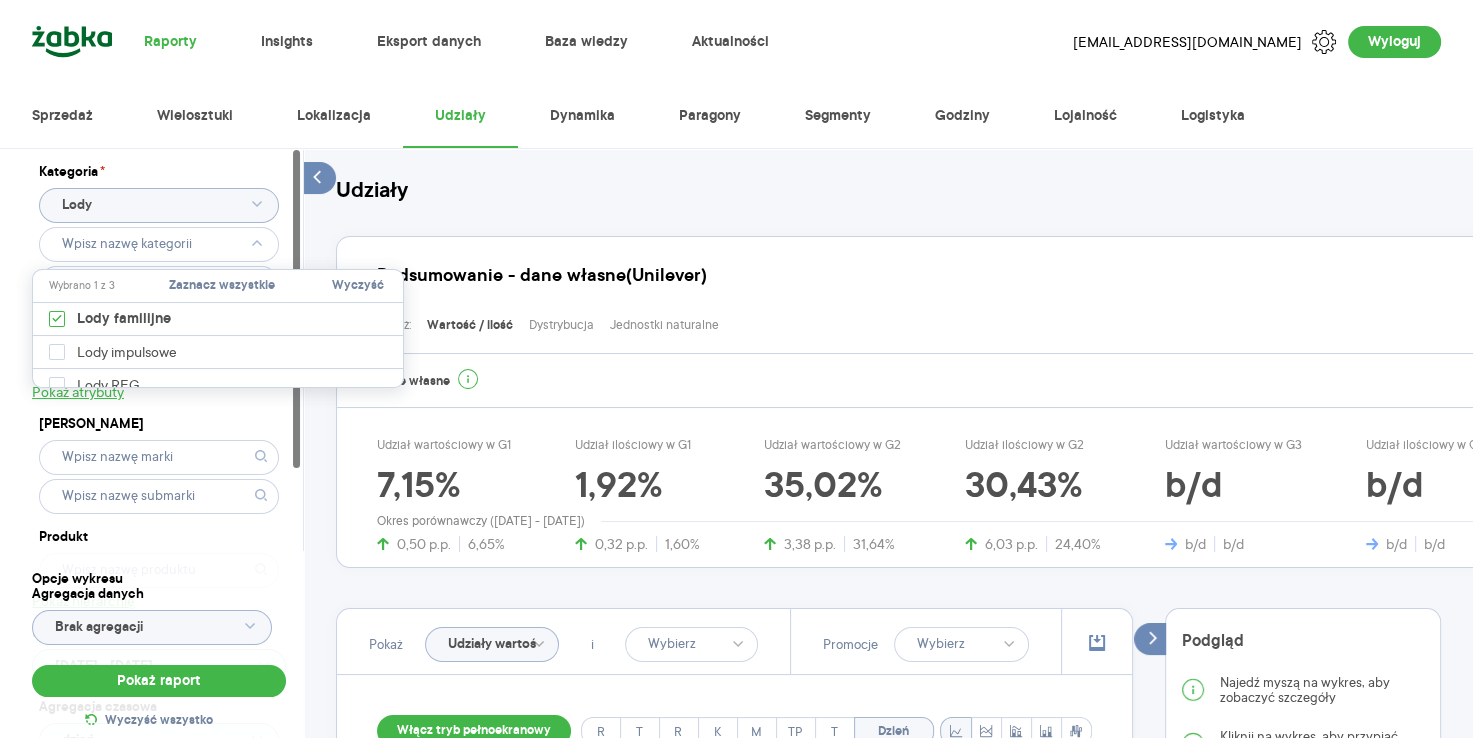 click on "Wyczyść" at bounding box center [358, 286] 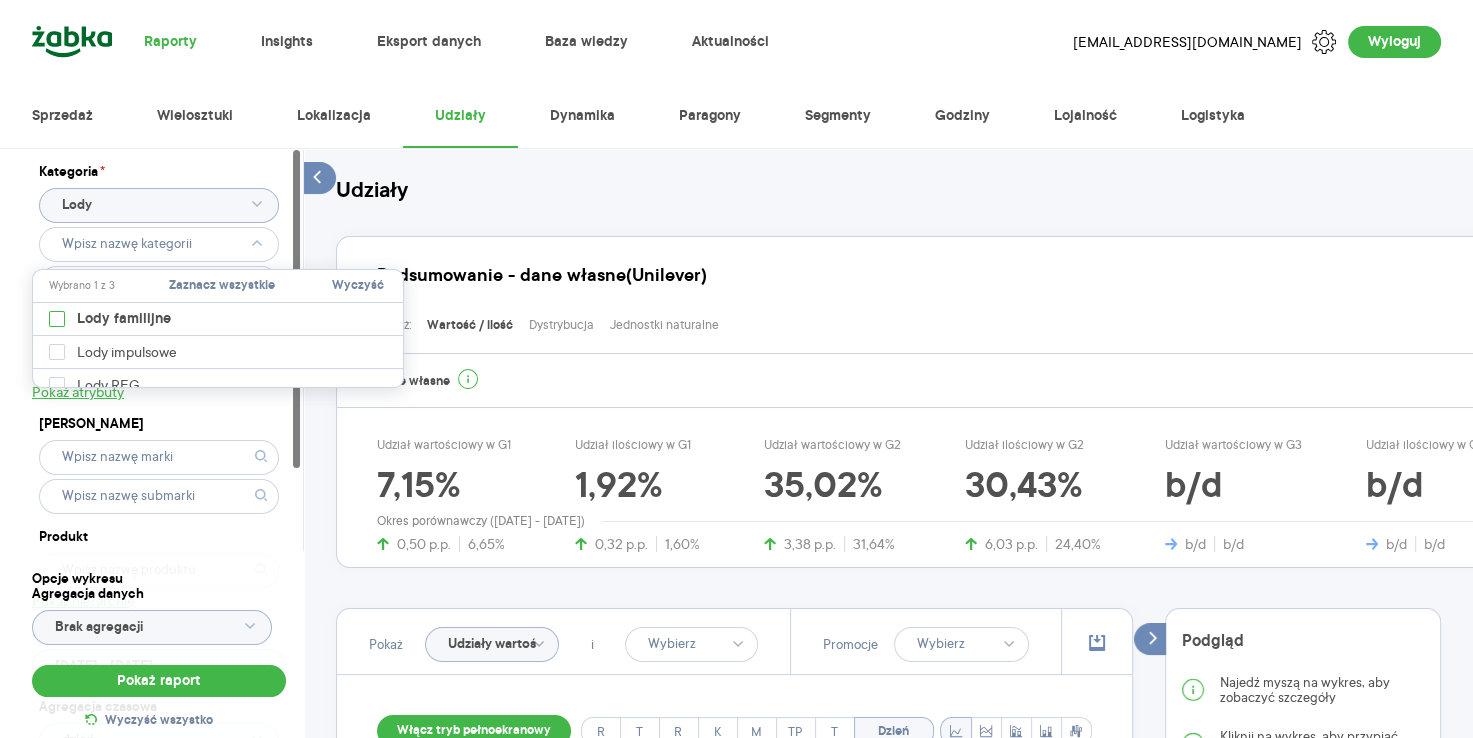 type on "Pobieranie" 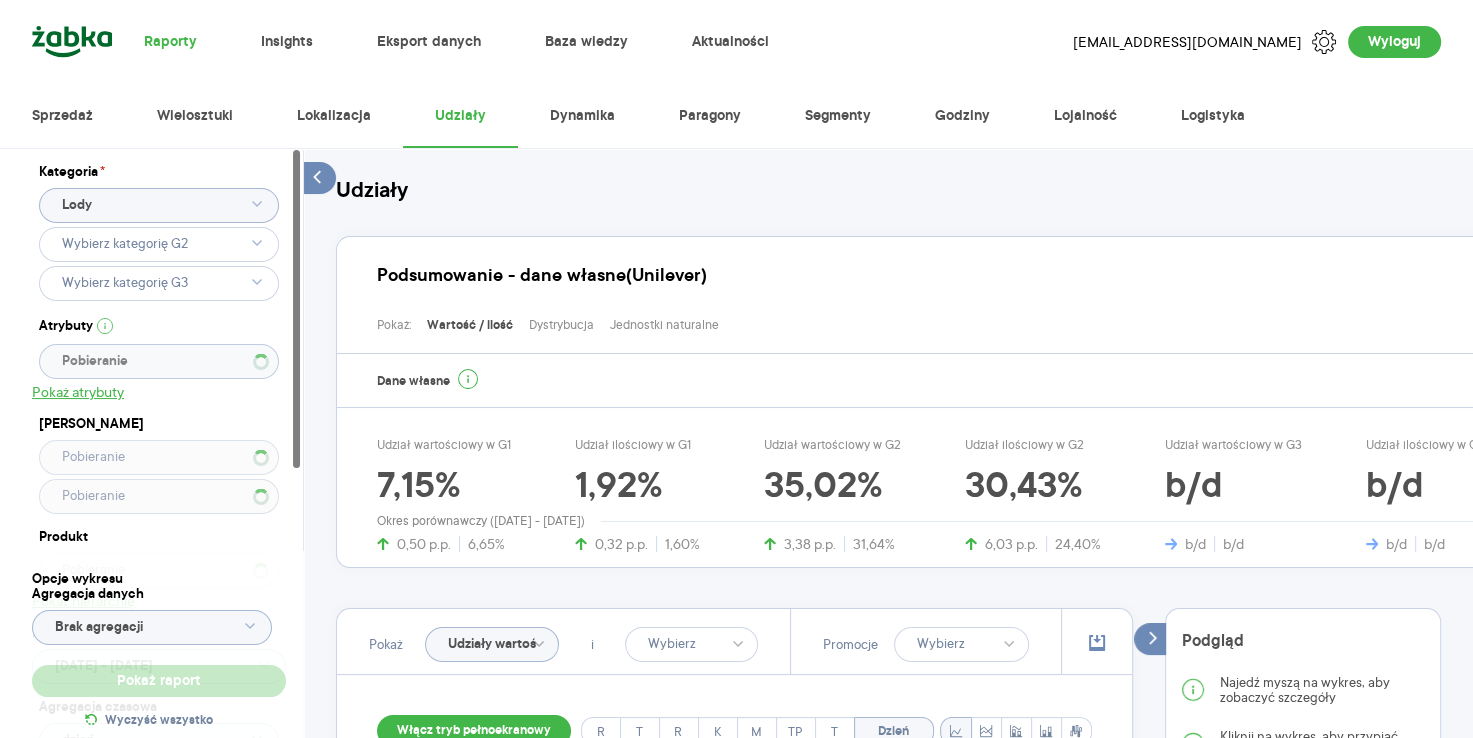 type 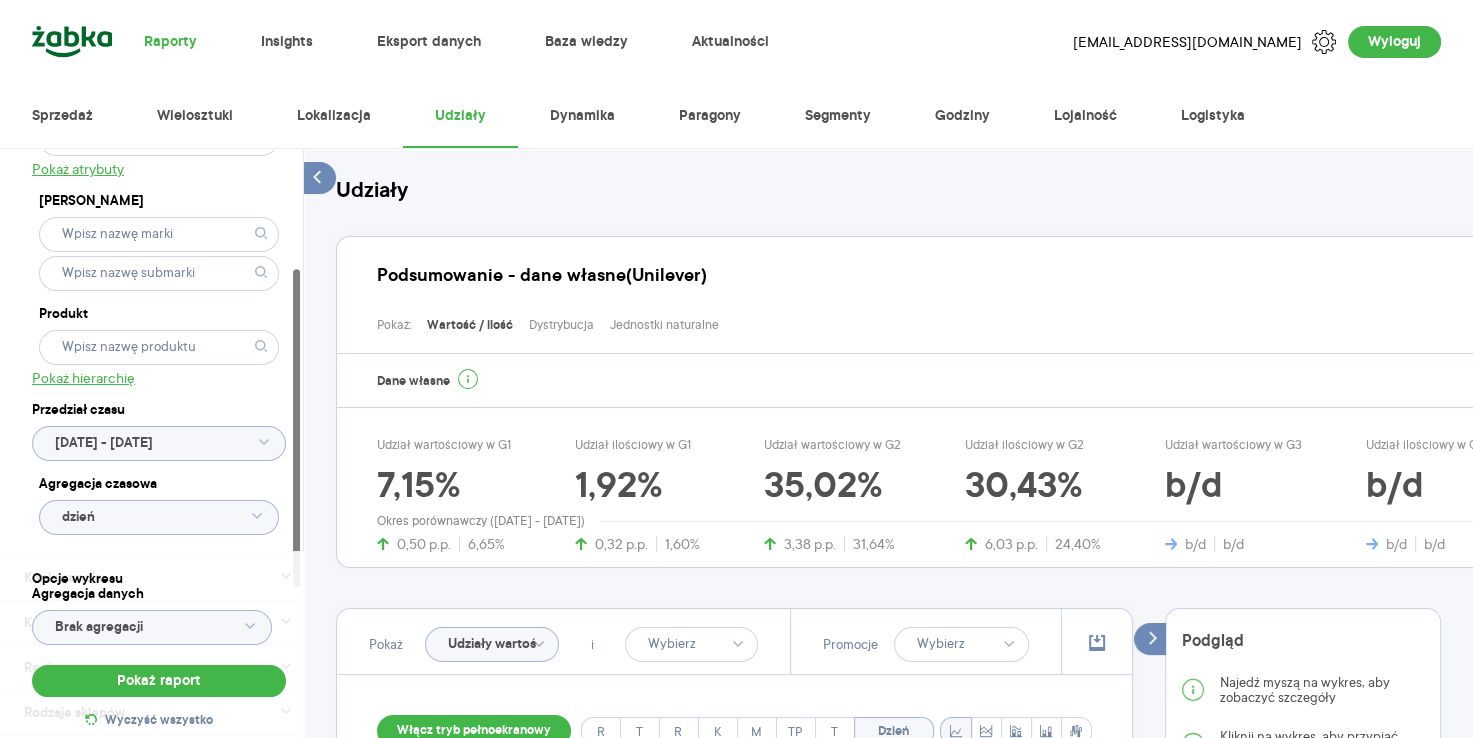 scroll, scrollTop: 224, scrollLeft: 0, axis: vertical 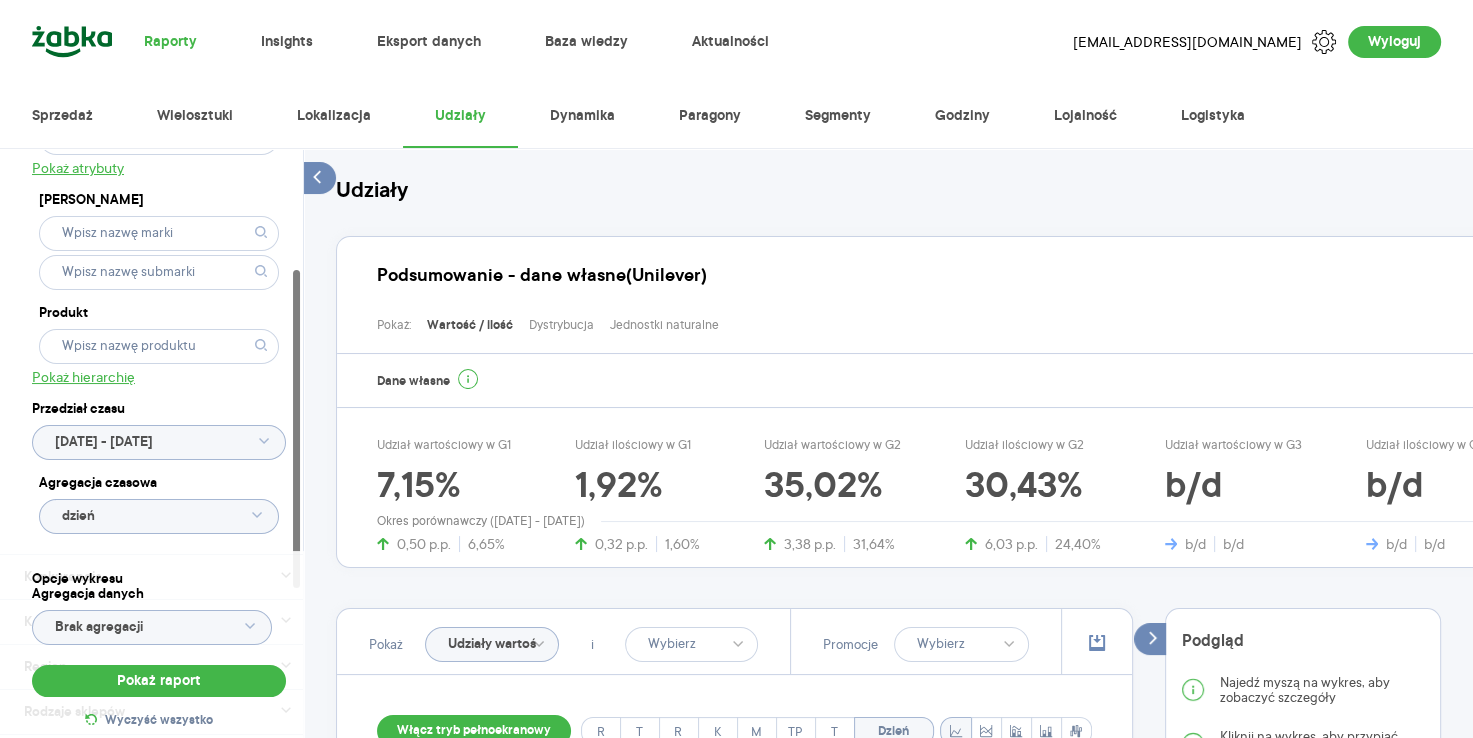 click on "[DATE] - [DATE]" 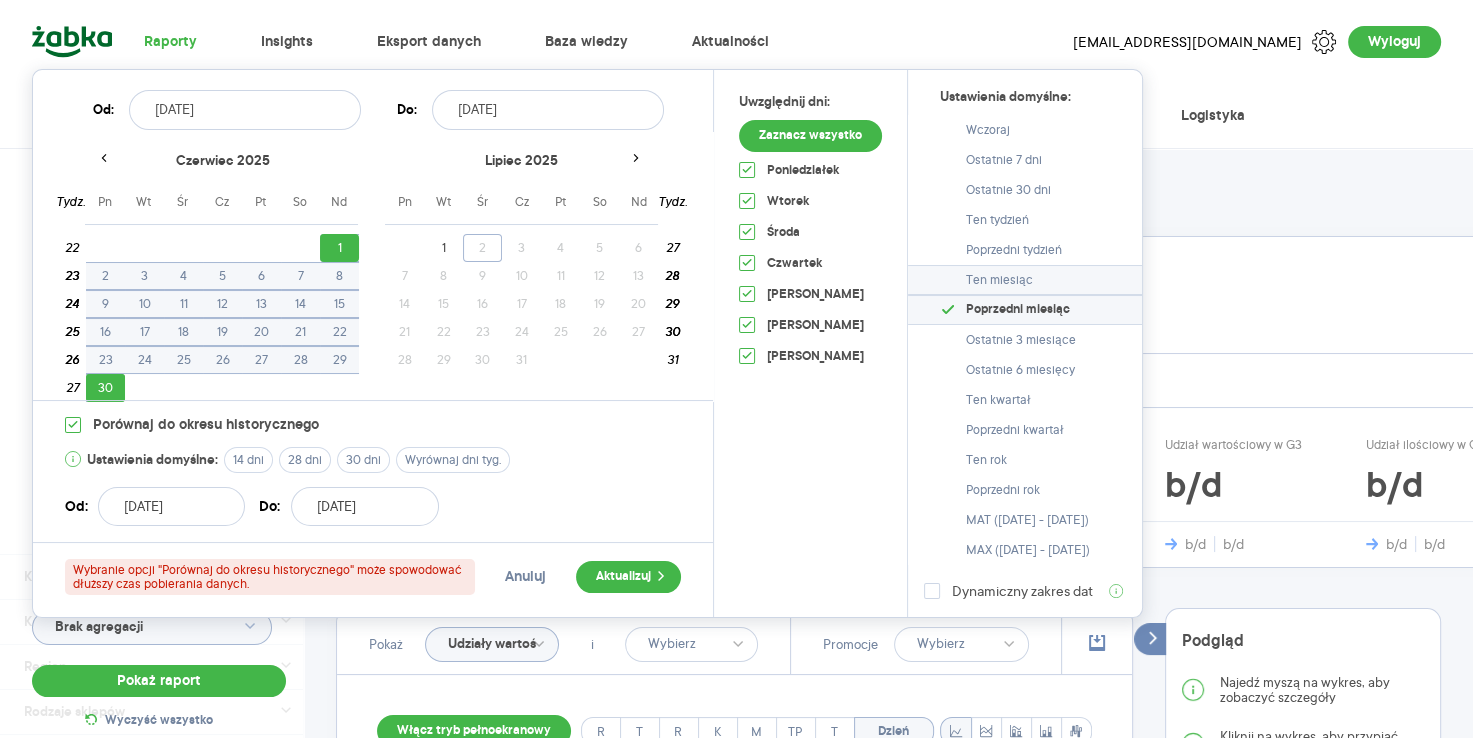 click on "Ten miesiąc" at bounding box center (1025, 280) 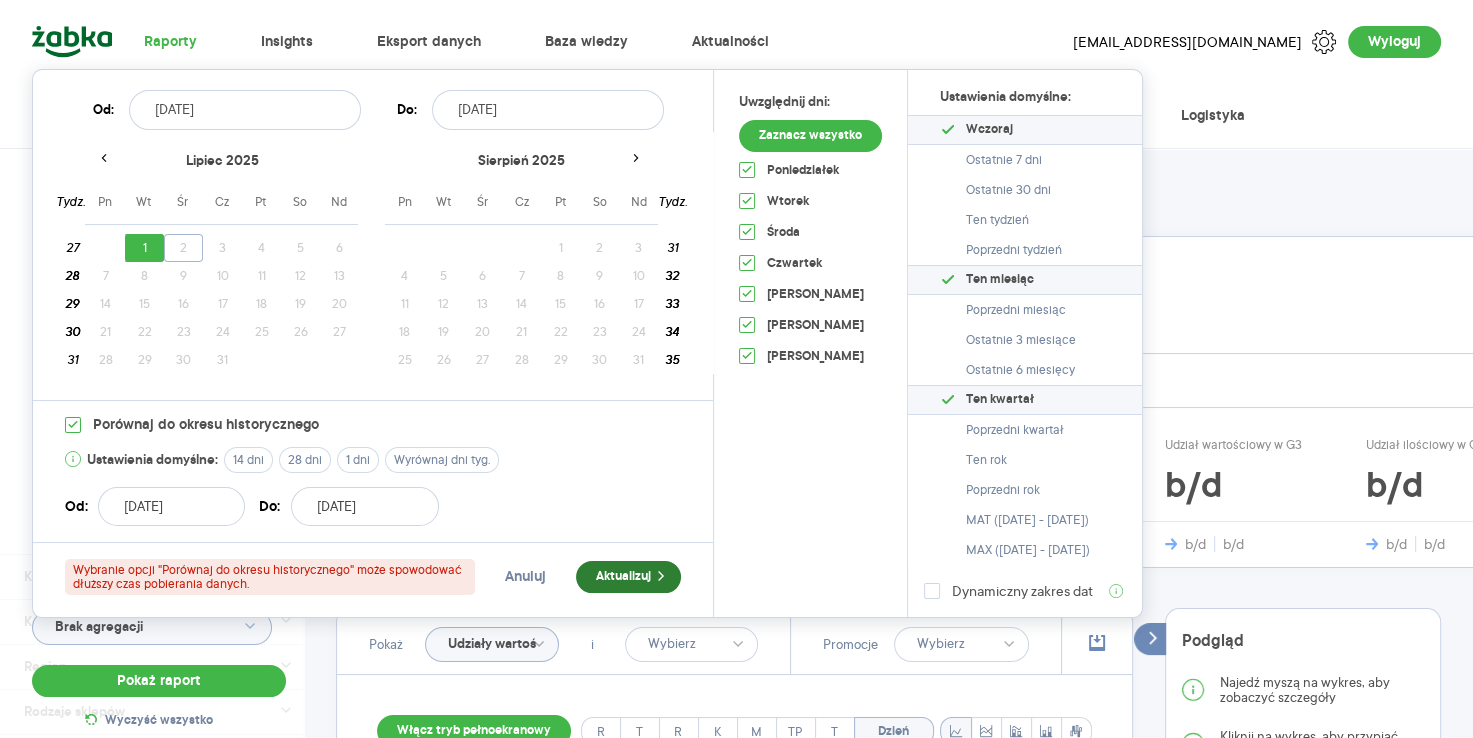 click 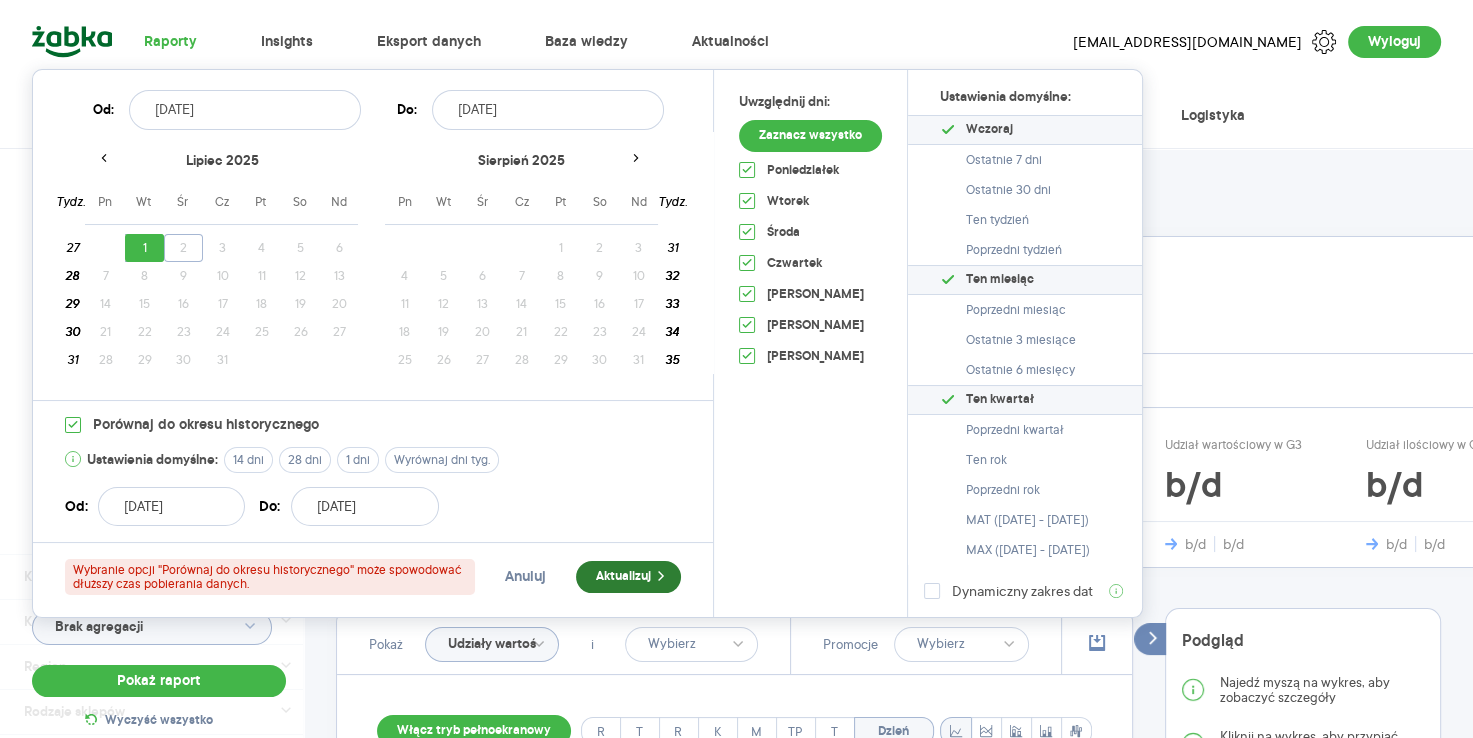 type on "[DATE] - [DATE]" 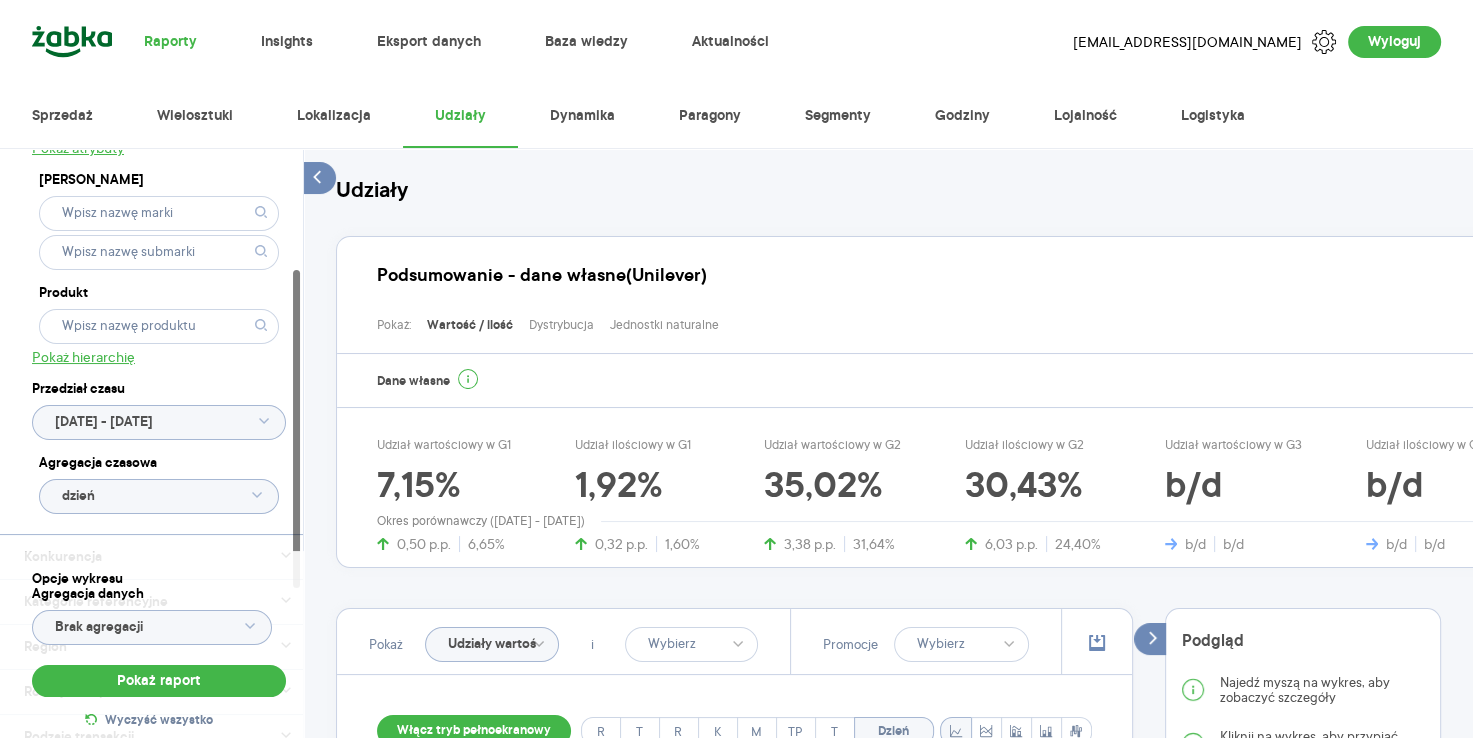scroll, scrollTop: 256, scrollLeft: 0, axis: vertical 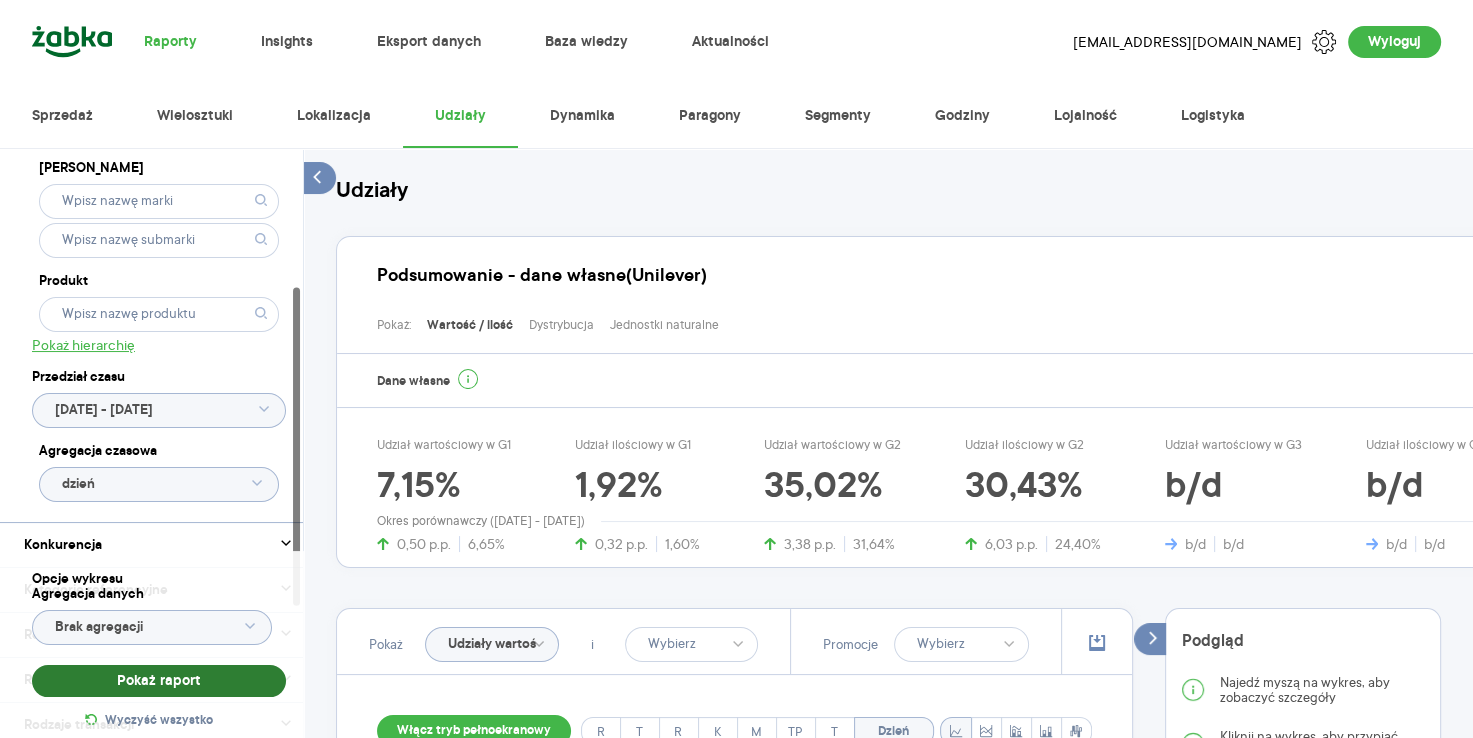click on "Pokaż raport" at bounding box center [159, 681] 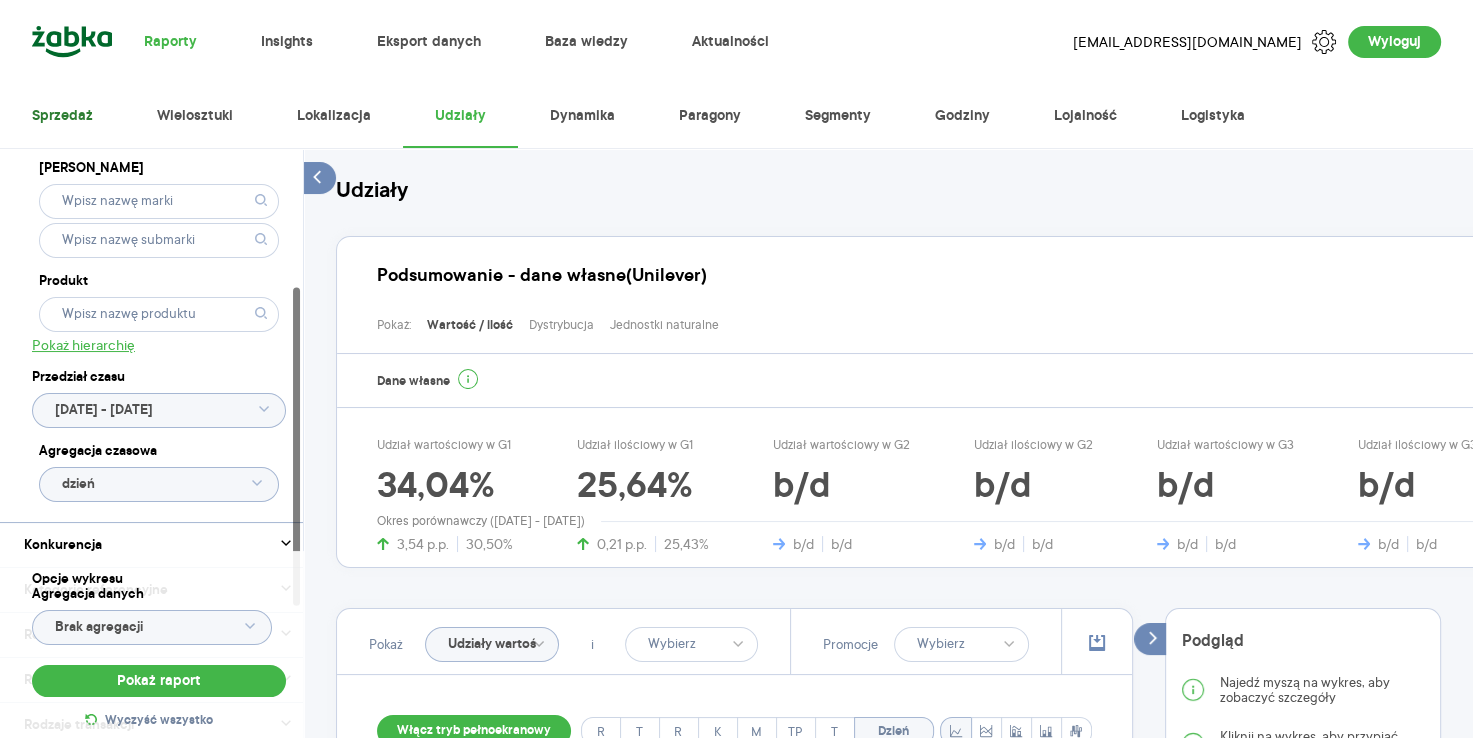 click on "Sprzedaż" at bounding box center (62, 116) 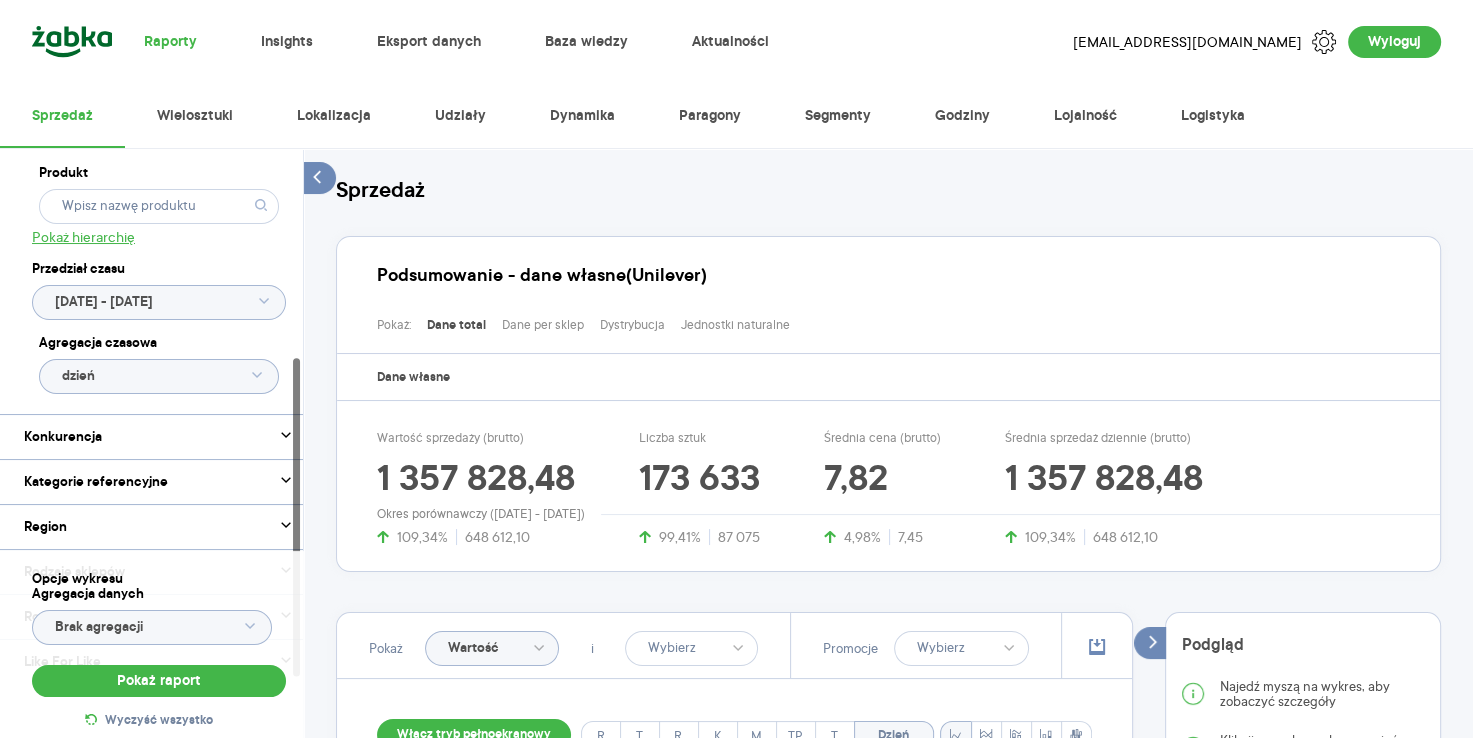 scroll, scrollTop: 504, scrollLeft: 0, axis: vertical 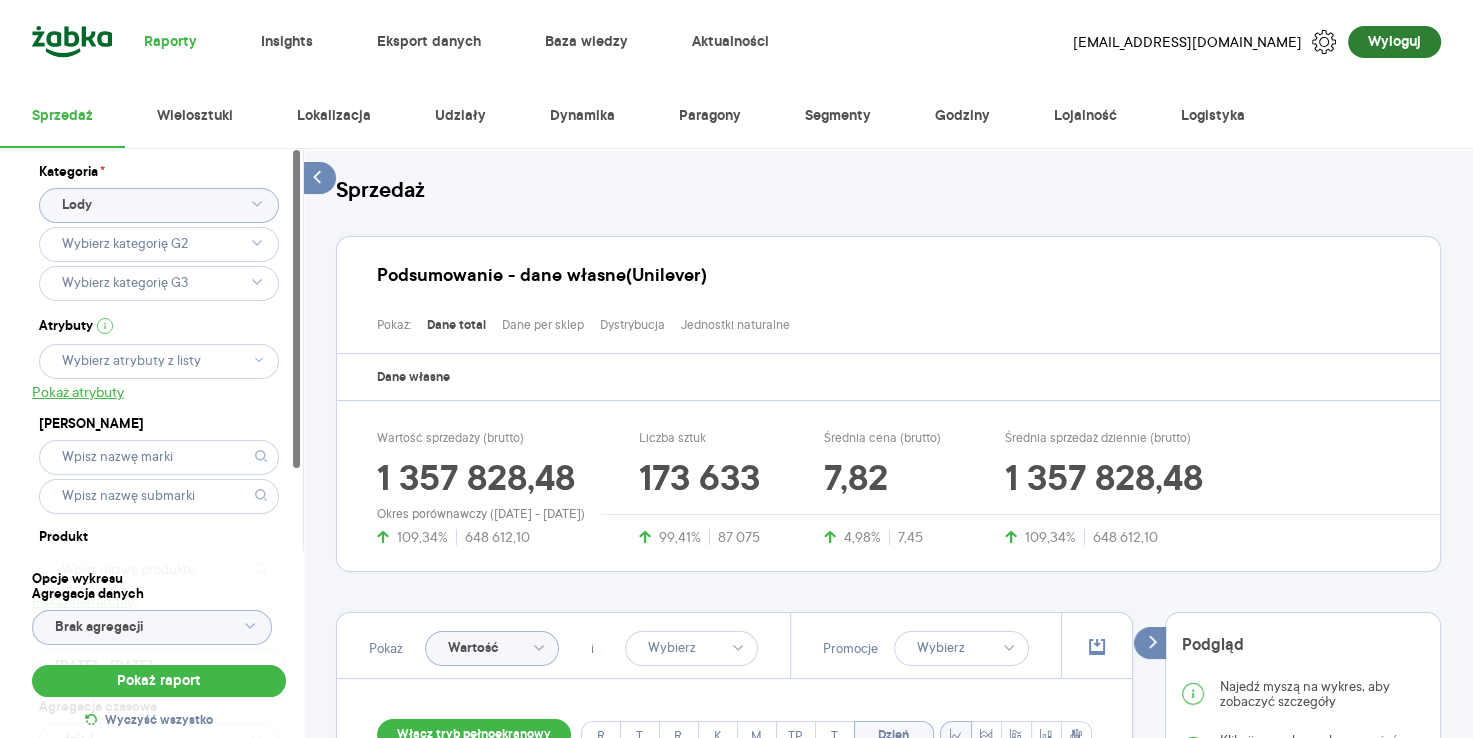 click on "Wyloguj" at bounding box center [1394, 42] 